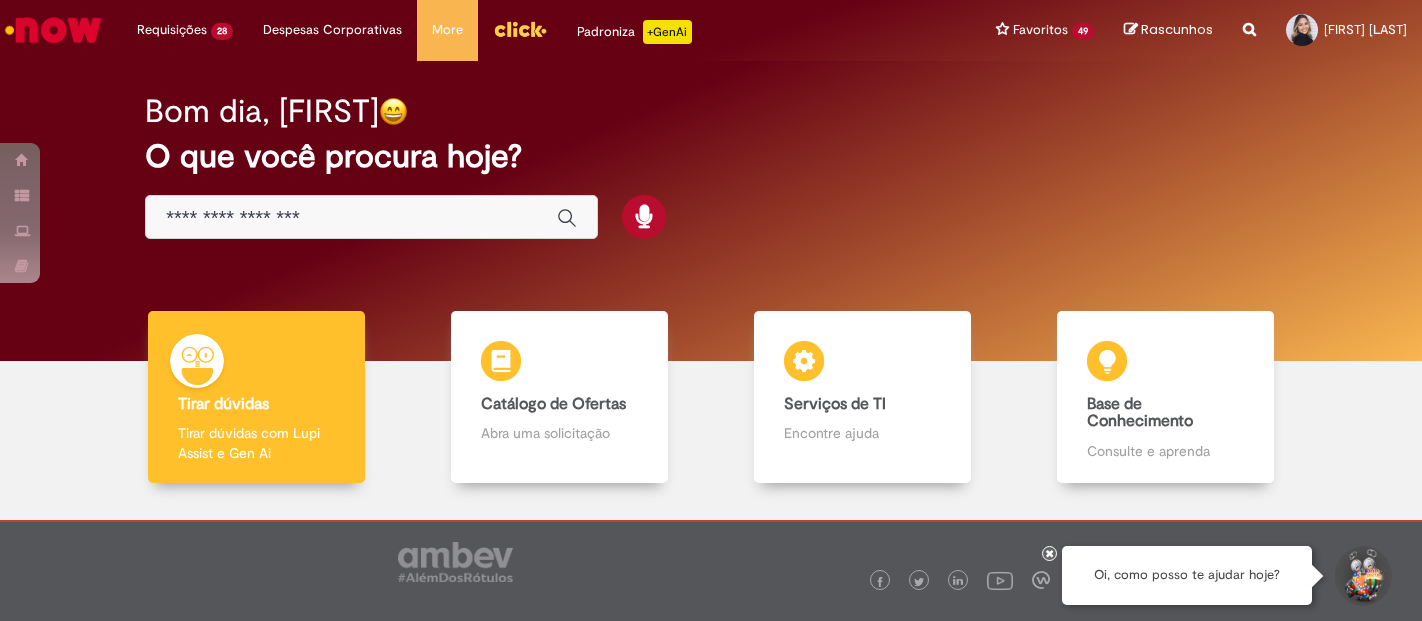 scroll, scrollTop: 0, scrollLeft: 0, axis: both 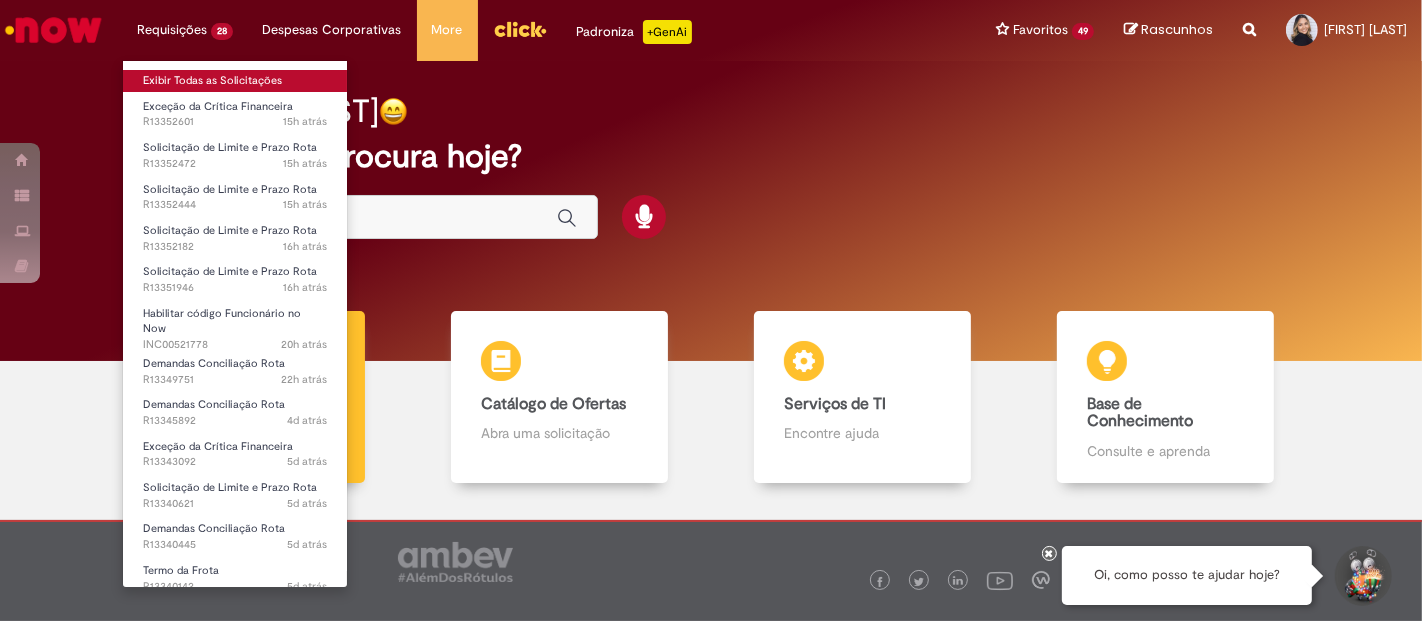 click on "Exibir Todas as Solicitações" at bounding box center (235, 81) 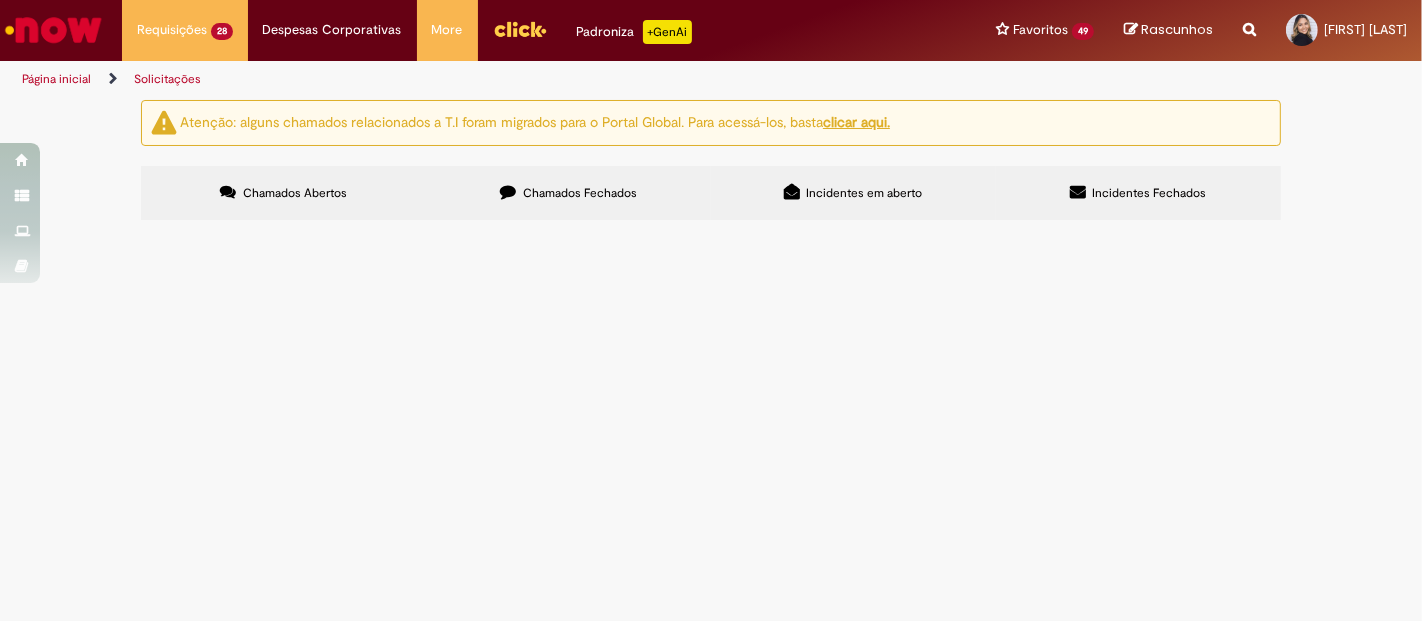 click on "Exceção da Crítica Financeira" at bounding box center (0, 0) 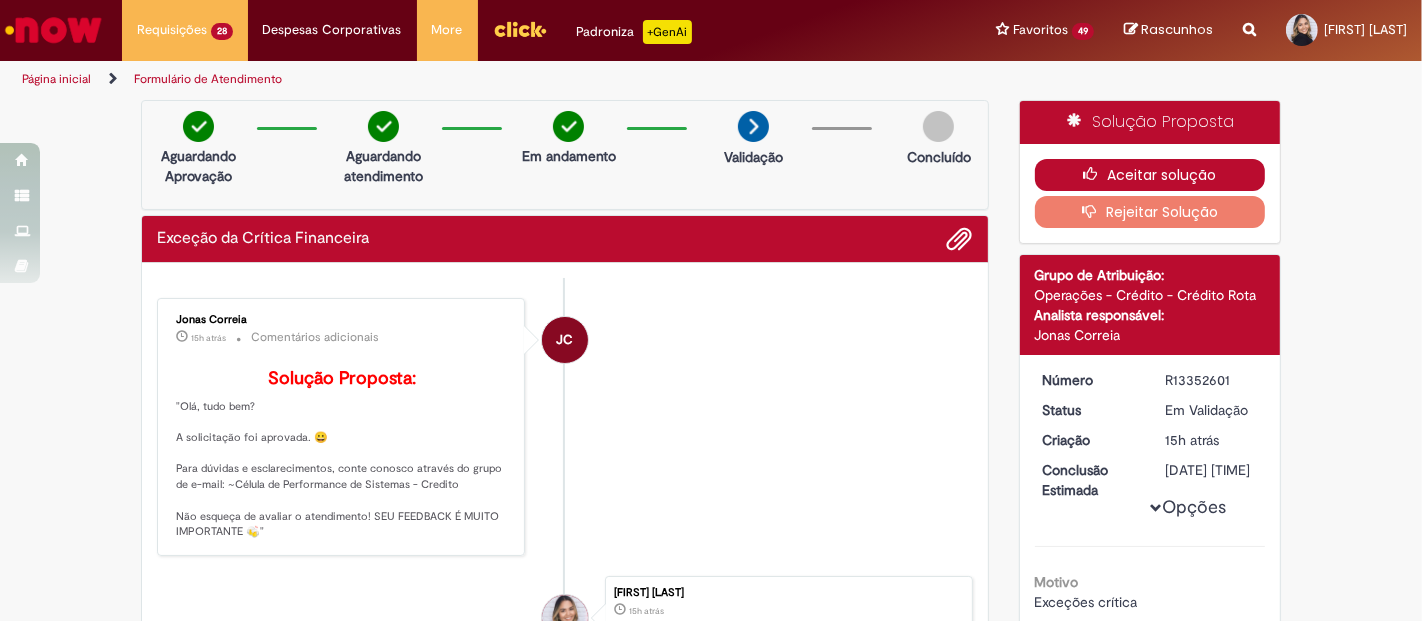 click on "Aceitar solução" at bounding box center [1150, 175] 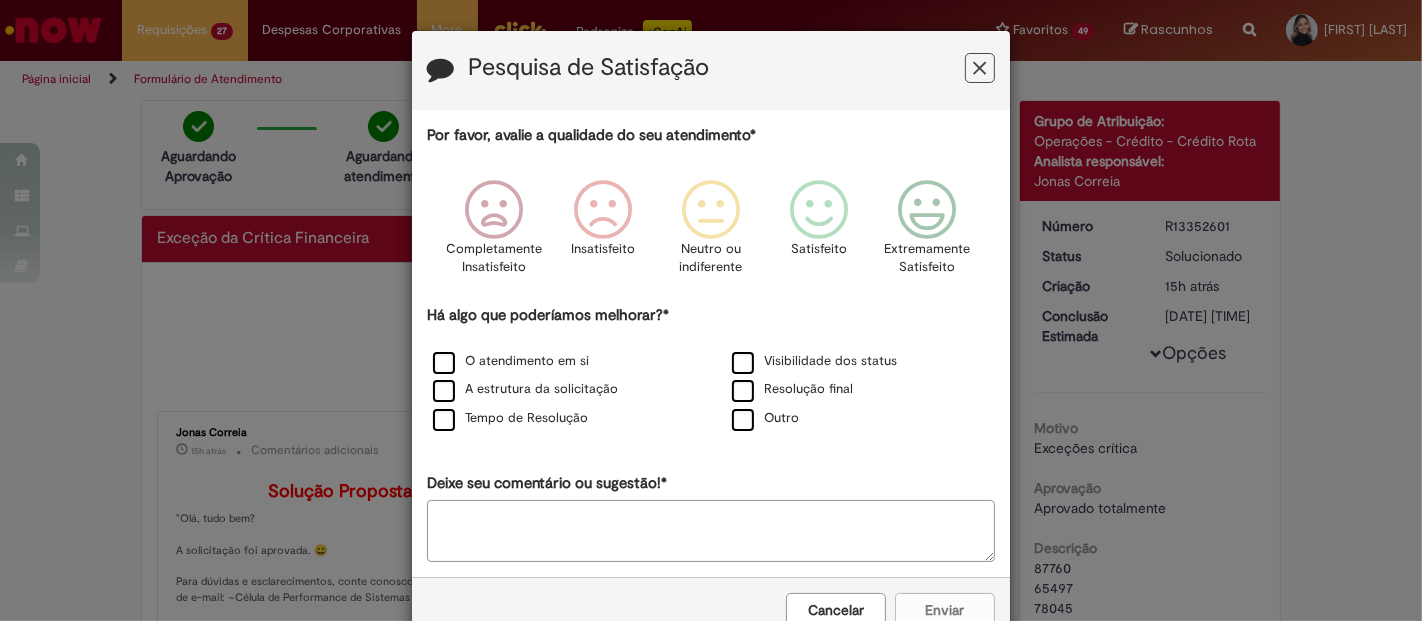 click at bounding box center (980, 68) 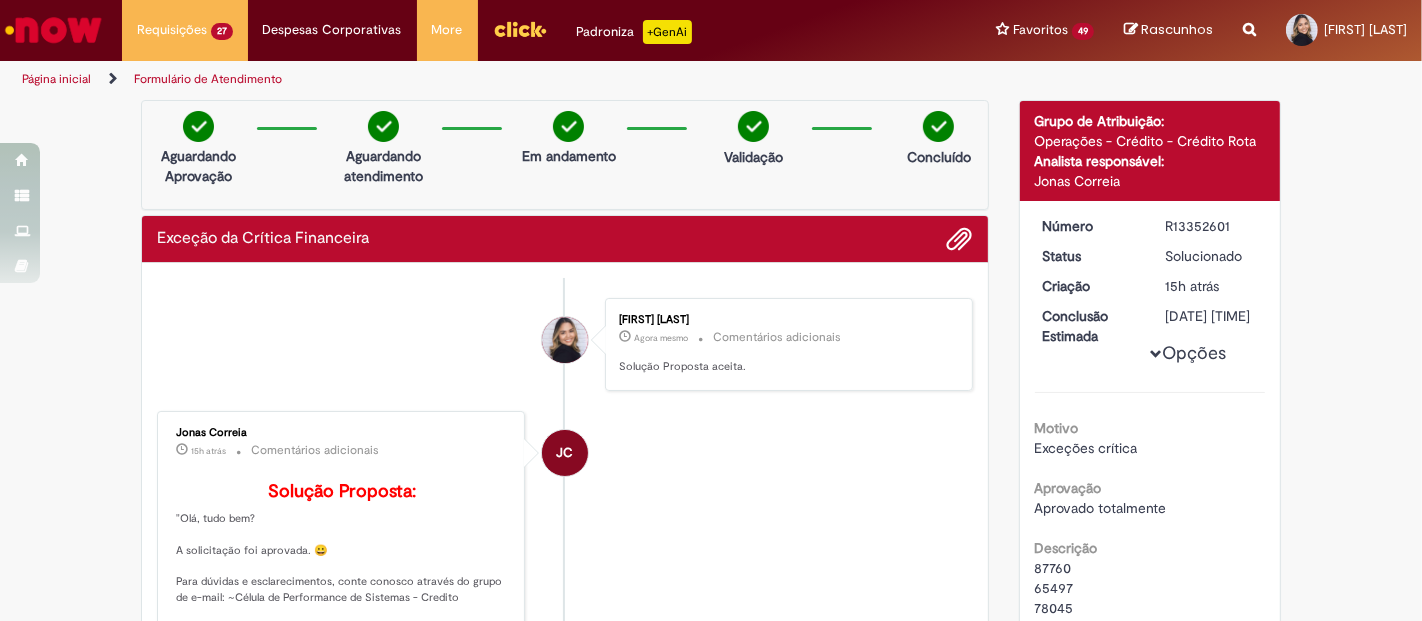 click on "Isabella Viana
Agora mesmo Agora mesmo     Comentários adicionais
Solução Proposta aceita.
JC
Jonas Correia
15h atrás 15 horas atrás     Comentários adicionais
Solução Proposta:
"Olá, tudo bem?
A solicitação foi aprovada. 😀
Para dúvidas e esclarecimentos, conte conosco através do grupo de e-mail: ~Célula de Performance de Sistemas - Credito
Não esqueça de avaliar o atendimento! SEU FEEDBACK É MUITO IMPORTANTE 🍻"" at bounding box center [565, 571] 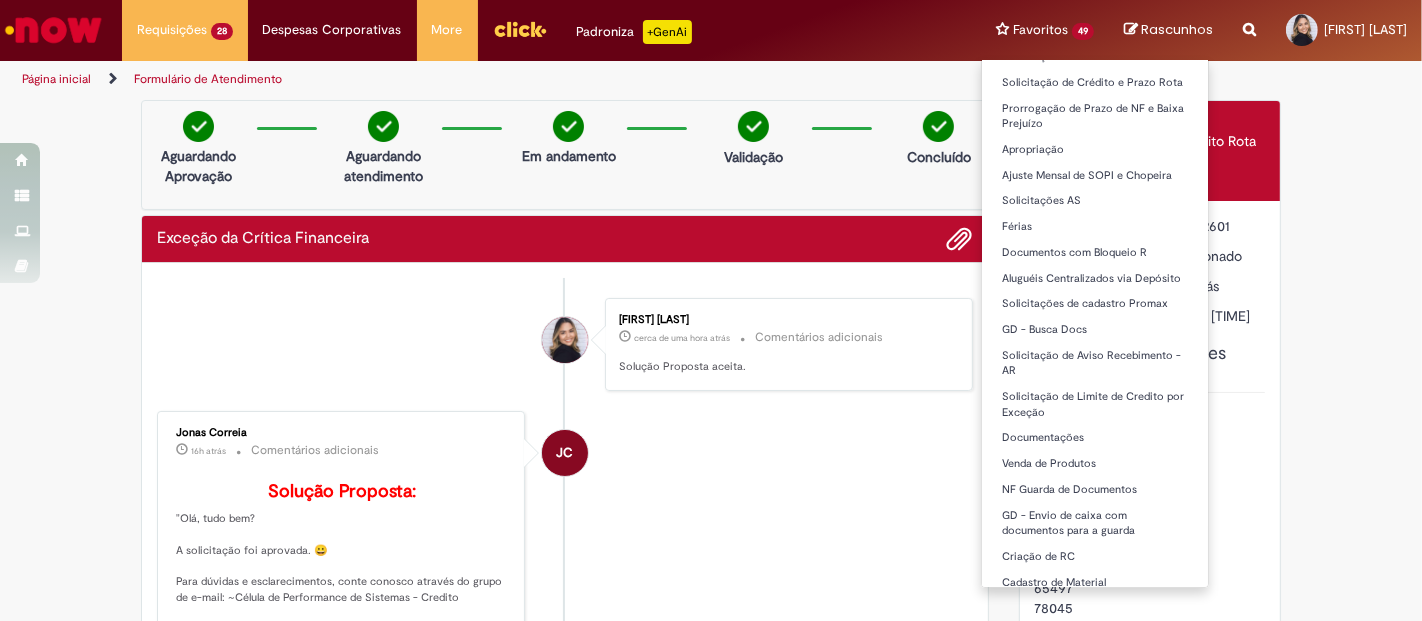 scroll, scrollTop: 988, scrollLeft: 0, axis: vertical 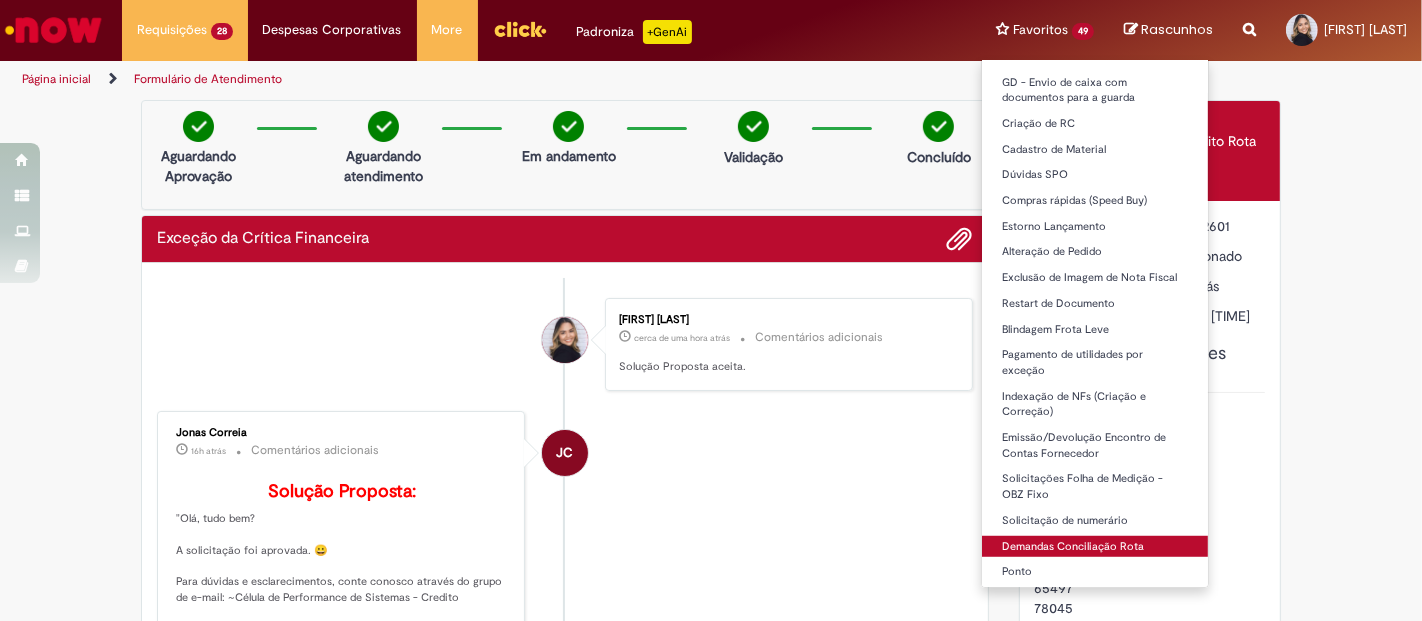 click on "Demandas Conciliação Rota" at bounding box center [1095, 547] 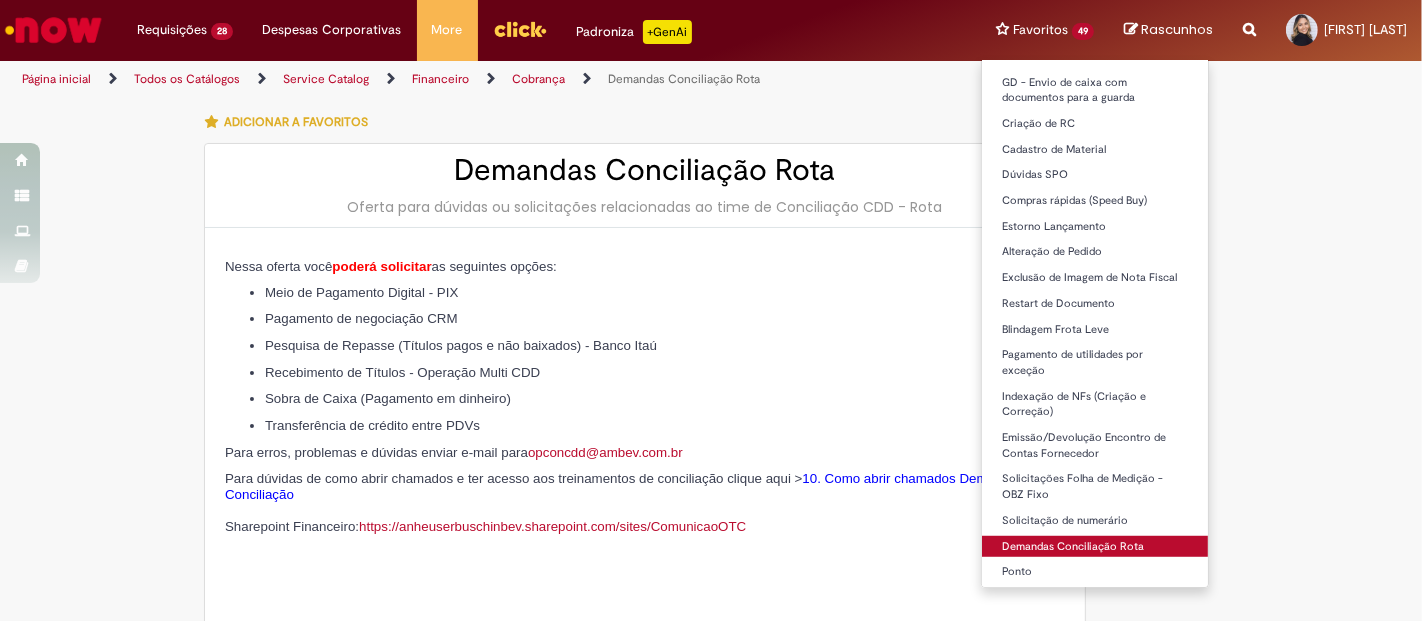 type on "********" 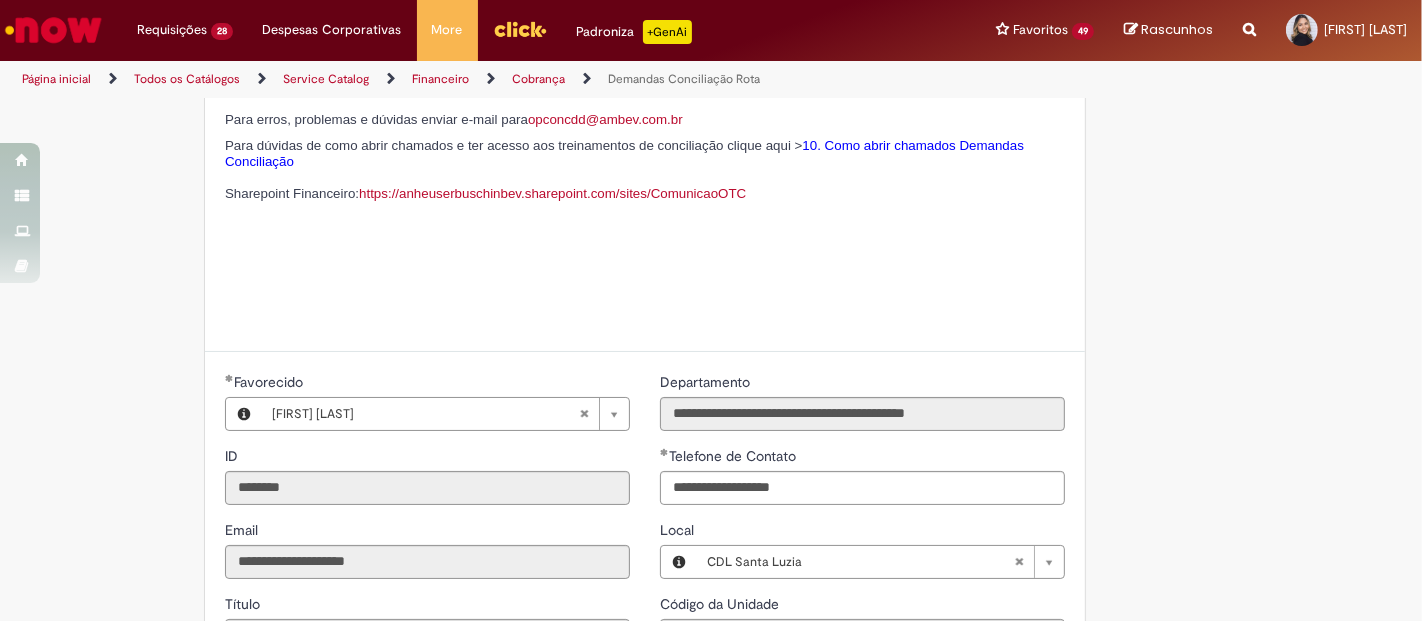 scroll, scrollTop: 1000, scrollLeft: 0, axis: vertical 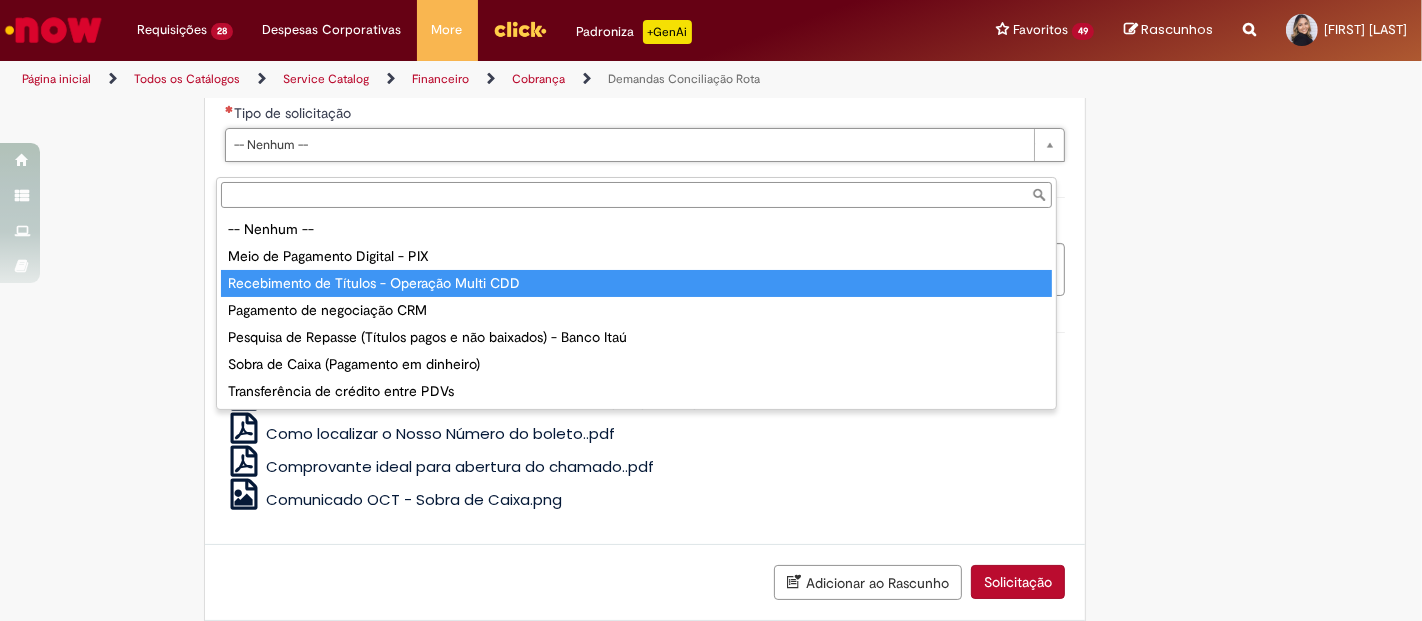 type on "**********" 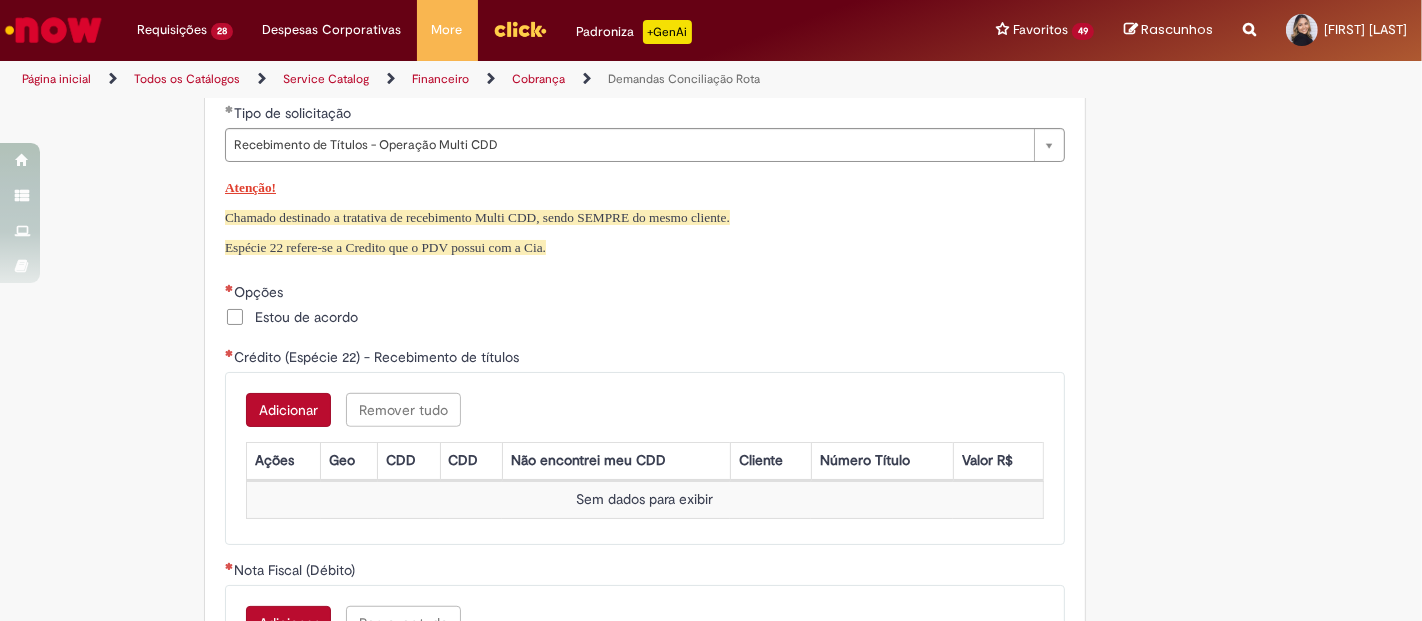 click on "Estou de acordo" at bounding box center [306, 317] 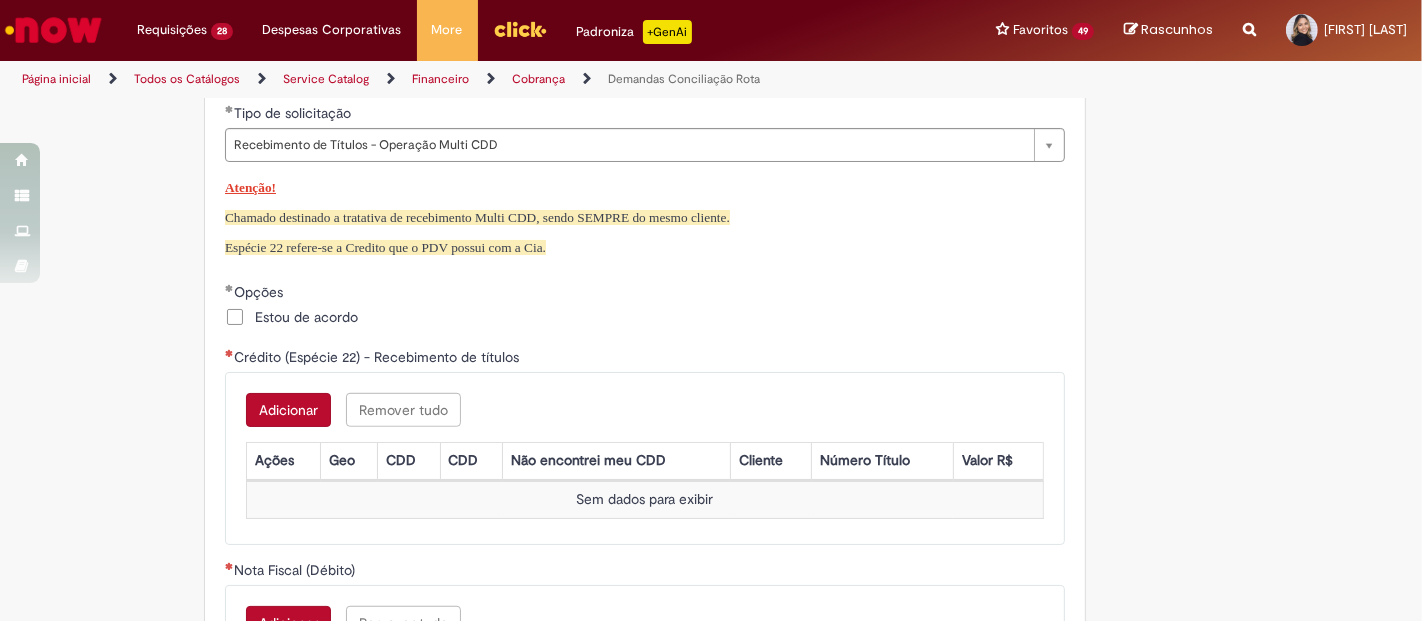 click on "Adicionar" at bounding box center (288, 410) 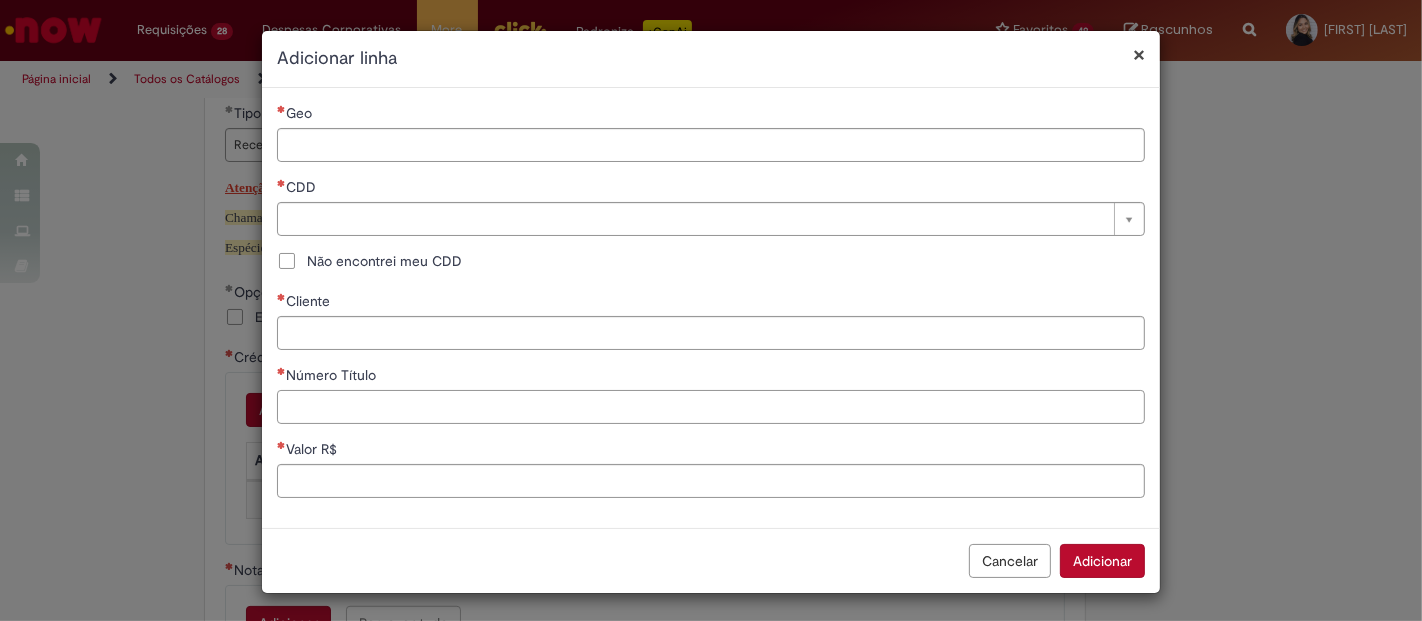 click on "Número Título" at bounding box center [711, 407] 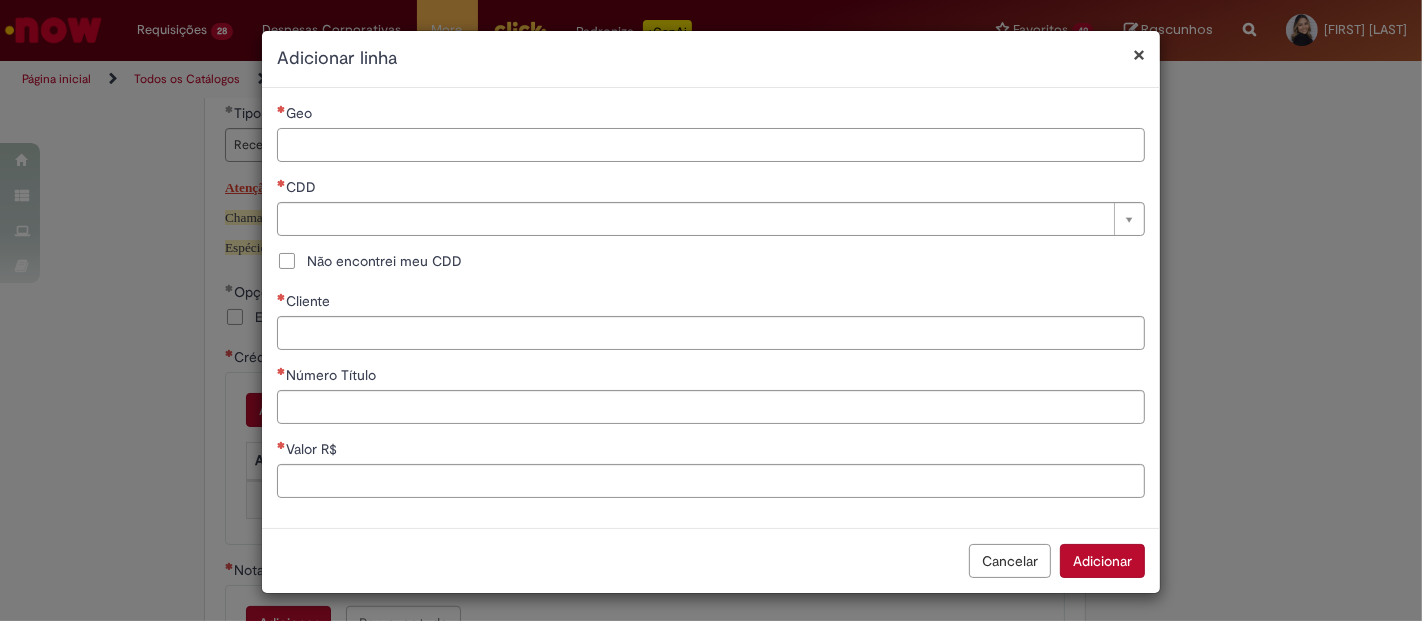 click on "Geo" at bounding box center (711, 145) 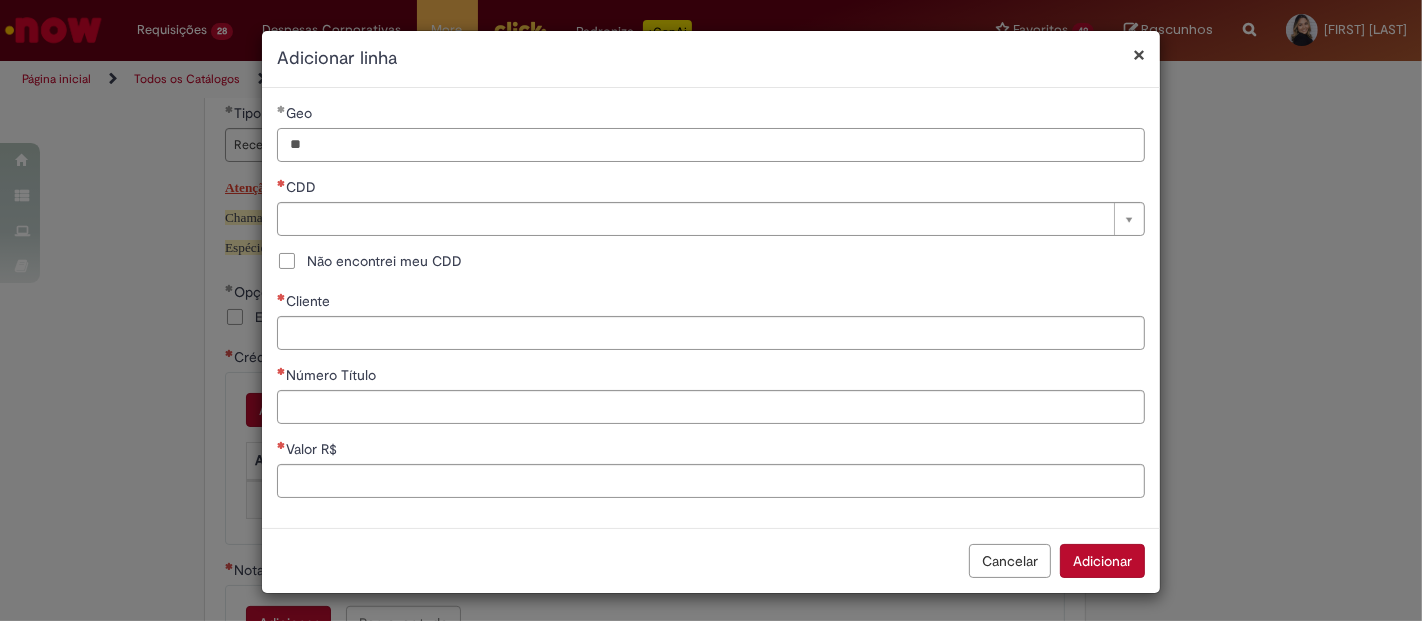 type on "**" 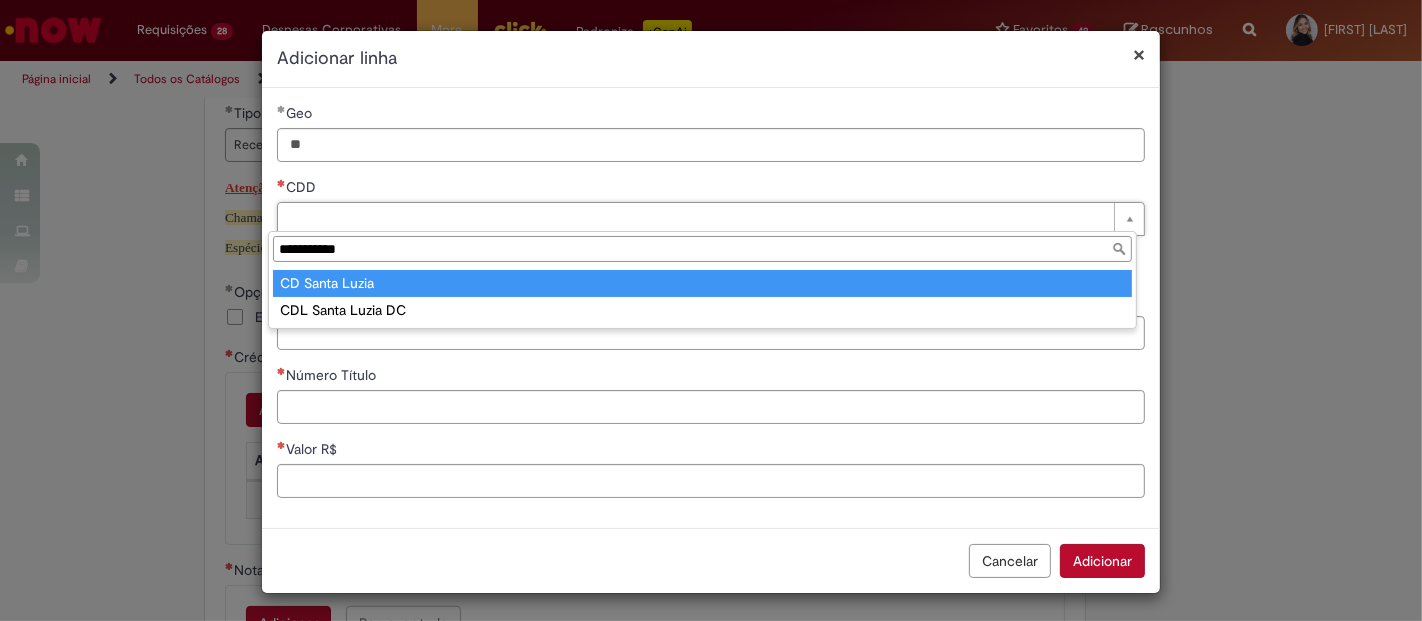 type on "**********" 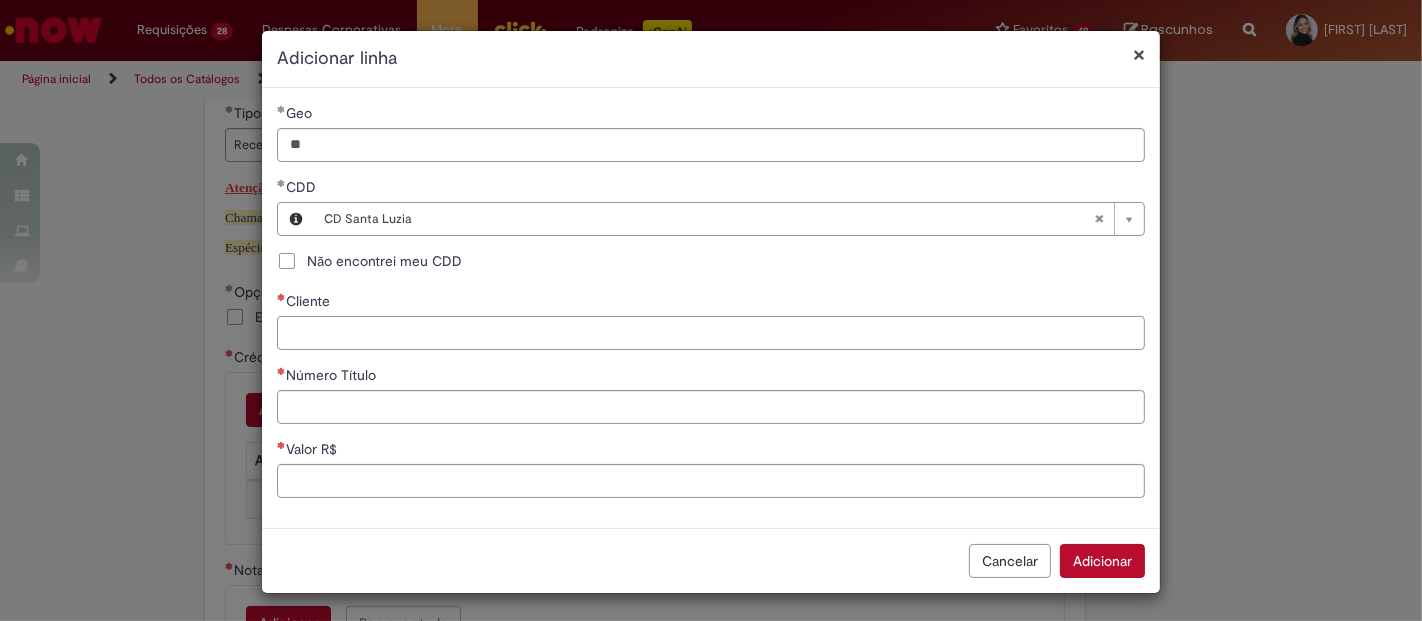click on "Cliente" at bounding box center [711, 333] 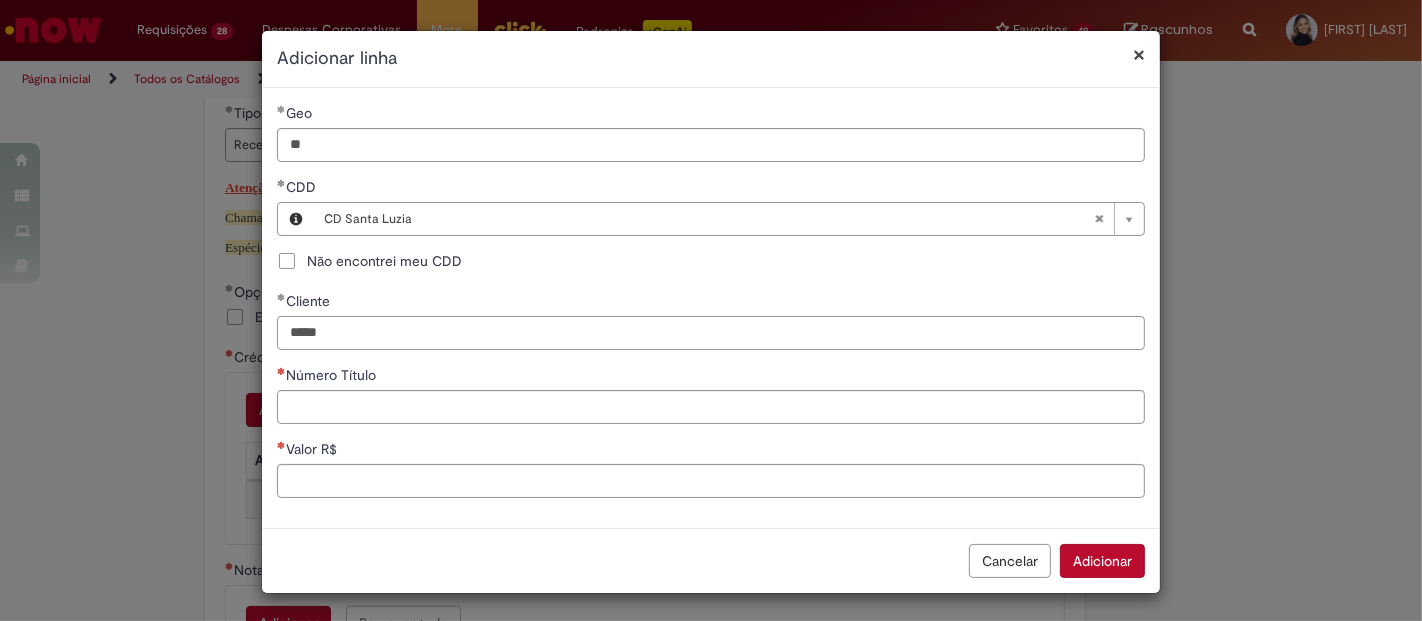 type on "*****" 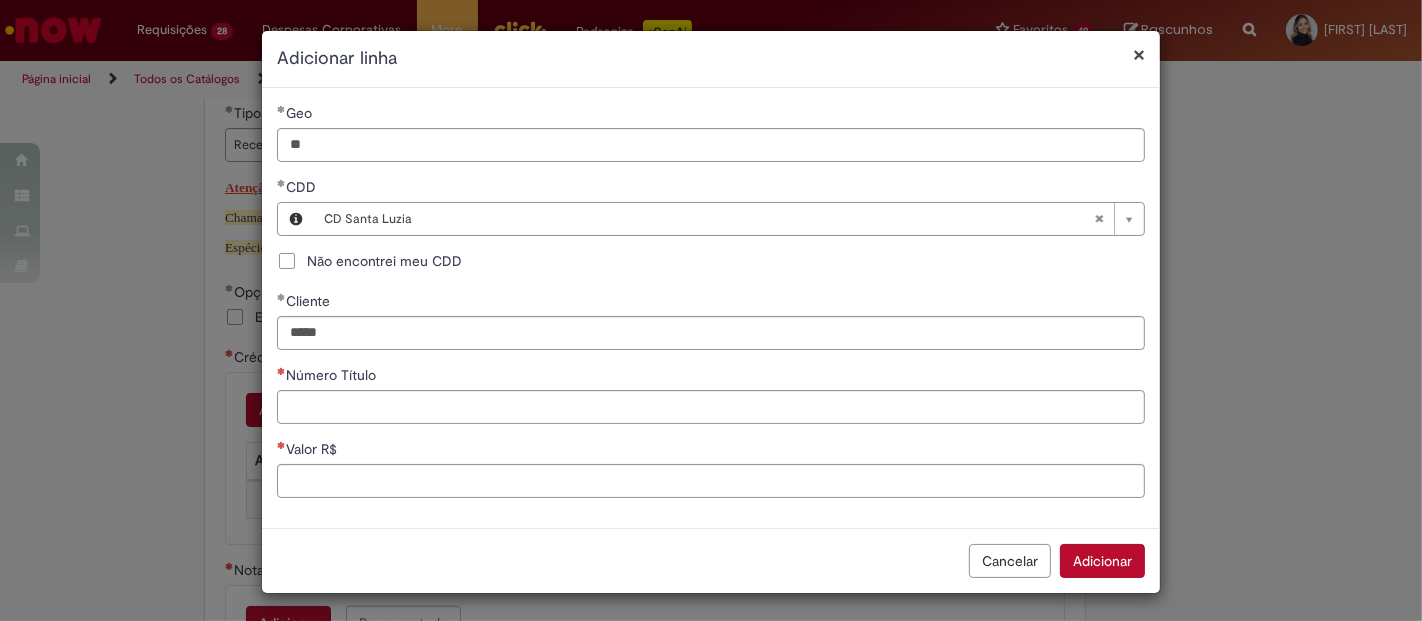 click on "Valor R$" at bounding box center (711, 451) 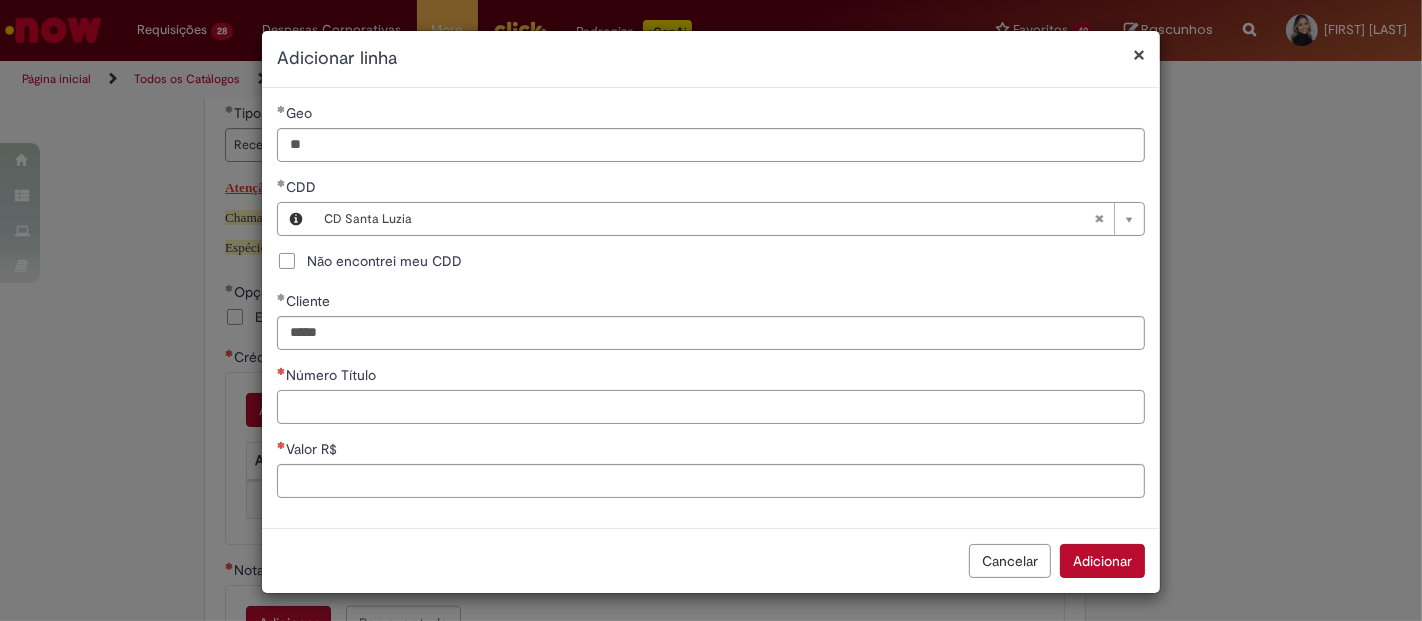 click on "Número Título" at bounding box center [711, 407] 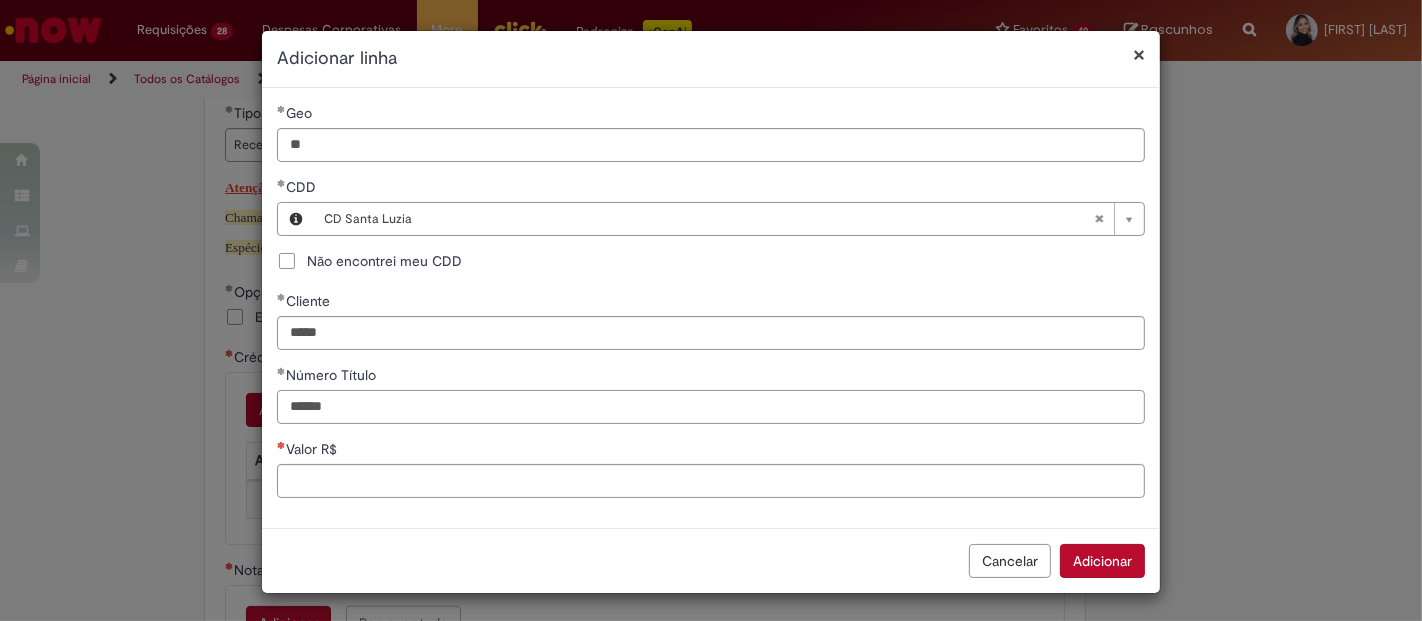 type on "******" 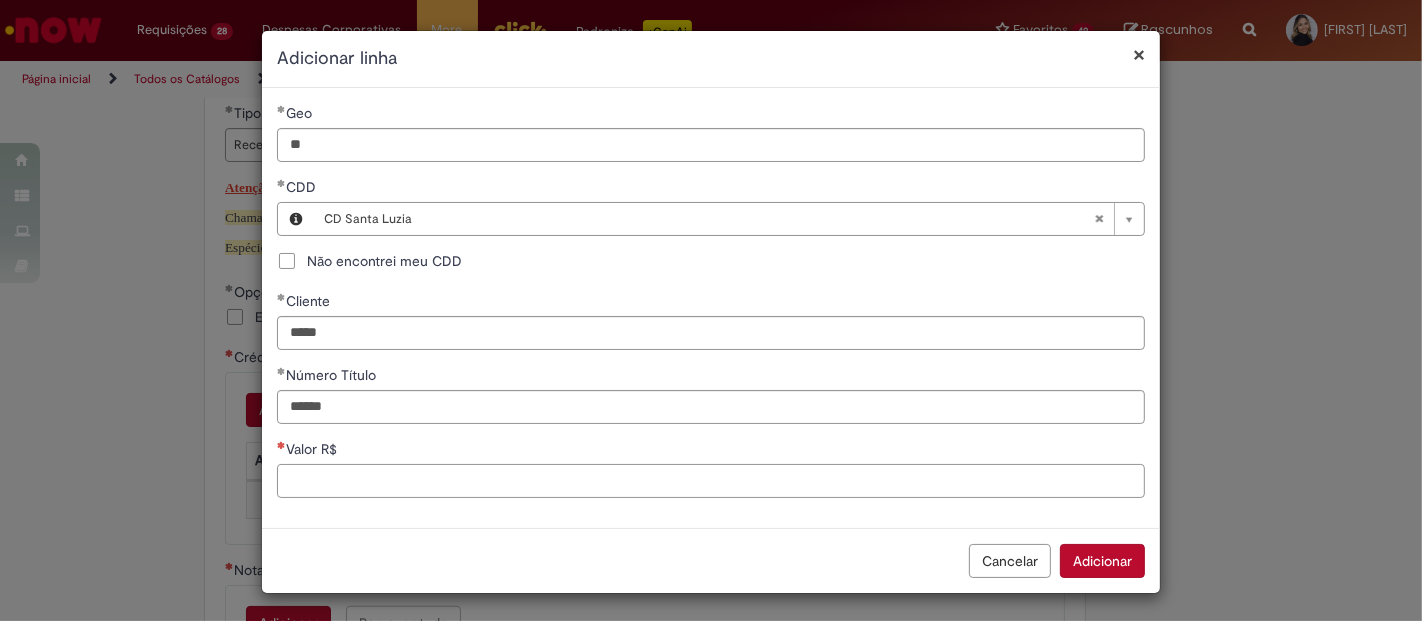 click on "Valor R$" at bounding box center (711, 481) 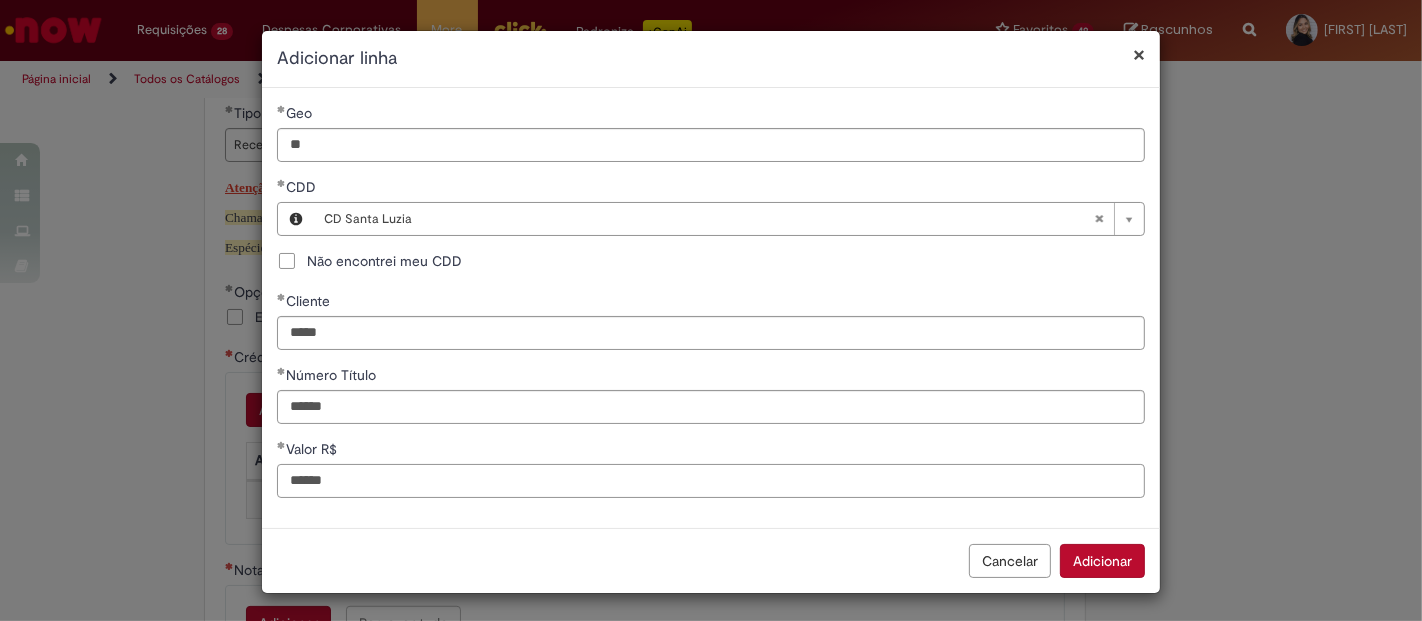 click on "******" at bounding box center (711, 481) 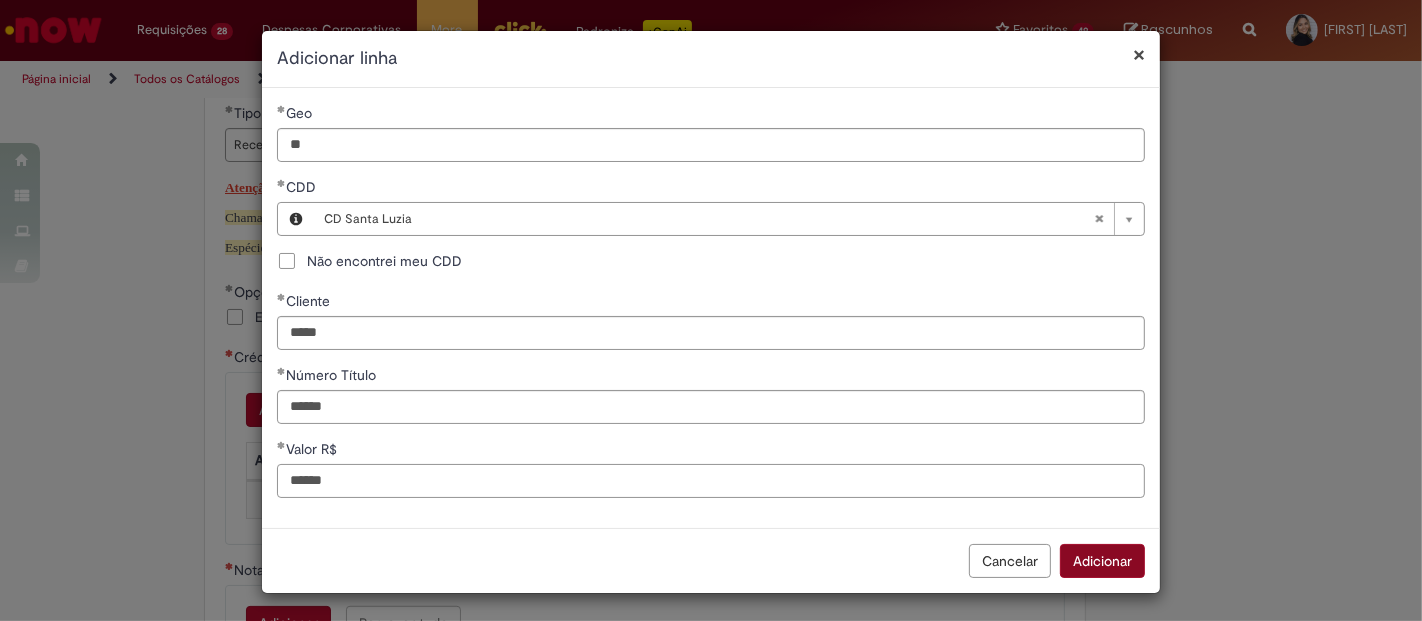 type on "******" 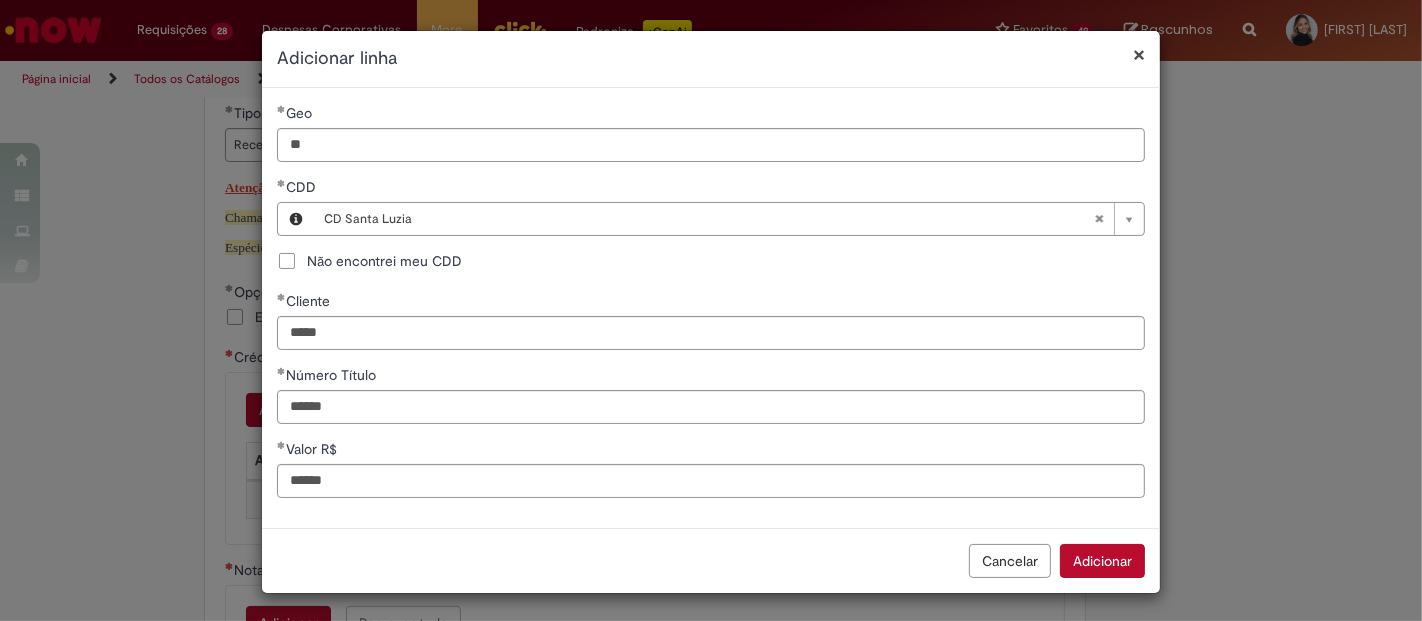 click on "Adicionar" at bounding box center (1102, 561) 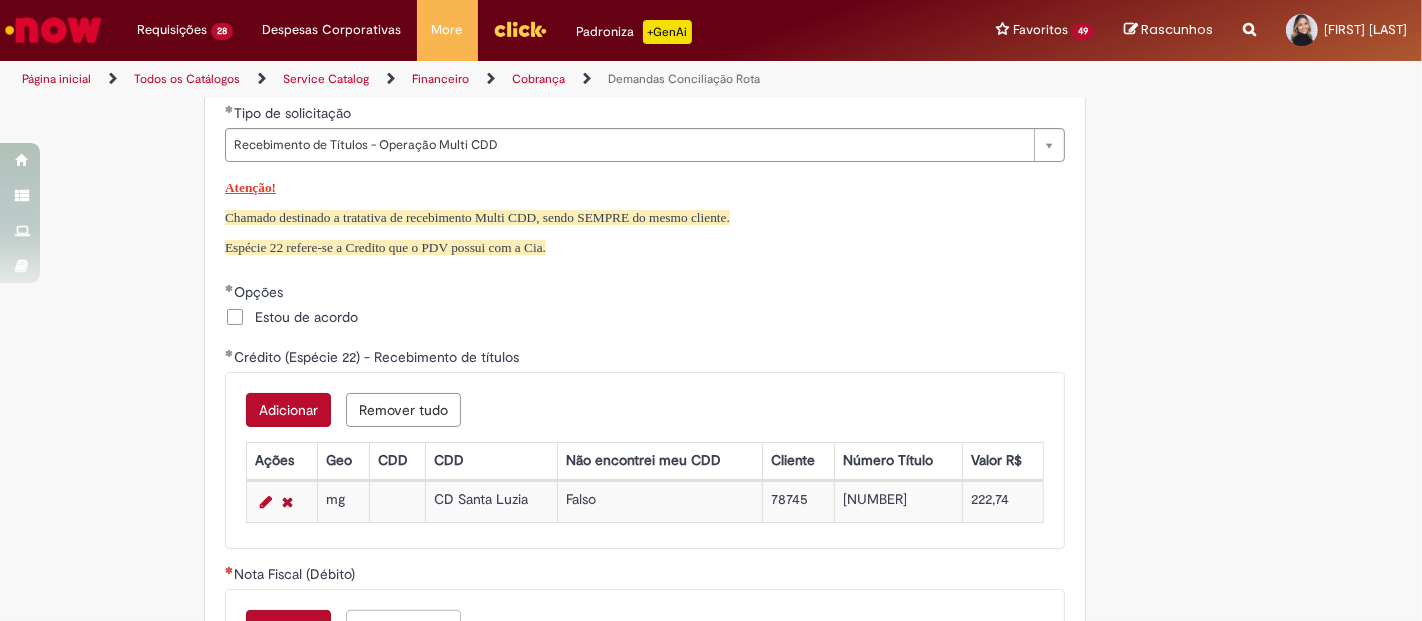 scroll, scrollTop: 1222, scrollLeft: 0, axis: vertical 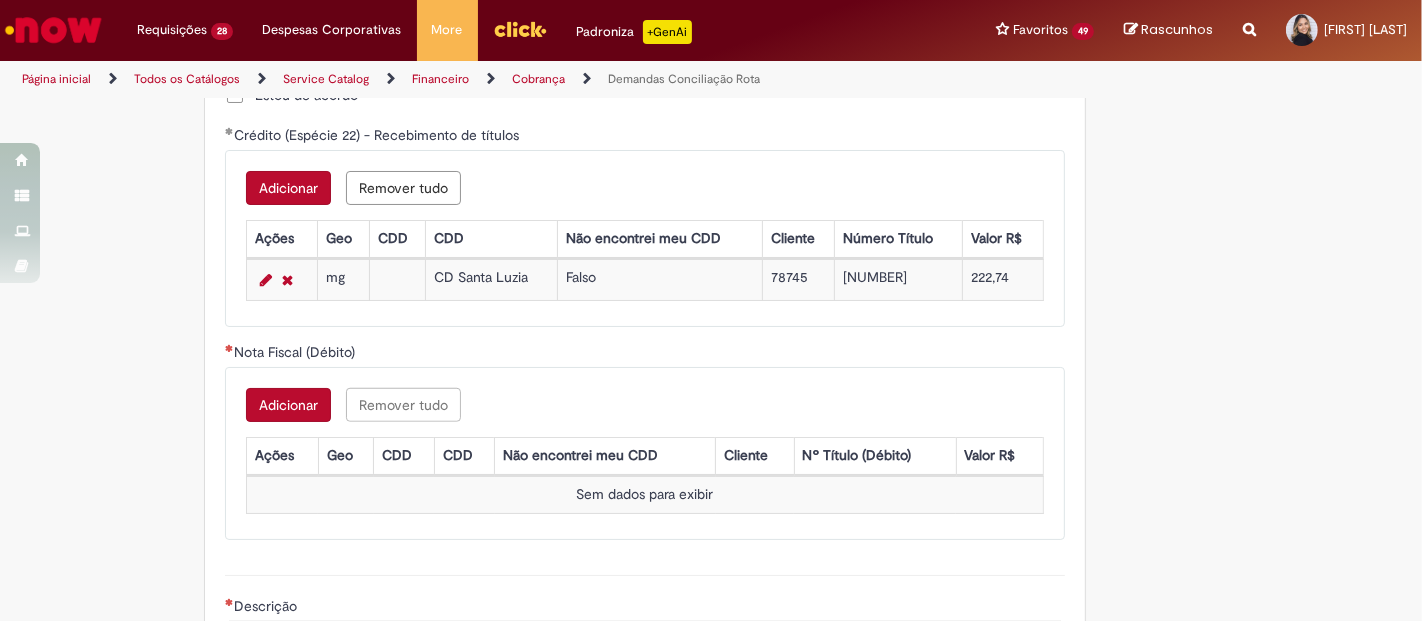 click on "Adicionar" at bounding box center [288, 405] 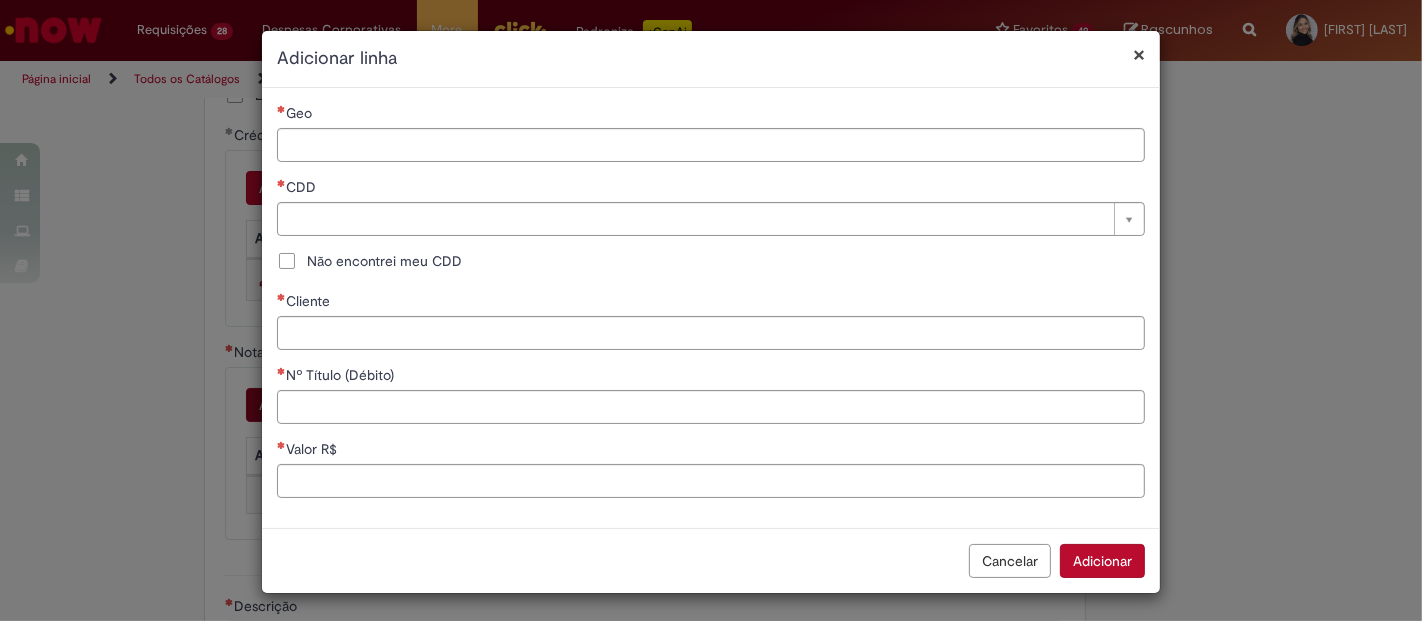 type 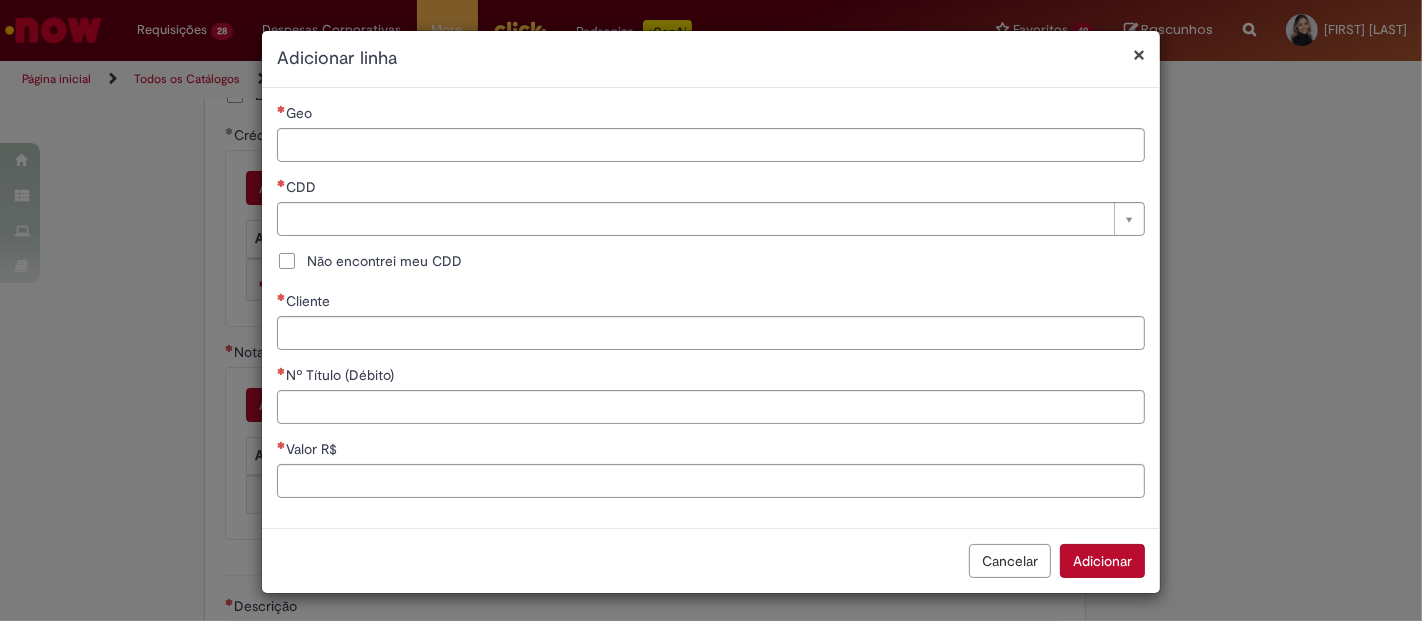 click on "Valor R$" at bounding box center [711, 451] 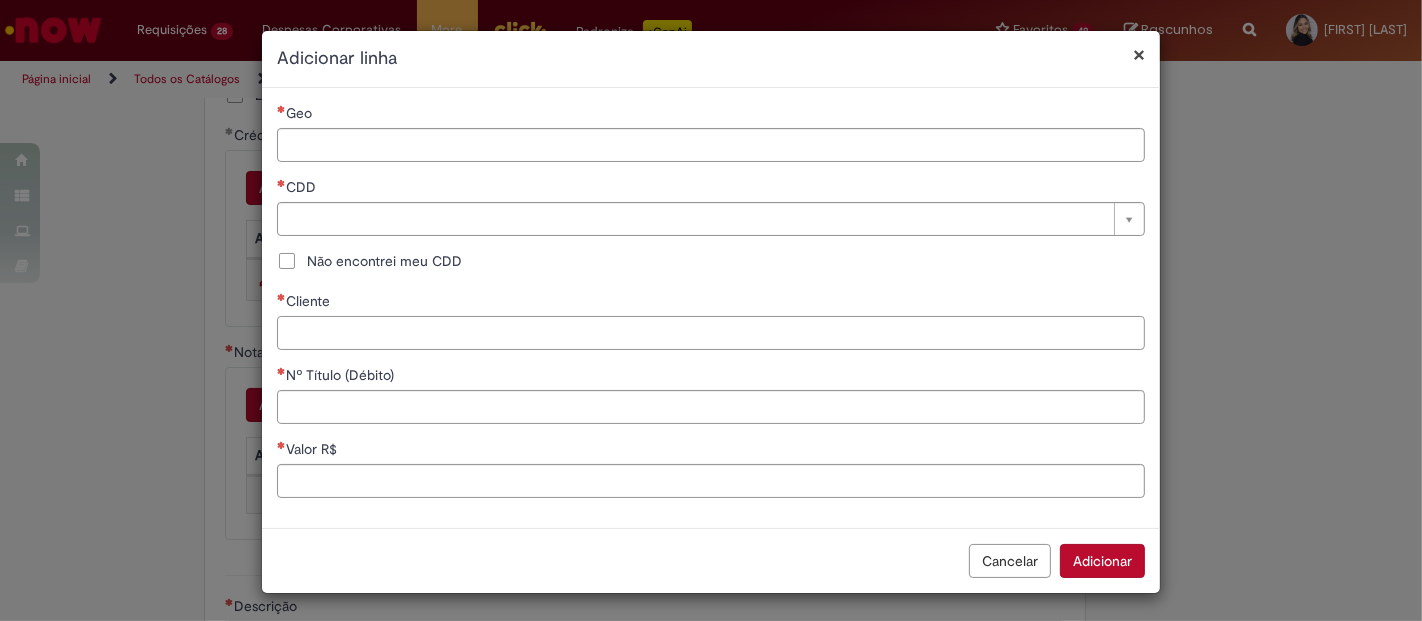 click on "Cliente" at bounding box center [711, 333] 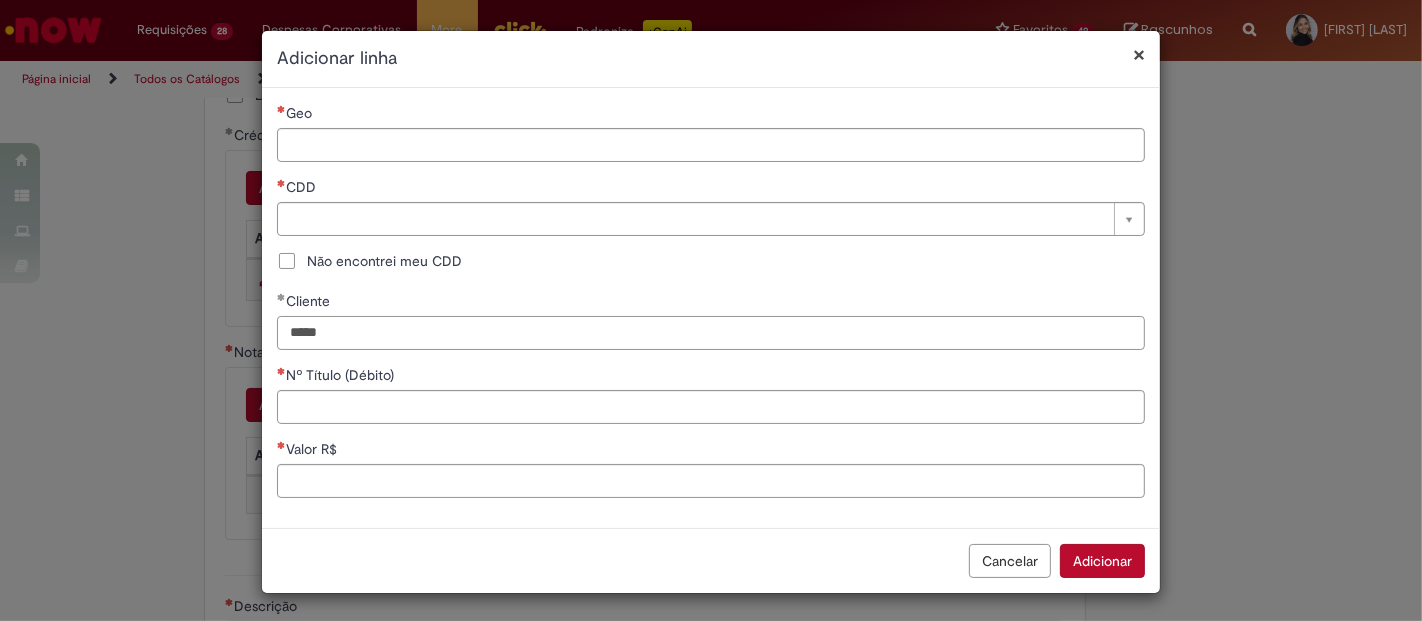 type on "*****" 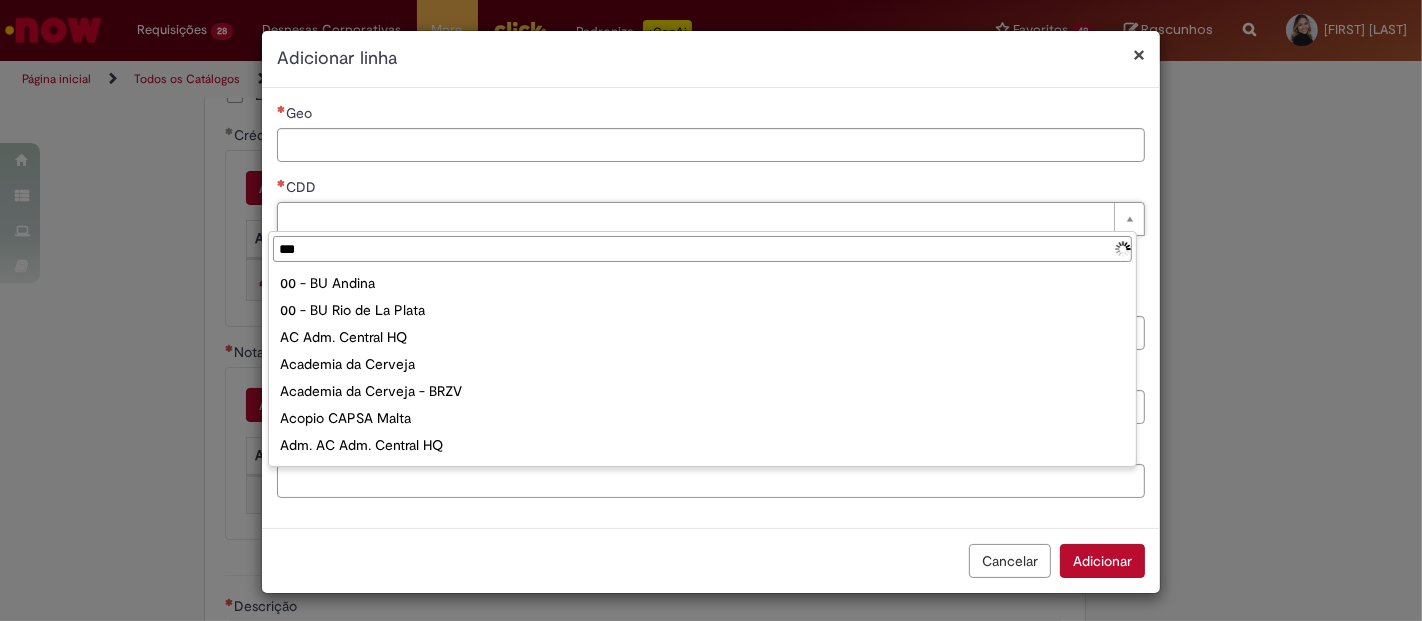 type on "****" 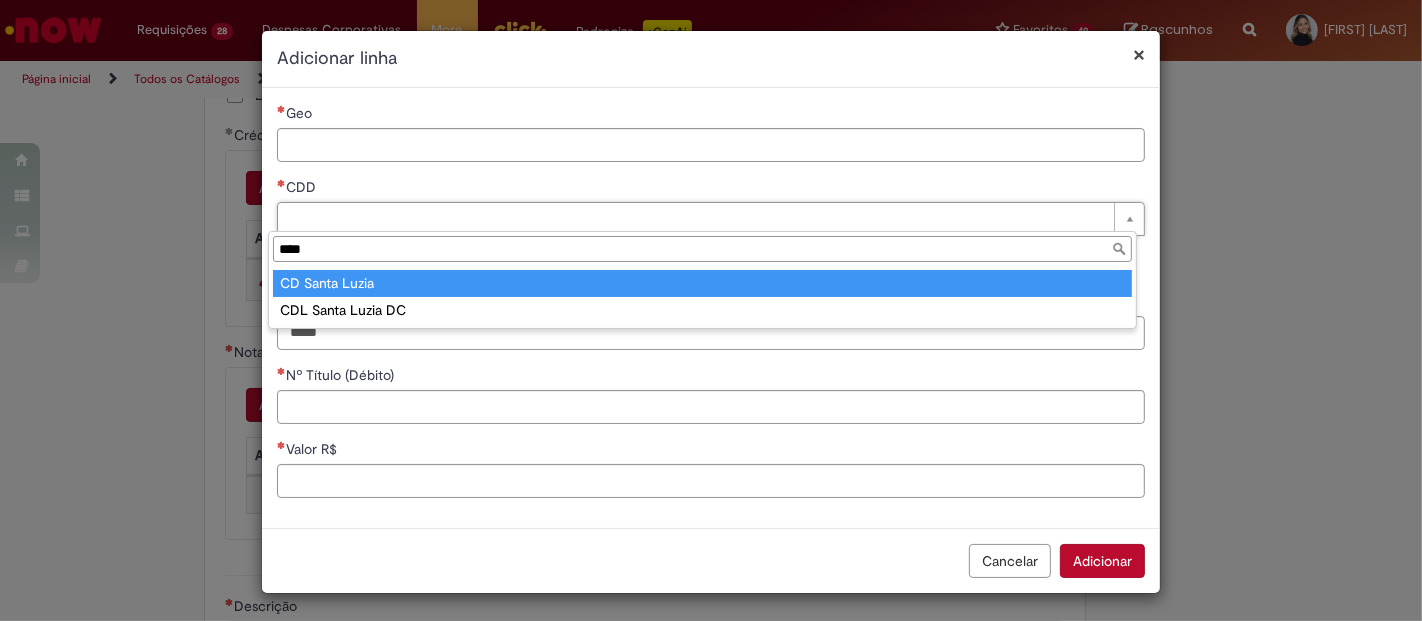 type on "**********" 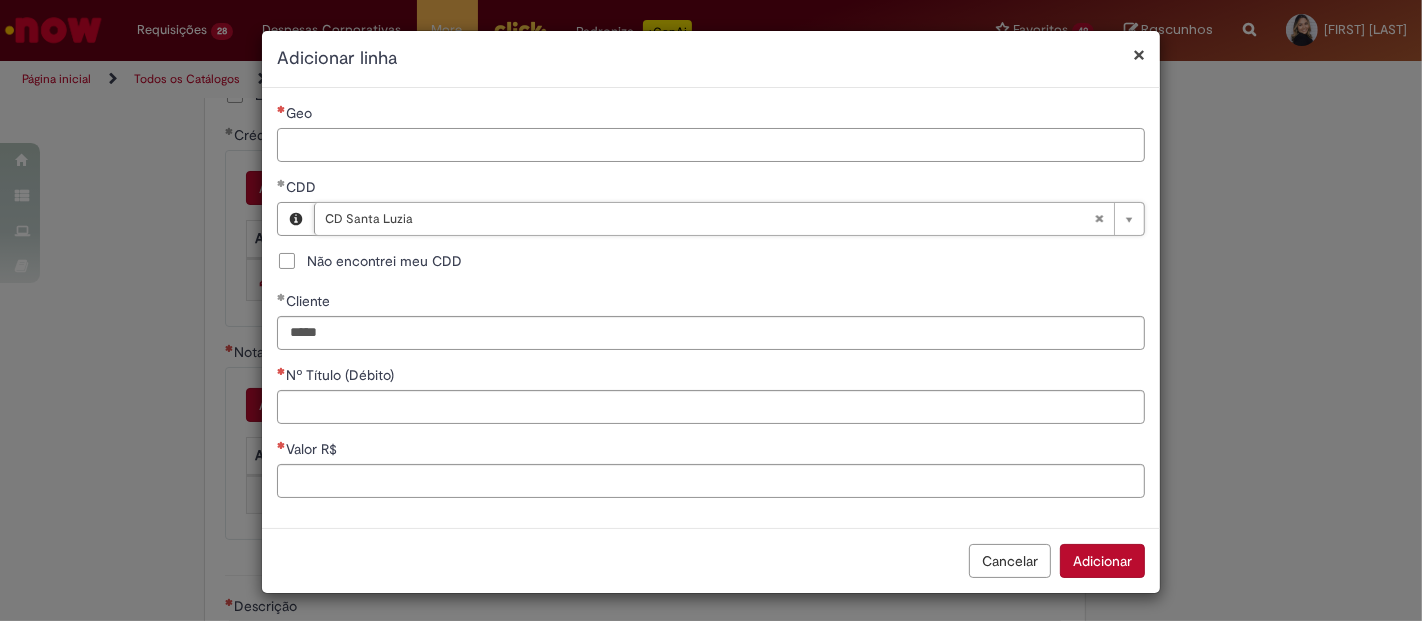 click on "Geo" at bounding box center (711, 145) 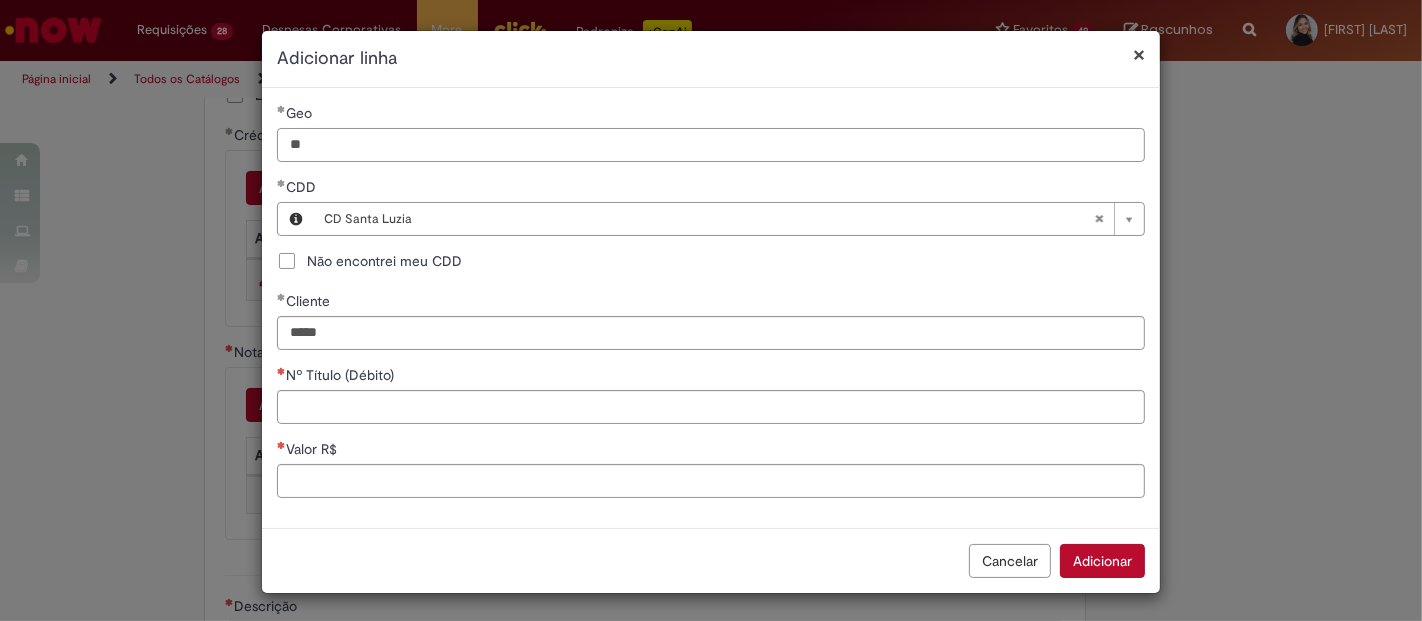 type on "**" 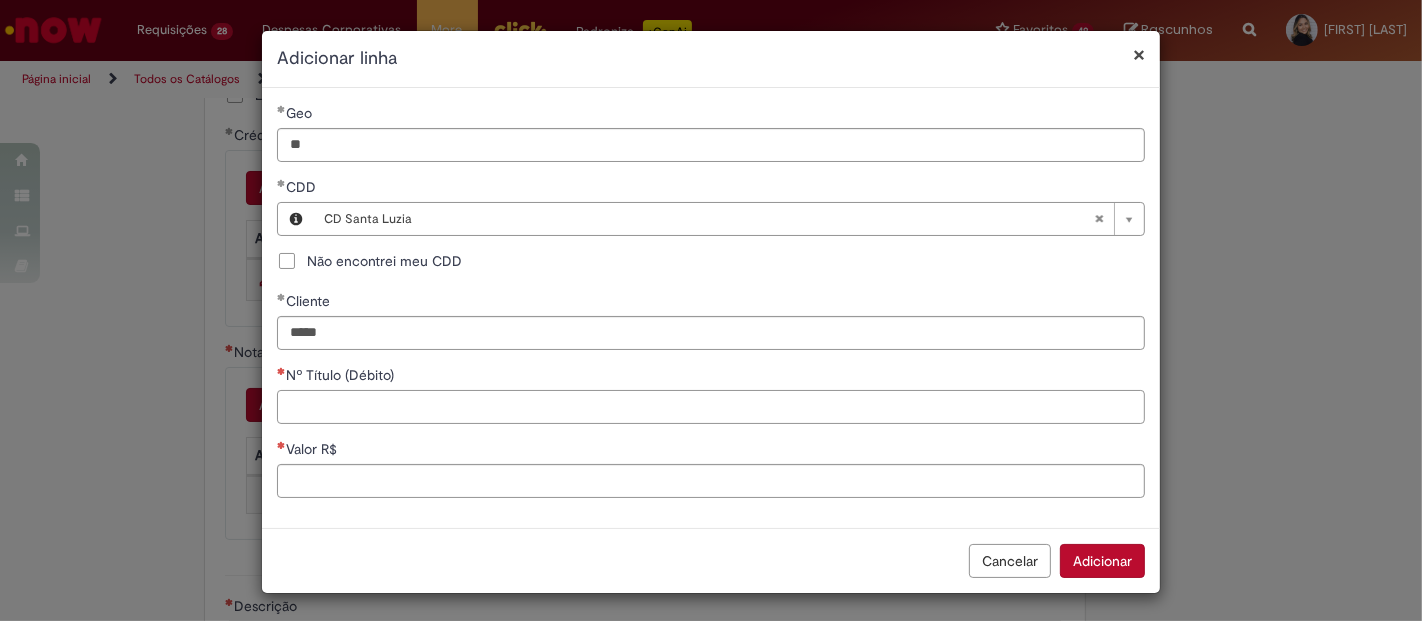 click on "Nº Título (Débito)" at bounding box center [711, 407] 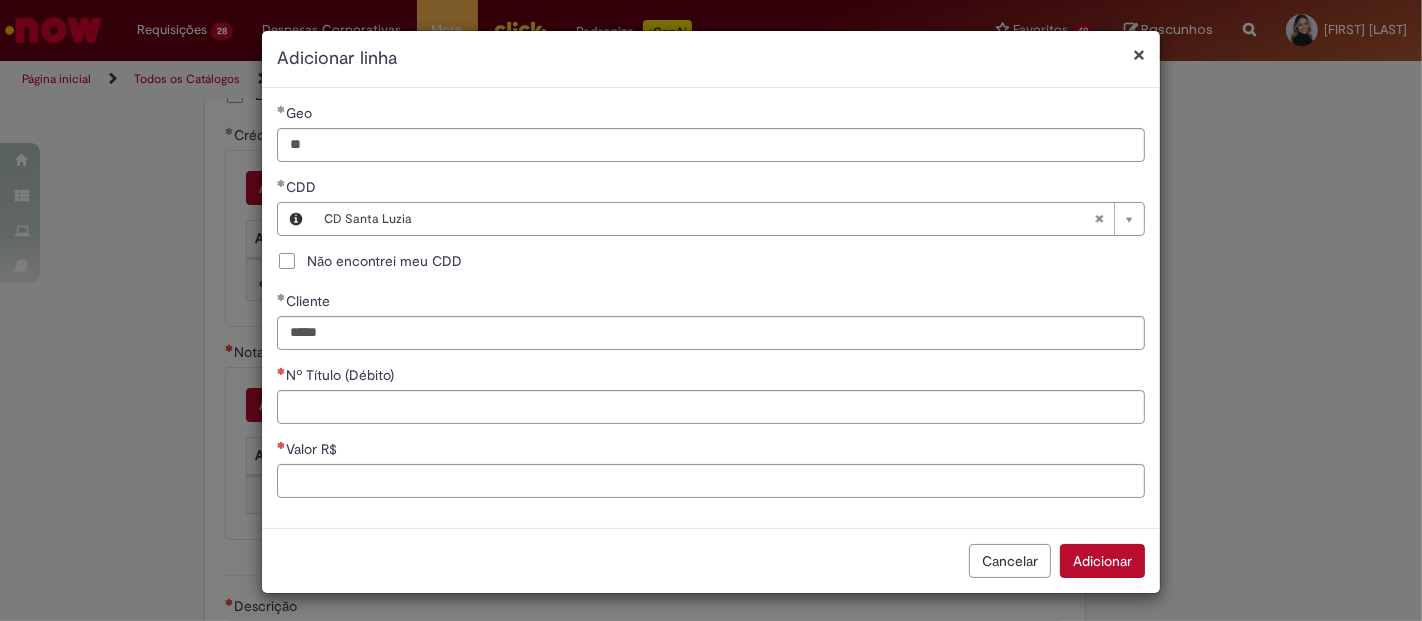 click on "Valor R$" at bounding box center [711, 451] 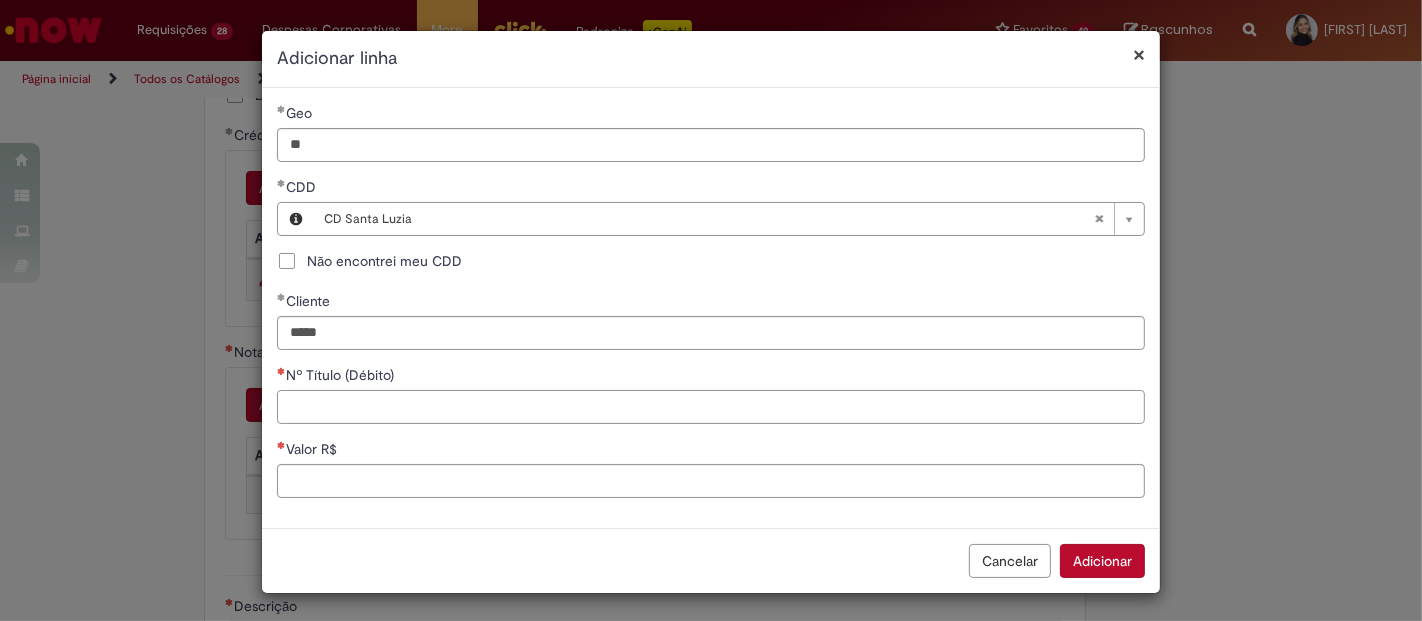 click on "Nº Título (Débito)" at bounding box center [711, 407] 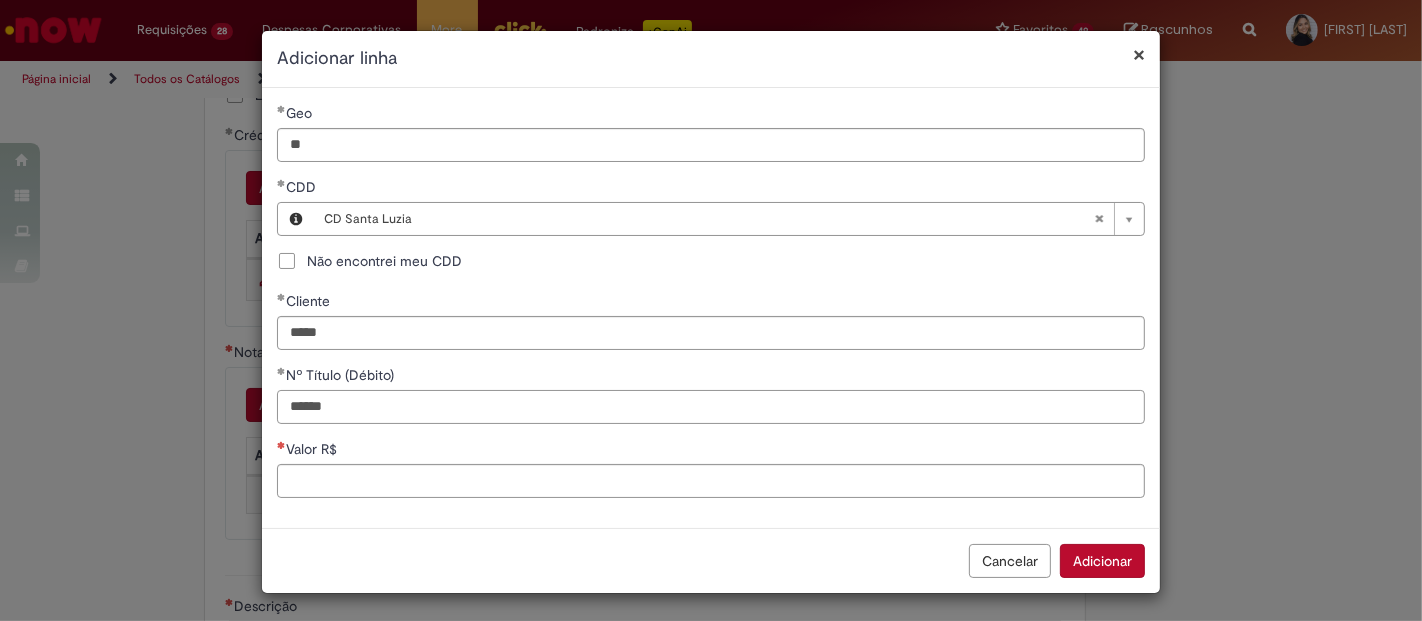 type on "******" 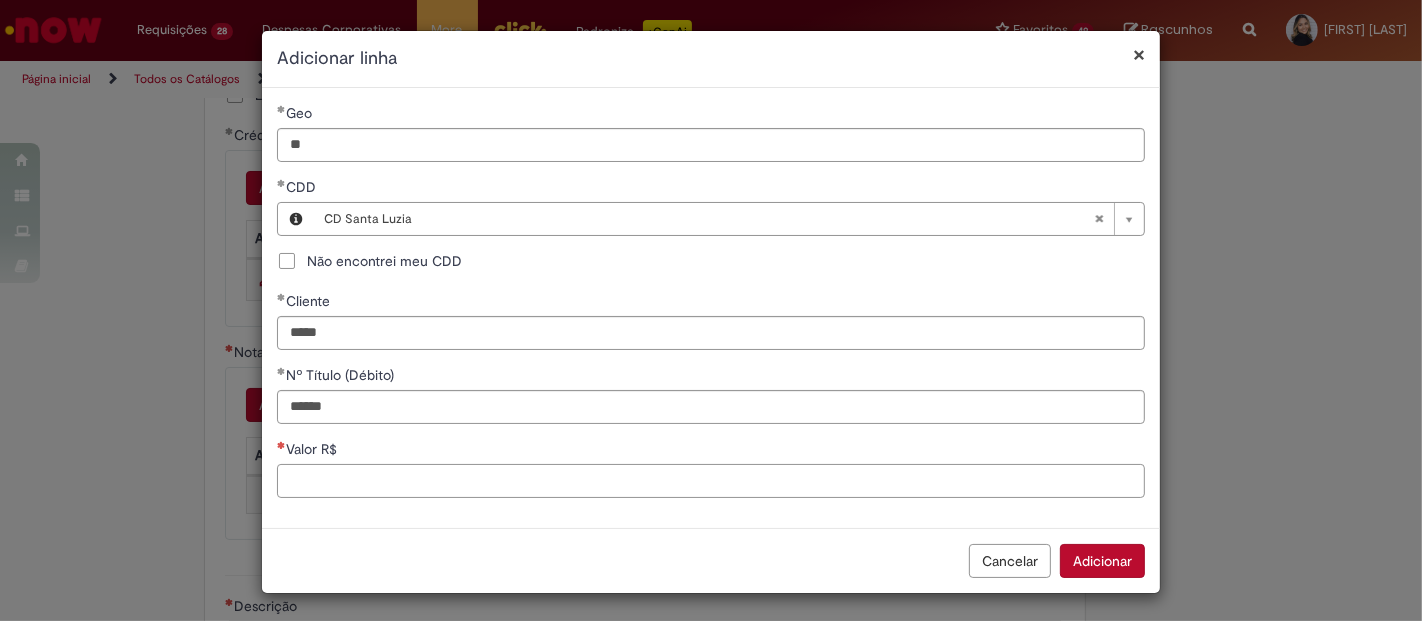 click on "Valor R$" at bounding box center [711, 481] 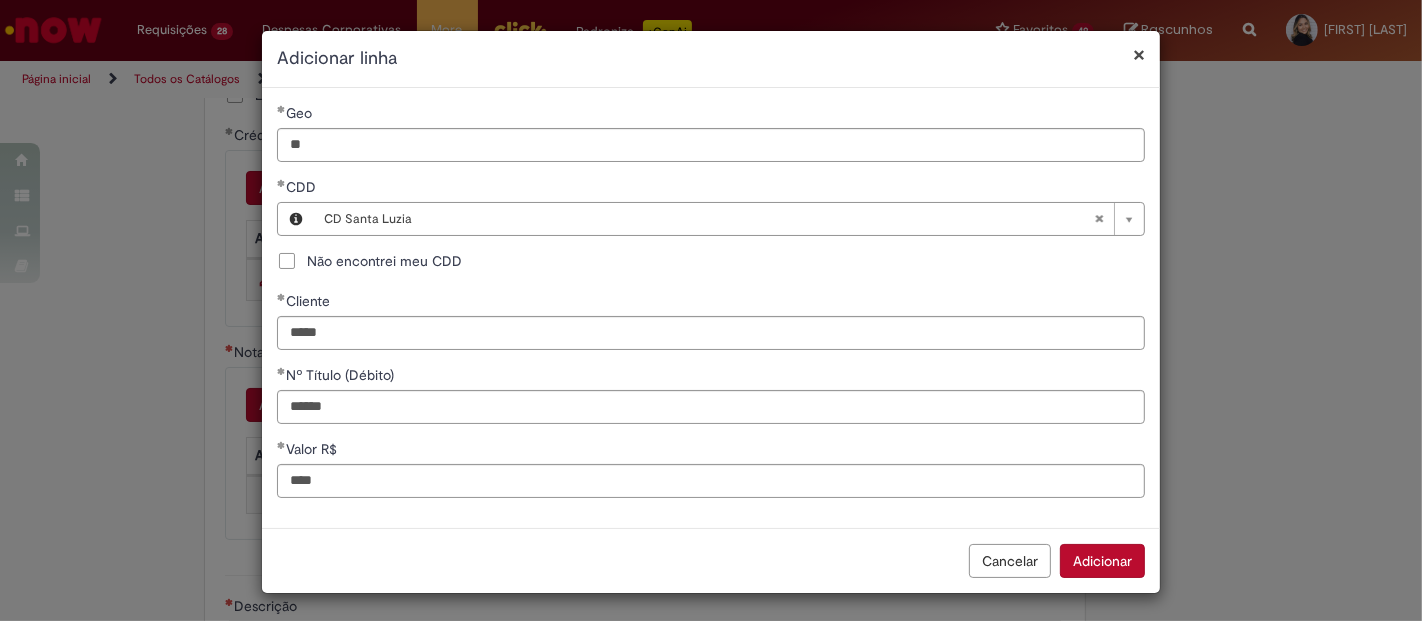 type on "**********" 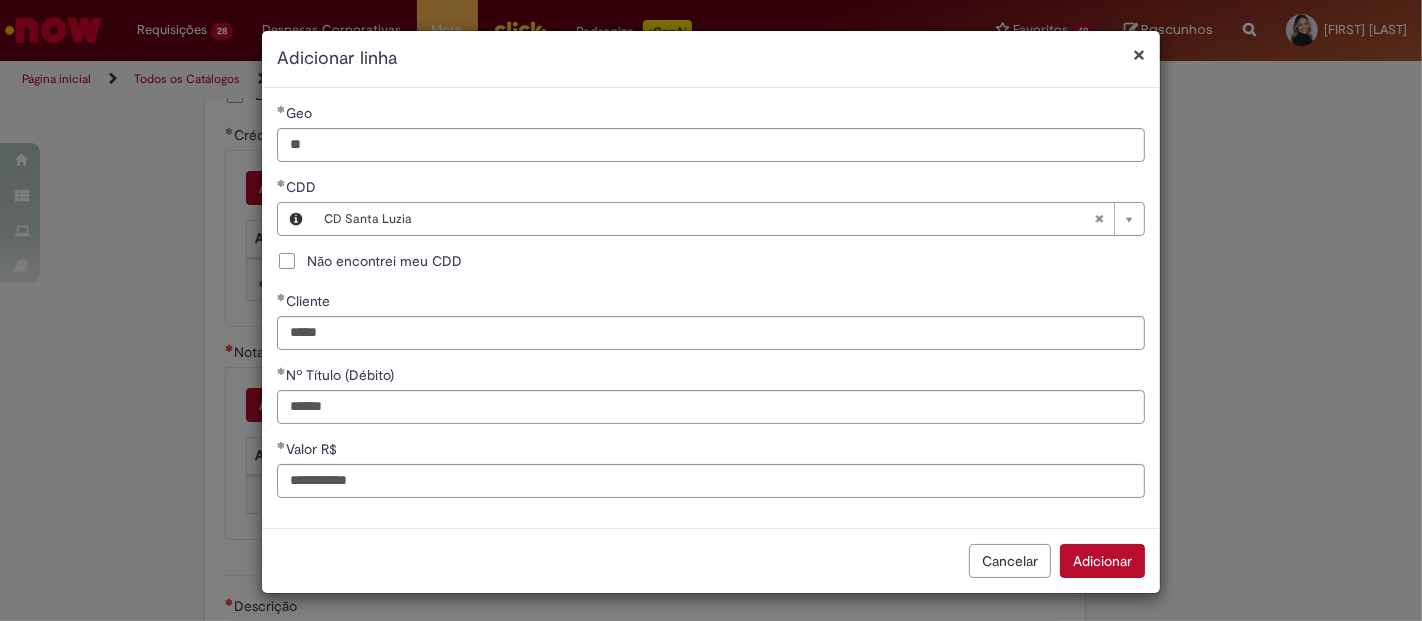type 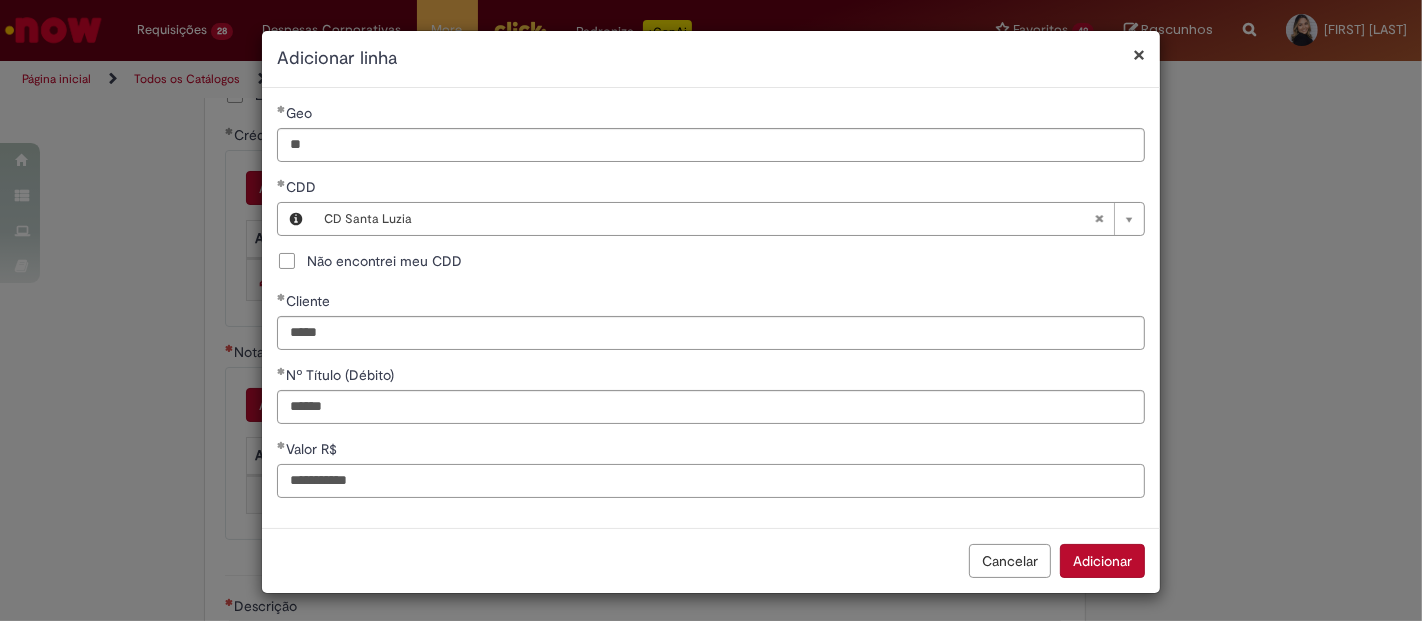 click on "**********" at bounding box center [711, 481] 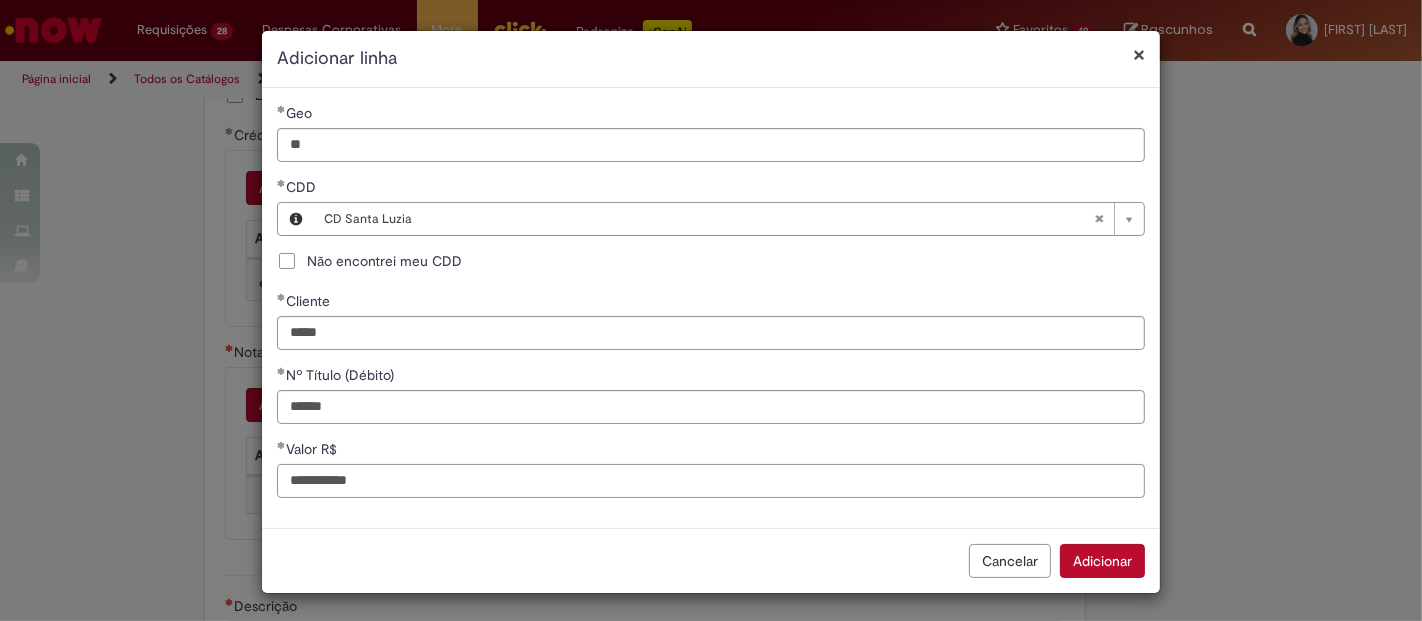 type on "**********" 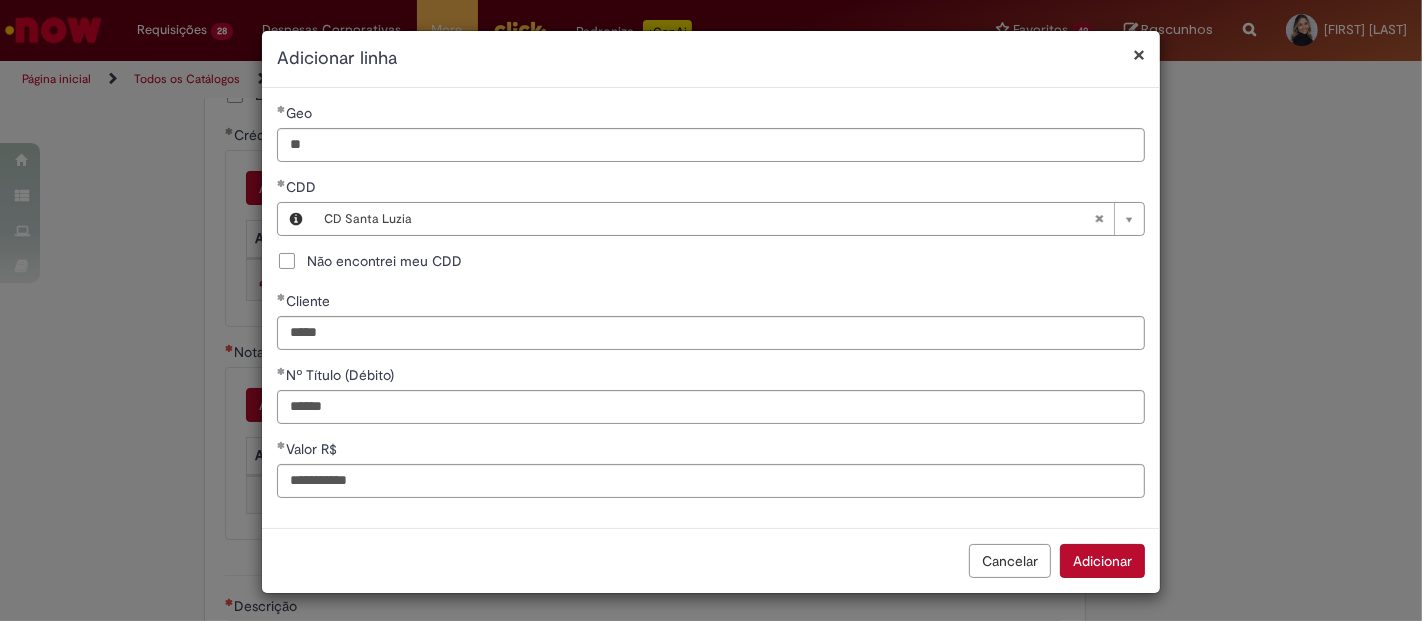 click on "Adicionar" at bounding box center (1102, 561) 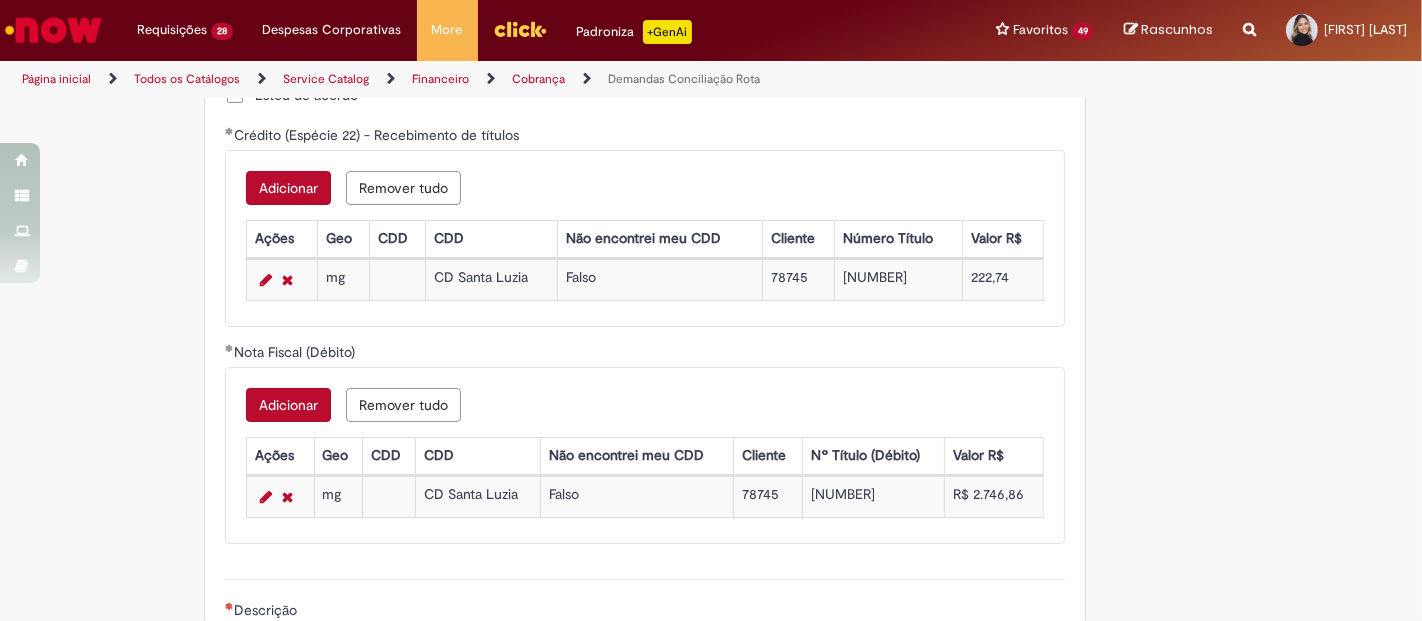 scroll, scrollTop: 1555, scrollLeft: 0, axis: vertical 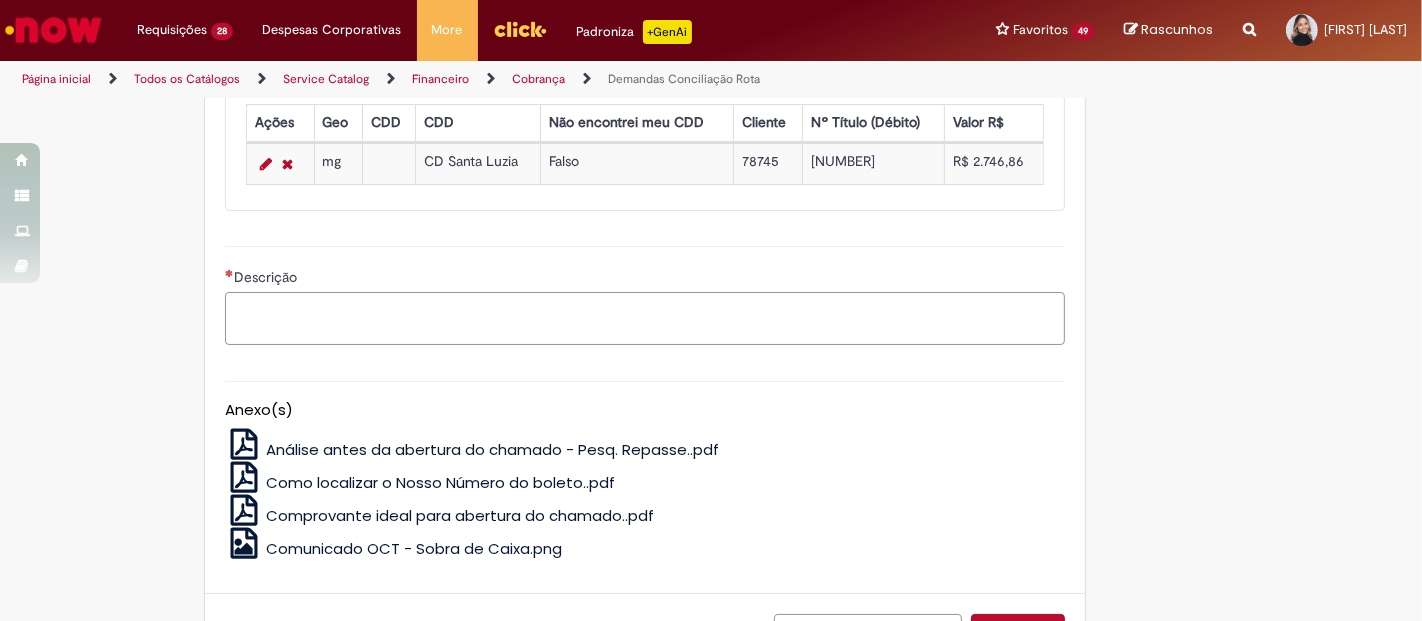 click on "Descrição" at bounding box center (645, 318) 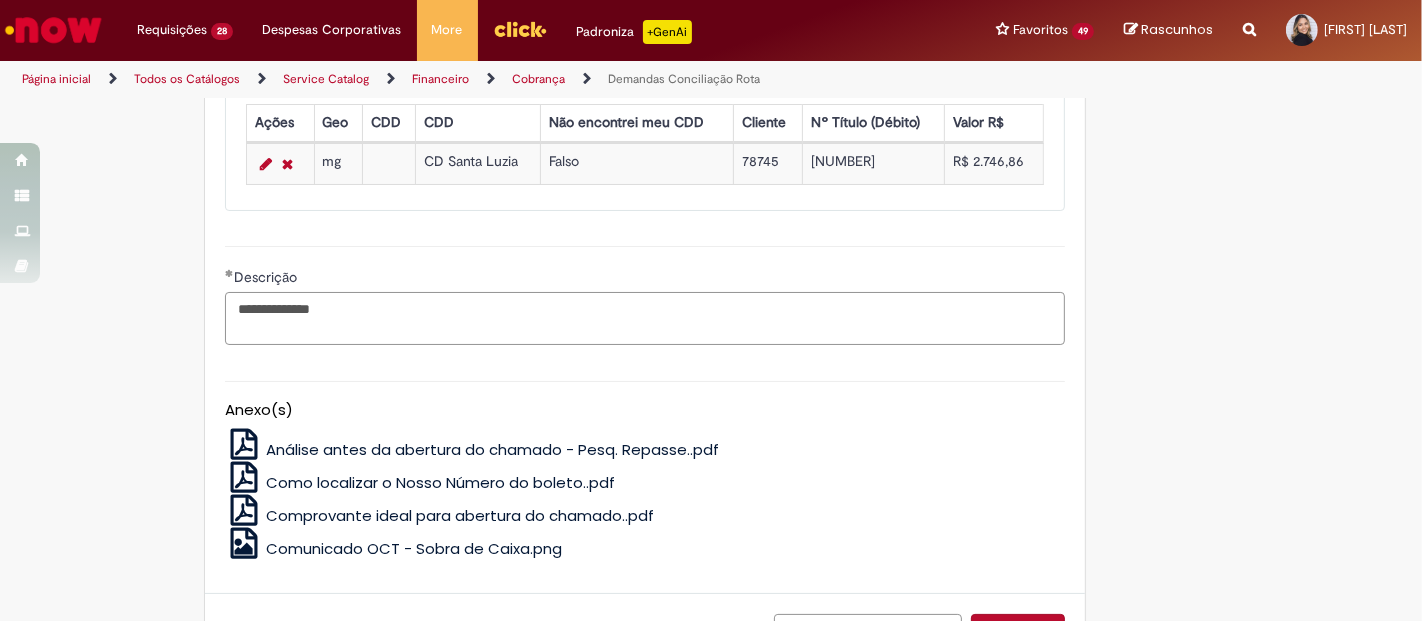 paste on "*******" 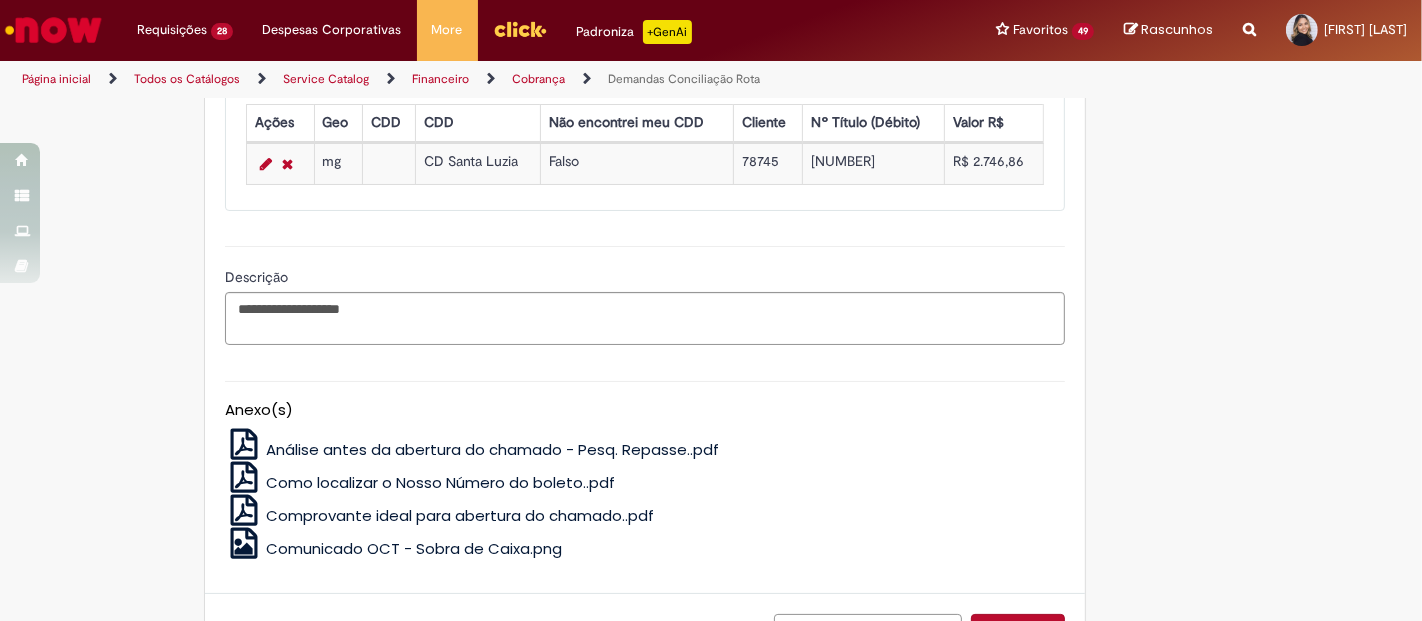 click on "78745" at bounding box center (768, 163) 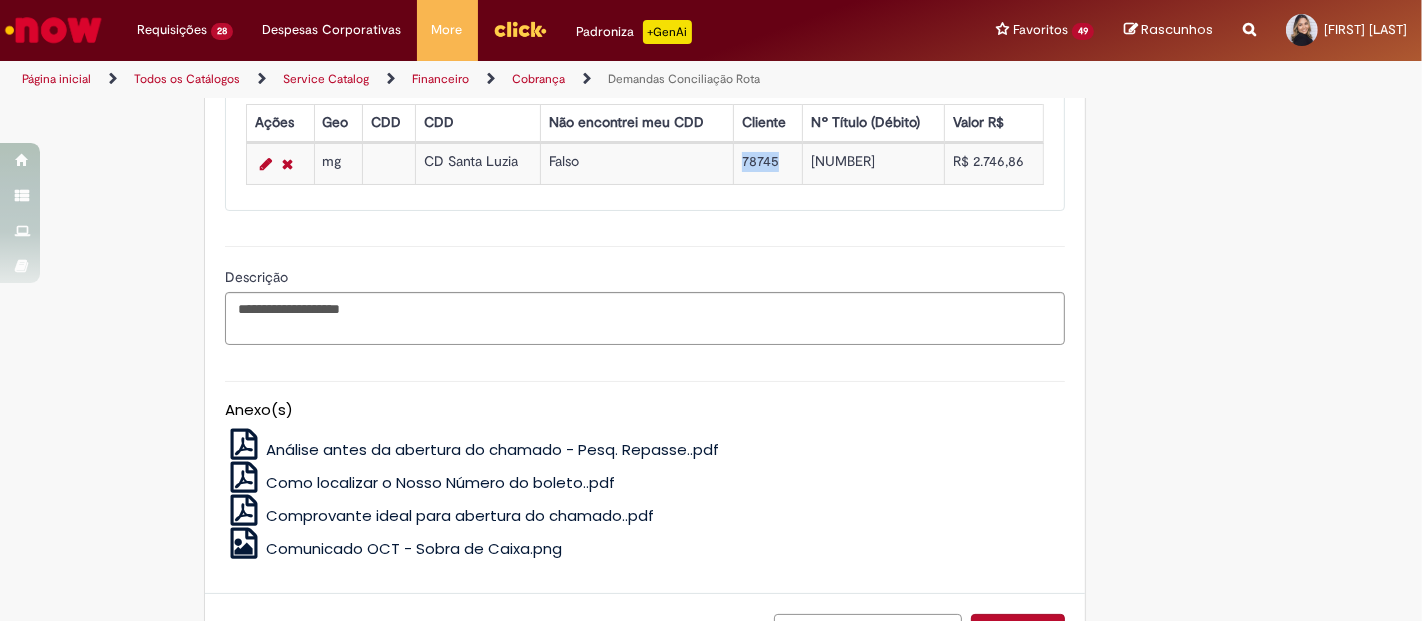 copy on "78745" 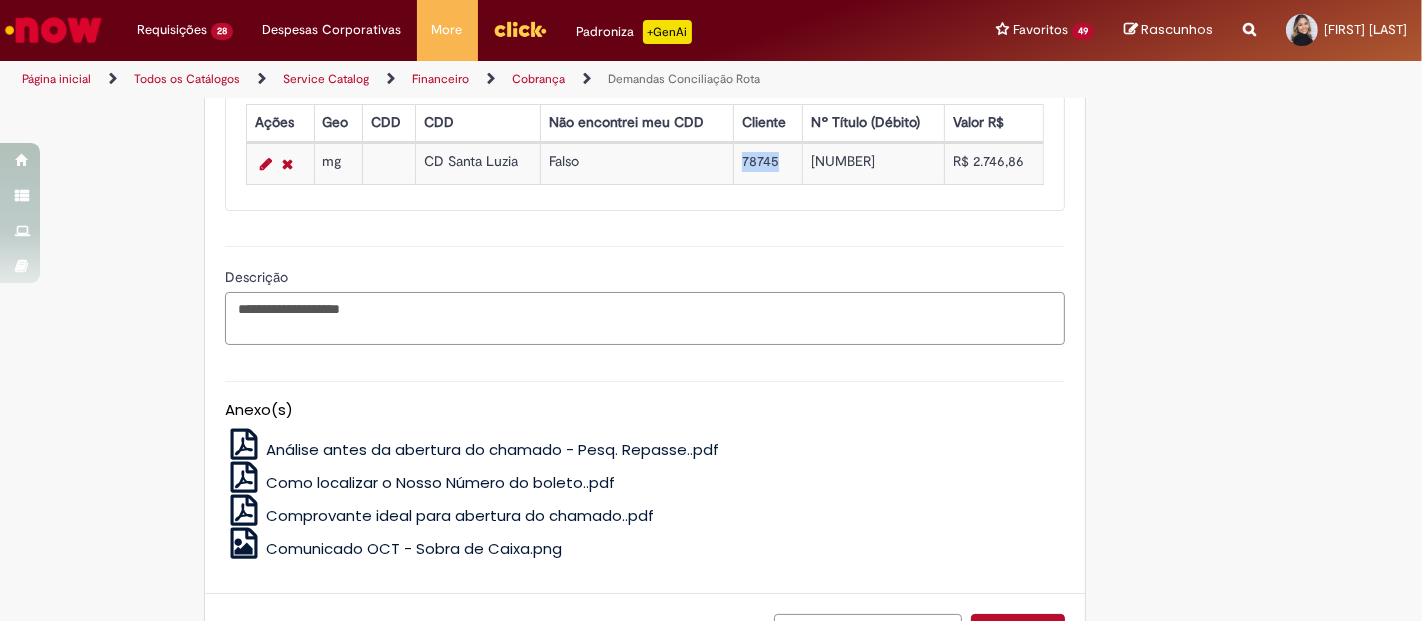 click on "**********" at bounding box center [645, 318] 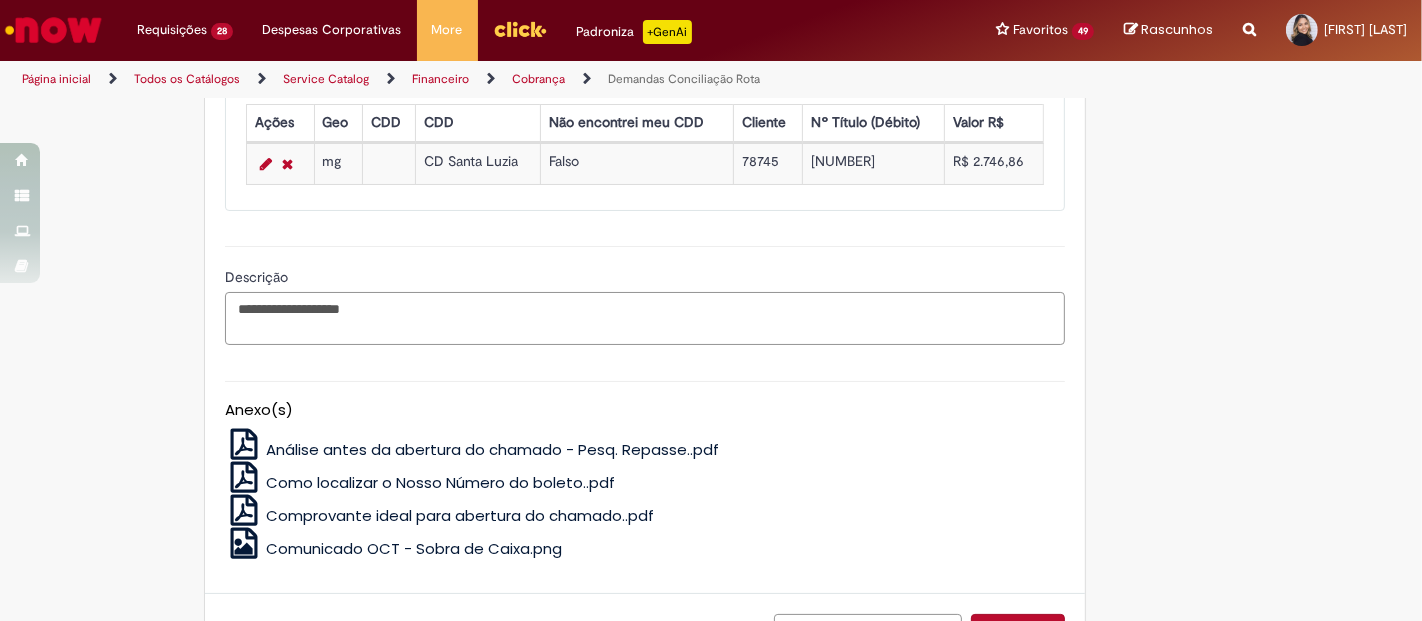 click on "**********" at bounding box center (645, 318) 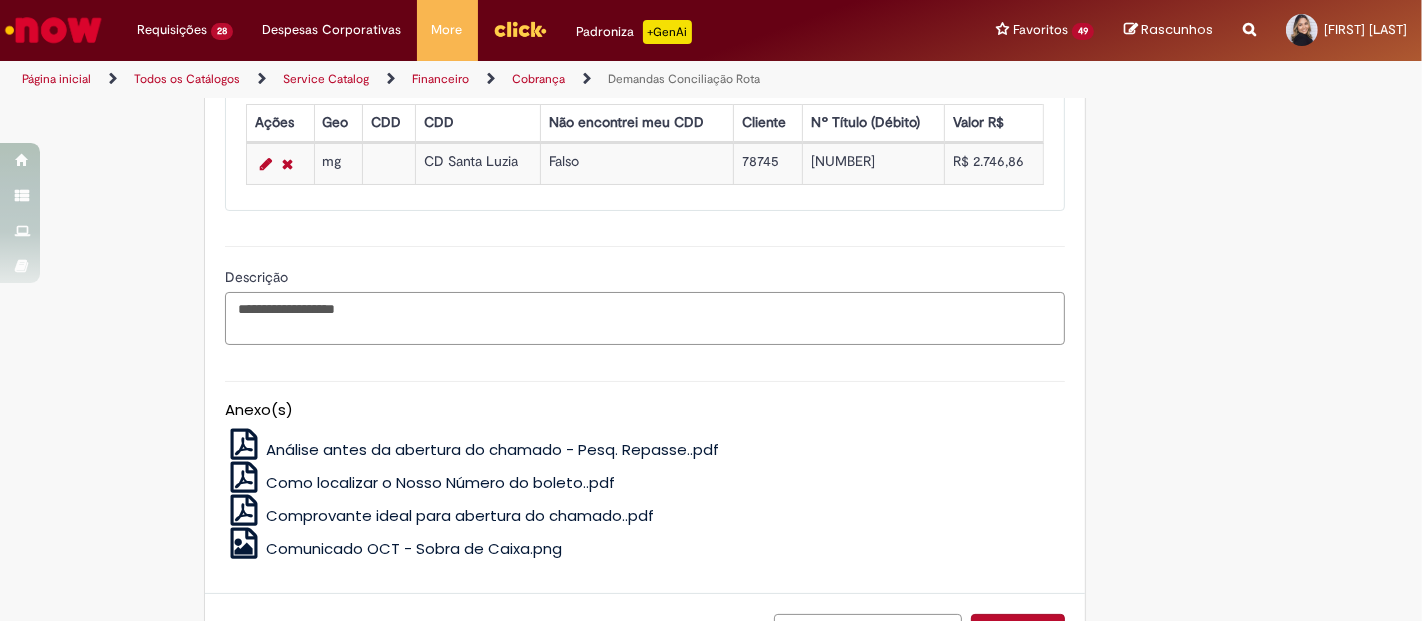 scroll, scrollTop: 1728, scrollLeft: 0, axis: vertical 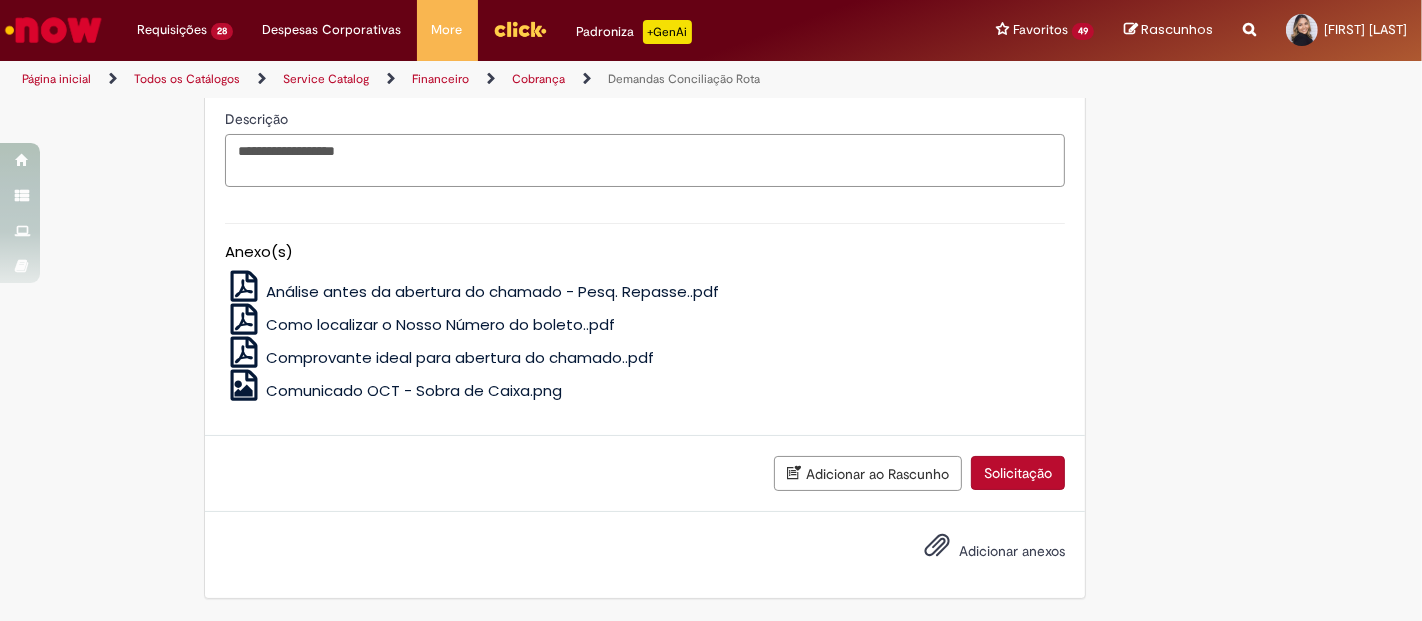 type on "**********" 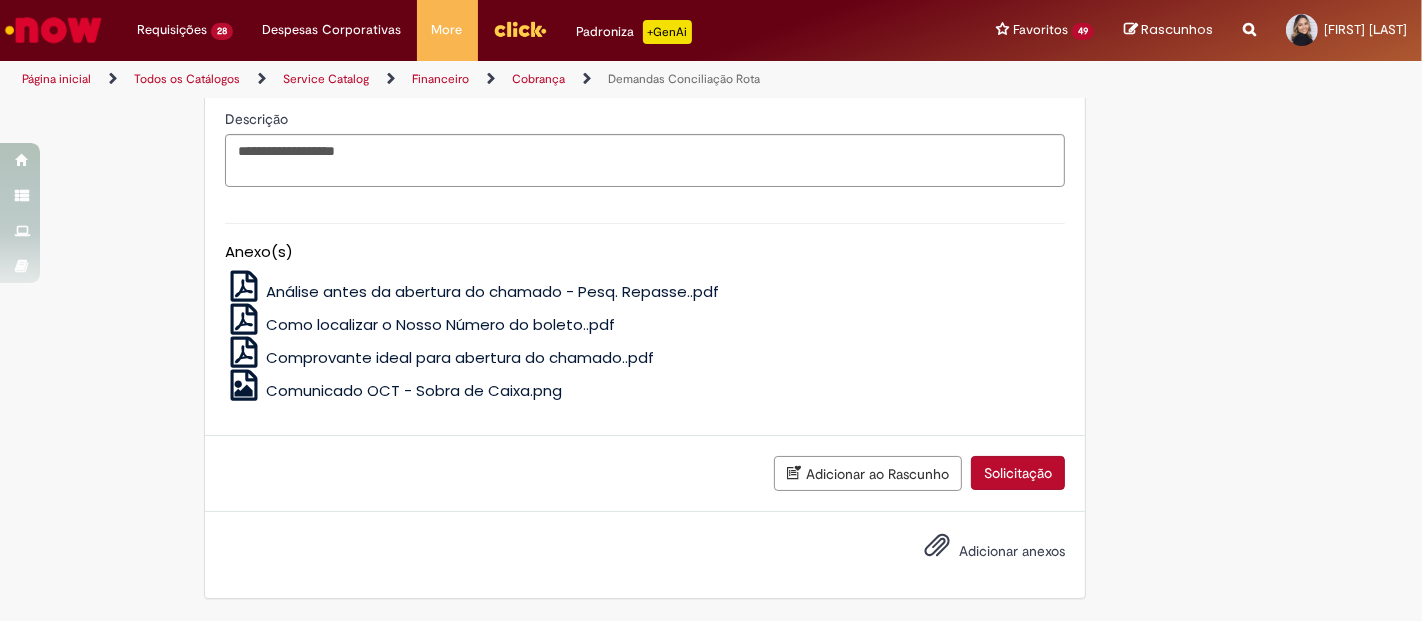 click on "Solicitação" at bounding box center [1018, 473] 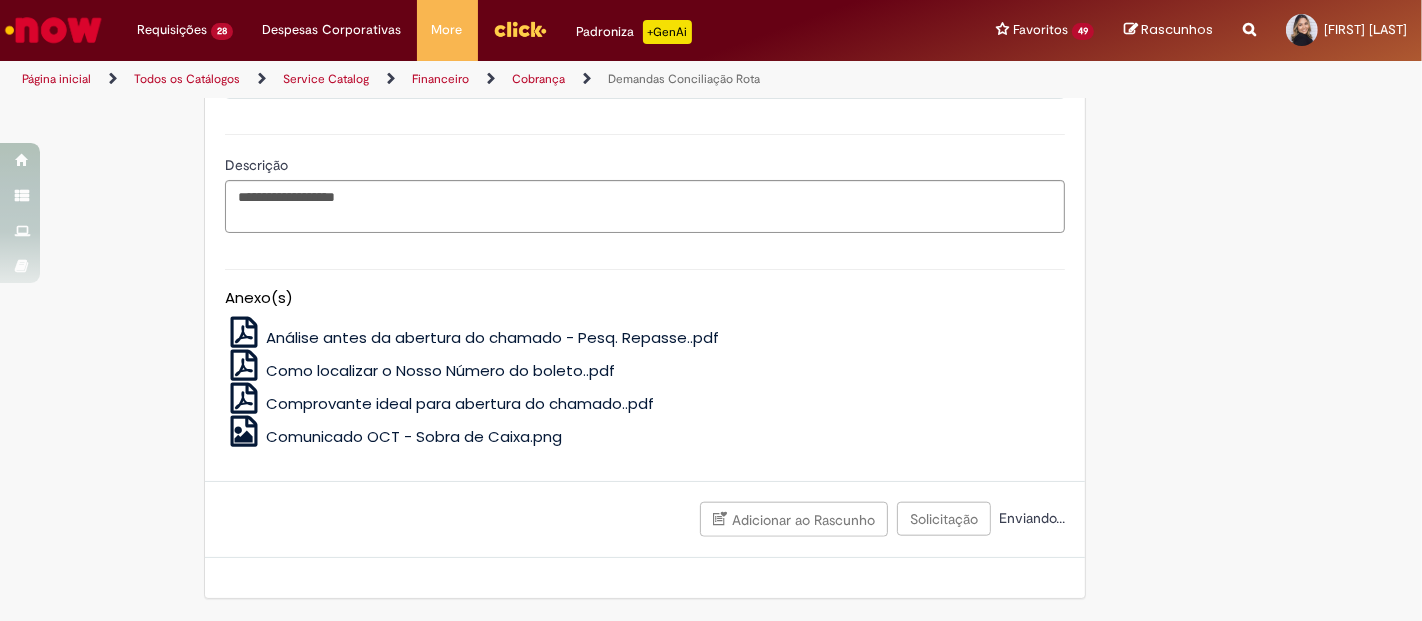 scroll, scrollTop: 1682, scrollLeft: 0, axis: vertical 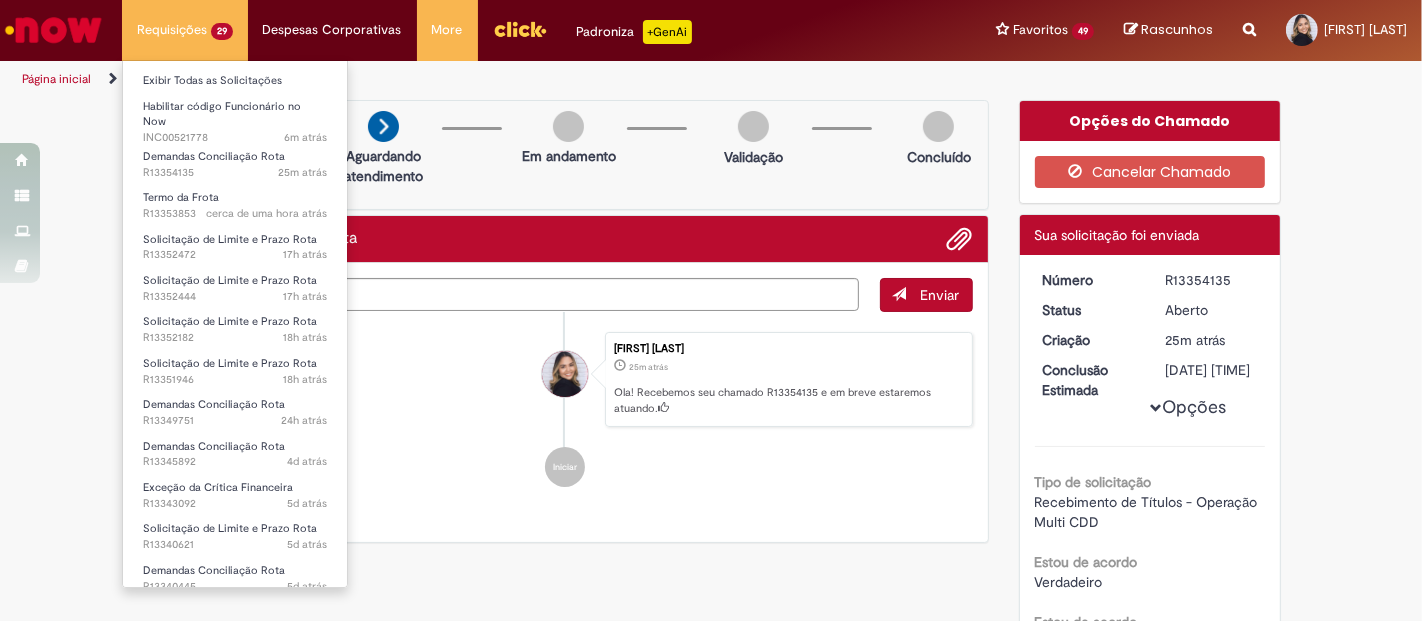click on "Requisições   29
Exibir Todas as Solicitações
Habilitar código Funcionário no Now
6m atrás 6 minutos atrás  INC00521778
Demandas Conciliação Rota
25m atrás 25 minutos atrás  R13354135
Termo da Frota
cerca de uma hora atrás cerca de uma hora atrás  R13353853
Solicitação de Limite e Prazo Rota
17h atrás 17 horas atrás  R13352472
Solicitação de Limite e Prazo Rota
17h atrás 17 horas atrás  R13352444
Solicitação de Limite e Prazo Rota
18h atrás 18 horas atrás  R13352182
Solicitação de Limite e Prazo Rota
18h atrás 18 horas atrás  R13351946
Demandas Conciliação Rota
24h atrás 24 horas atrás  R13349751
Demandas Conciliação Rota
4d atrás 4 dias atrás  R13345892
Exceção da Crítica Financeira
5d atrás" at bounding box center [185, 30] 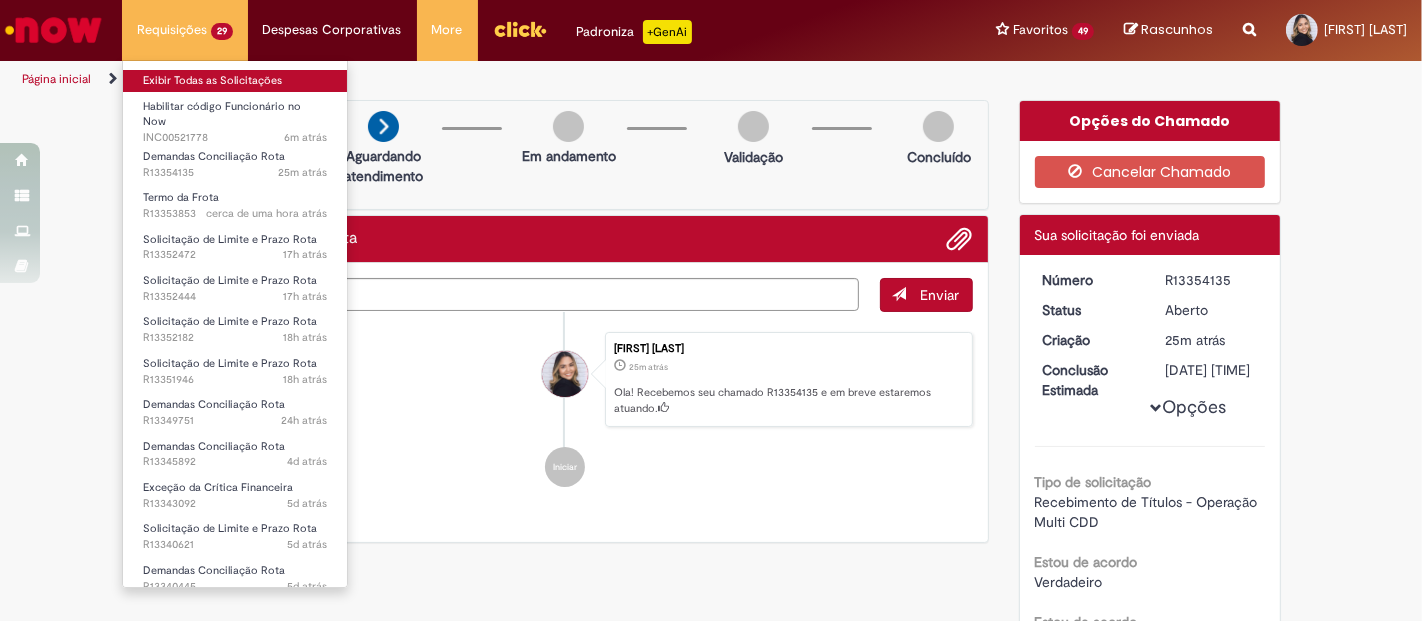 click on "Exibir Todas as Solicitações" at bounding box center (235, 81) 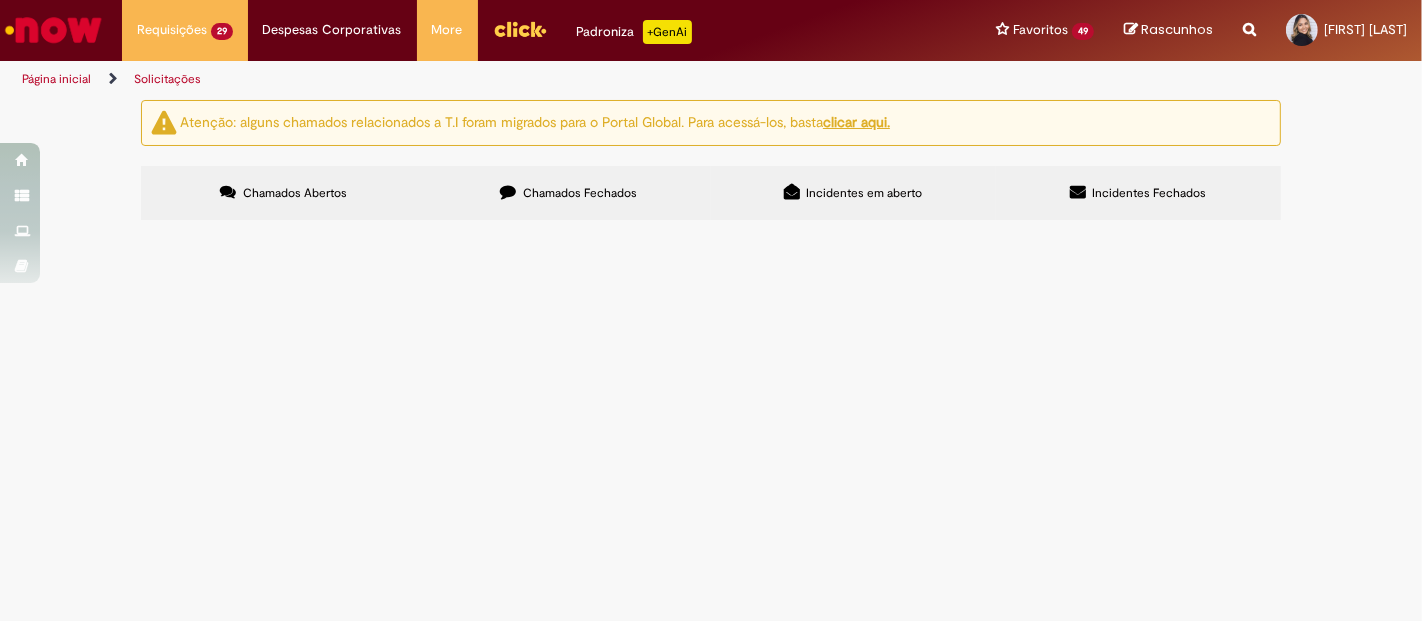 click on "Termo da Frota" at bounding box center (0, 0) 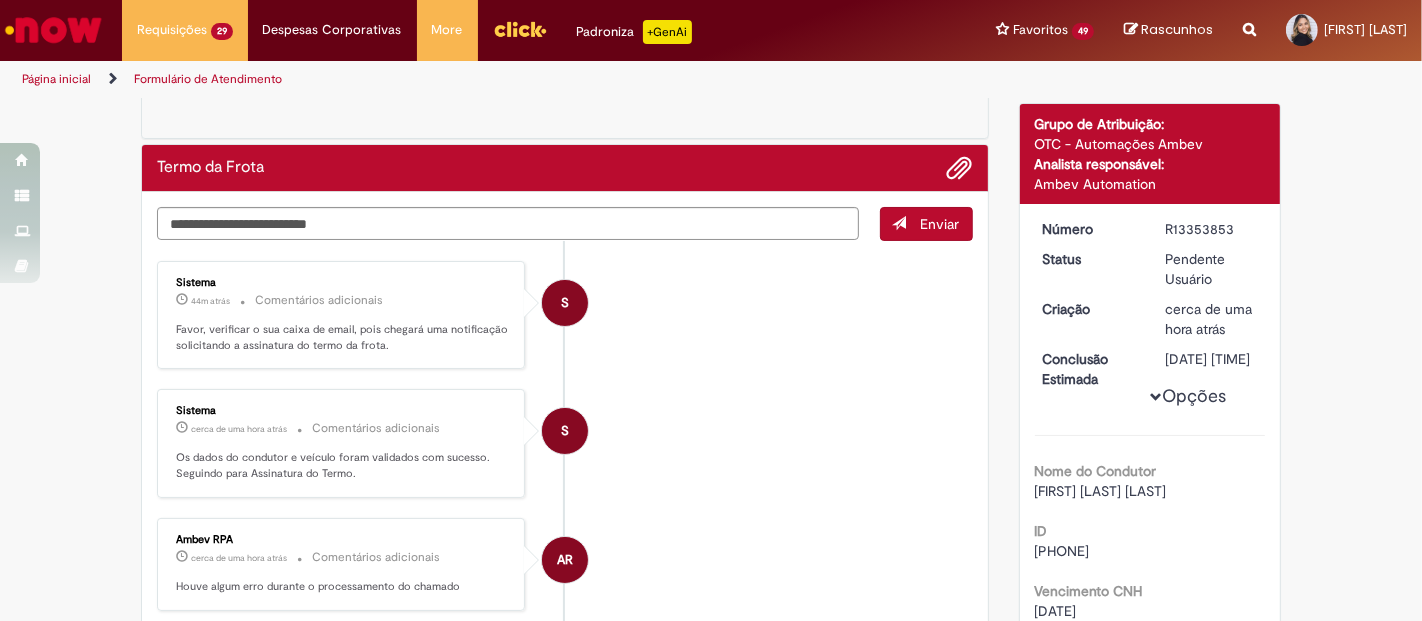 scroll, scrollTop: 0, scrollLeft: 0, axis: both 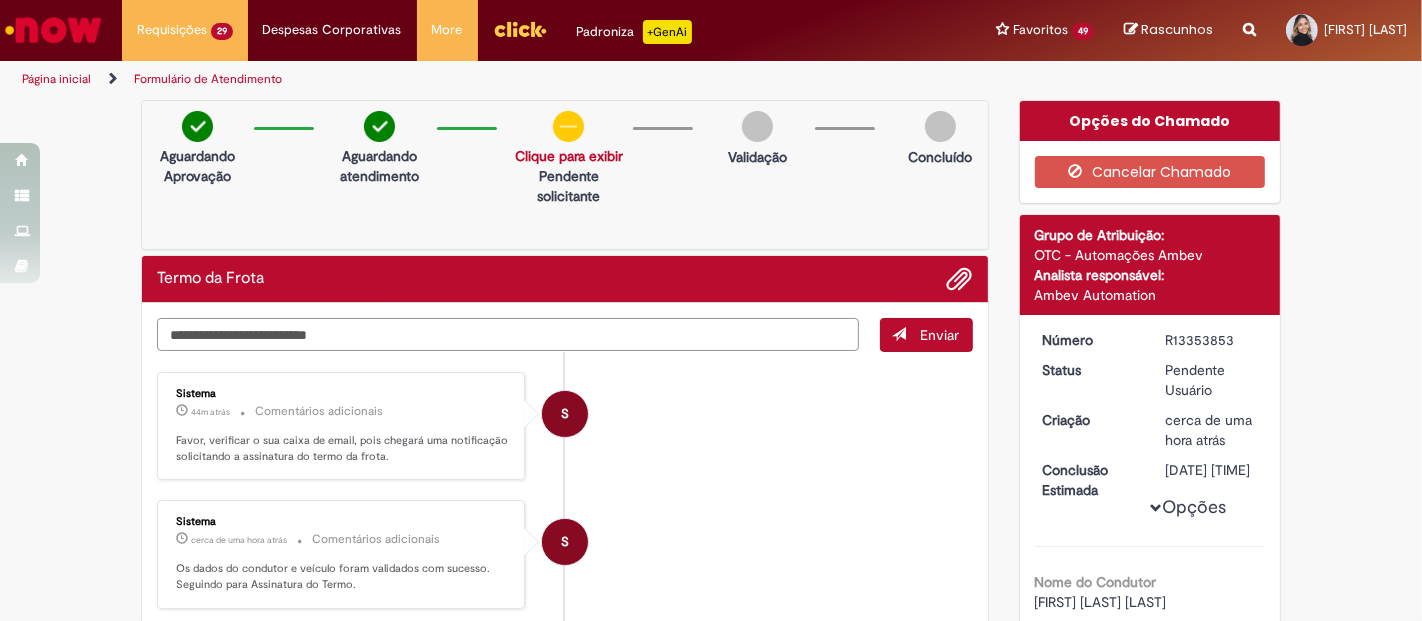 click at bounding box center [508, 334] 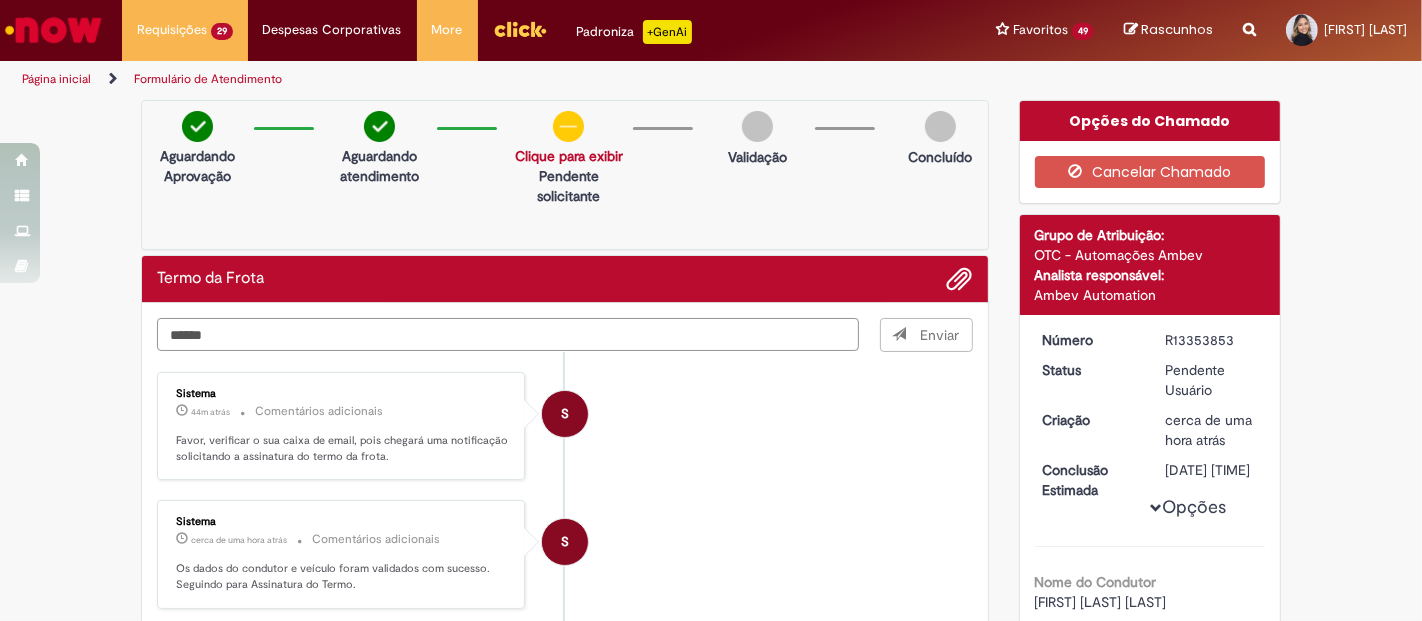 type on "******" 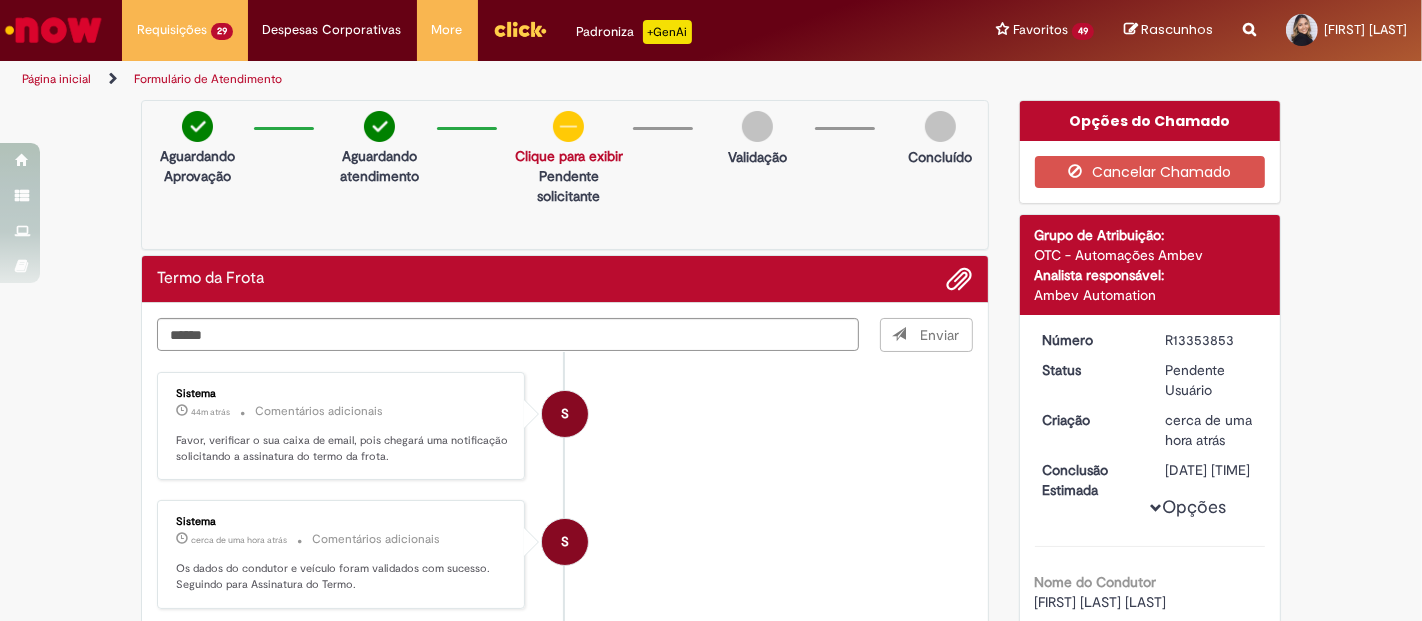 type 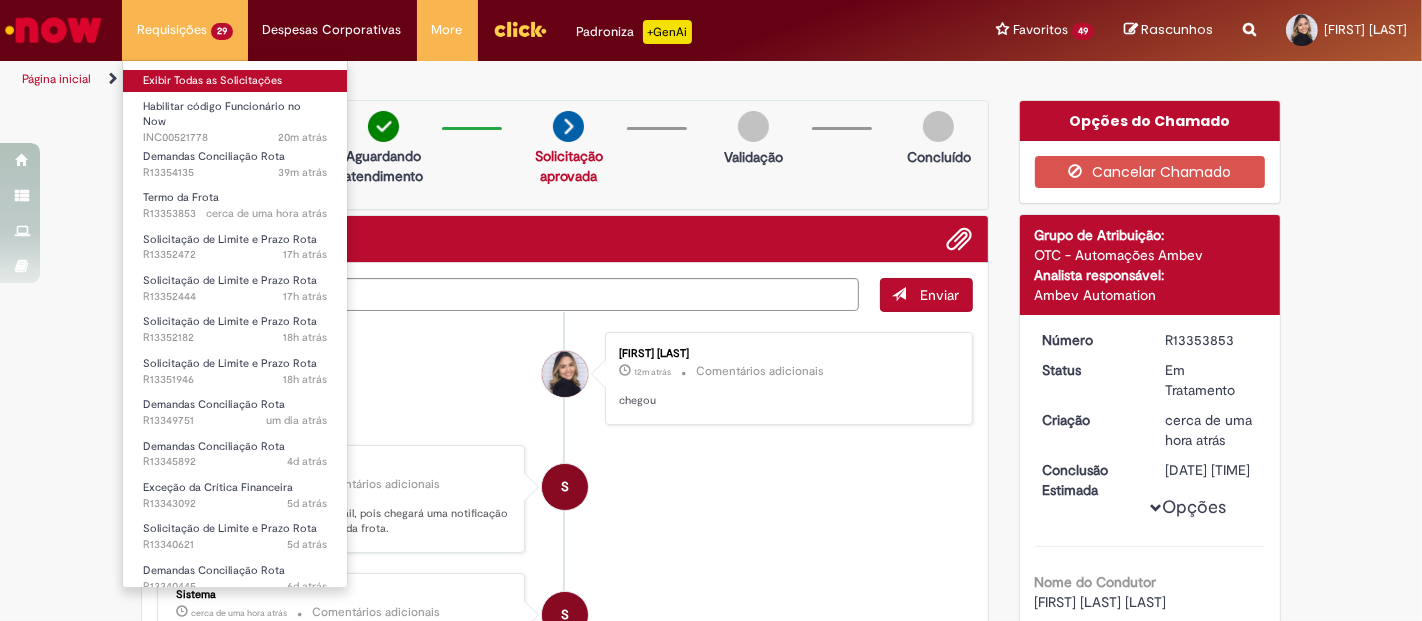 click on "Exibir Todas as Solicitações" at bounding box center (235, 81) 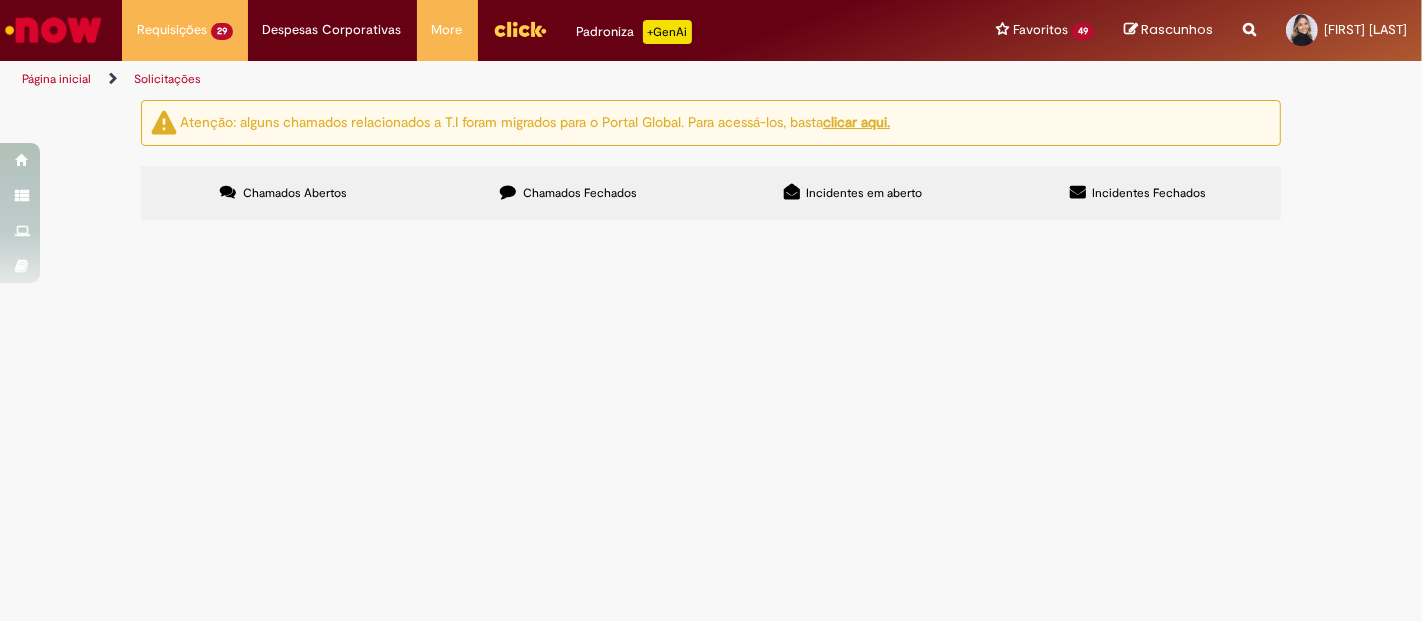 click on "Solicitação de Limite e Prazo Rota" at bounding box center (0, 0) 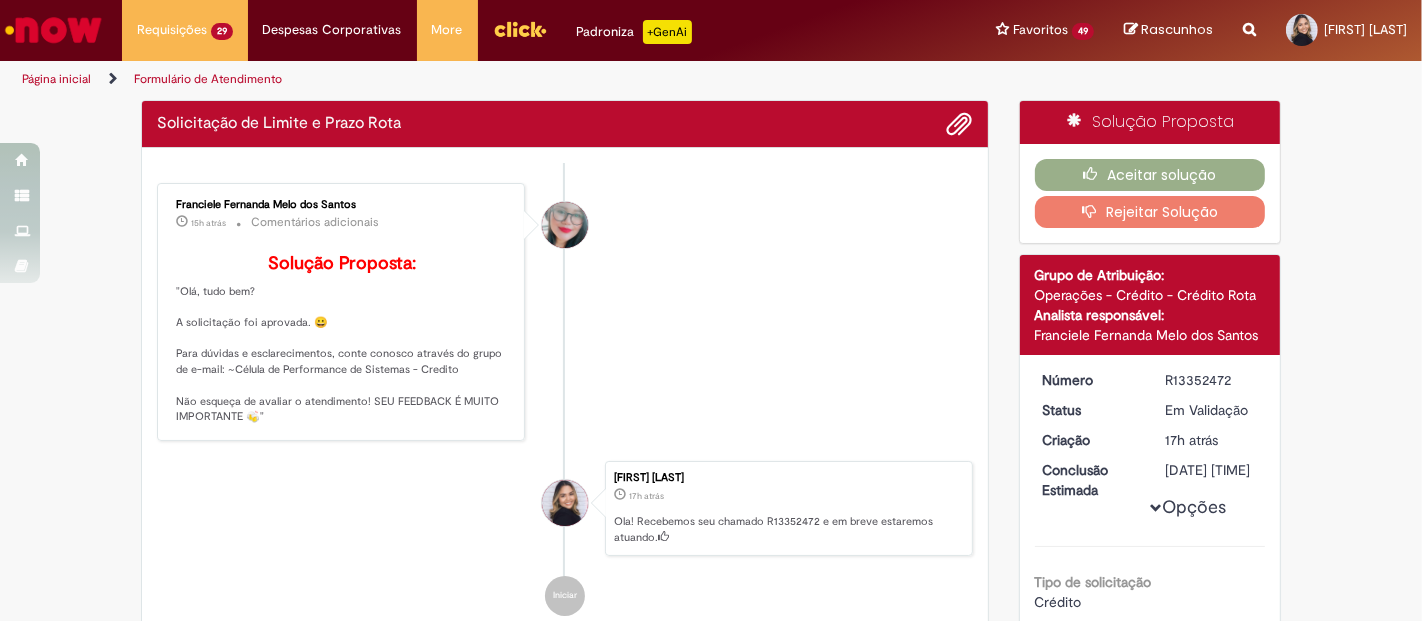 scroll, scrollTop: 413, scrollLeft: 0, axis: vertical 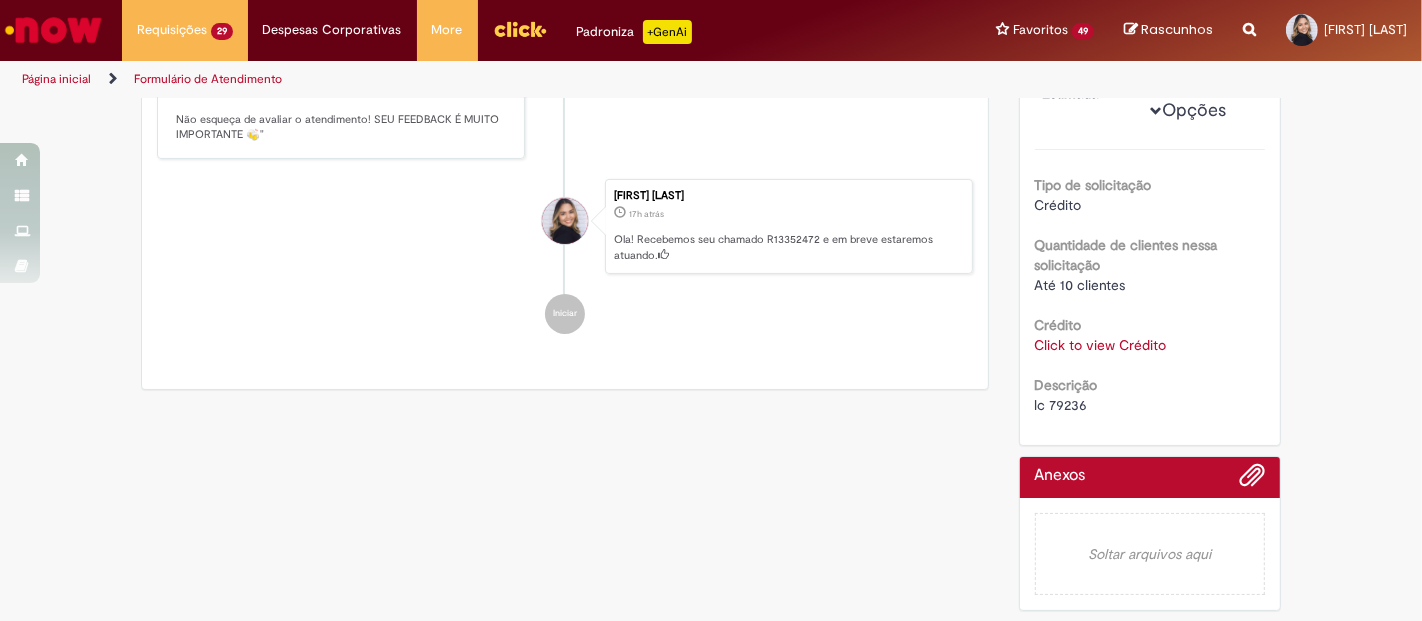 click on "lc 79236" at bounding box center [1061, 405] 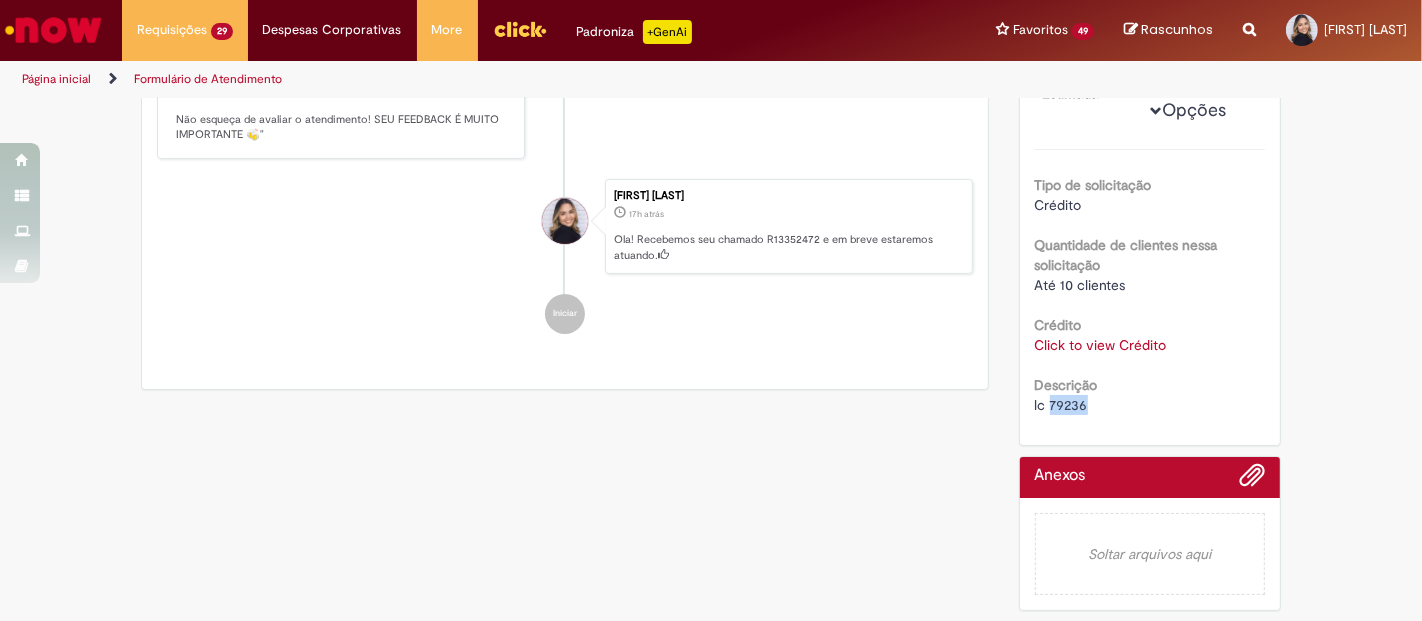 click on "lc 79236" at bounding box center (1061, 405) 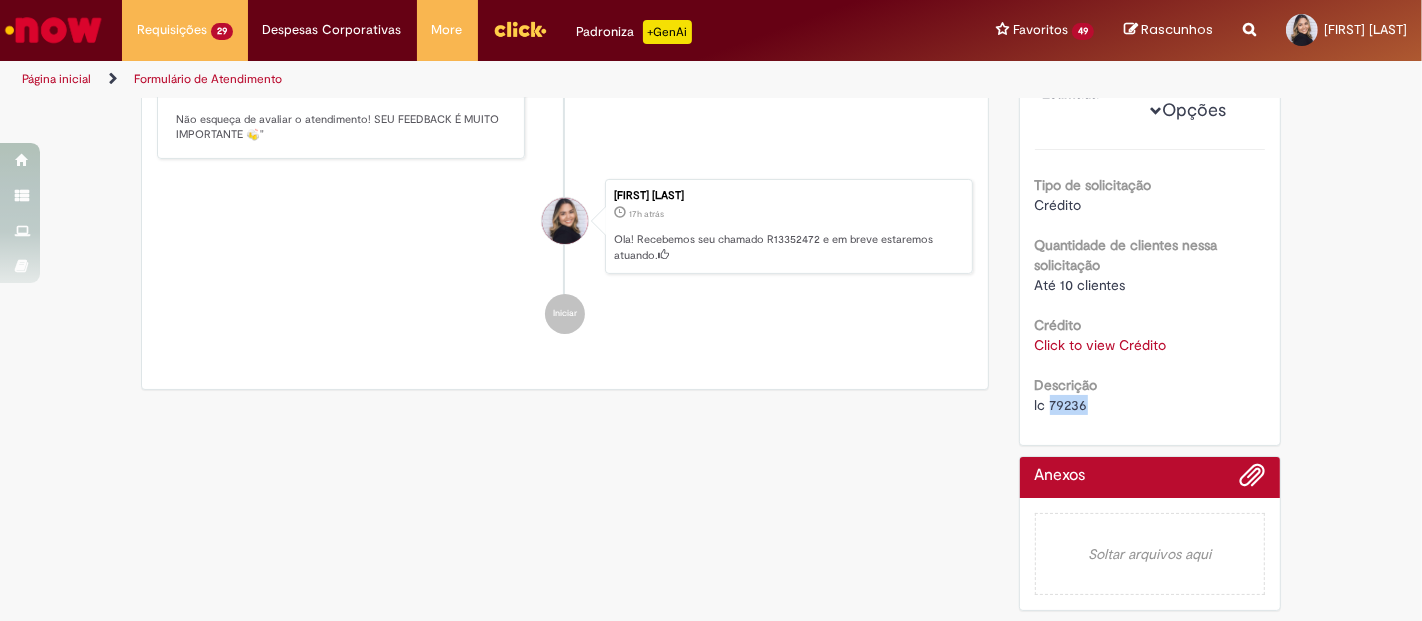 scroll, scrollTop: 0, scrollLeft: 0, axis: both 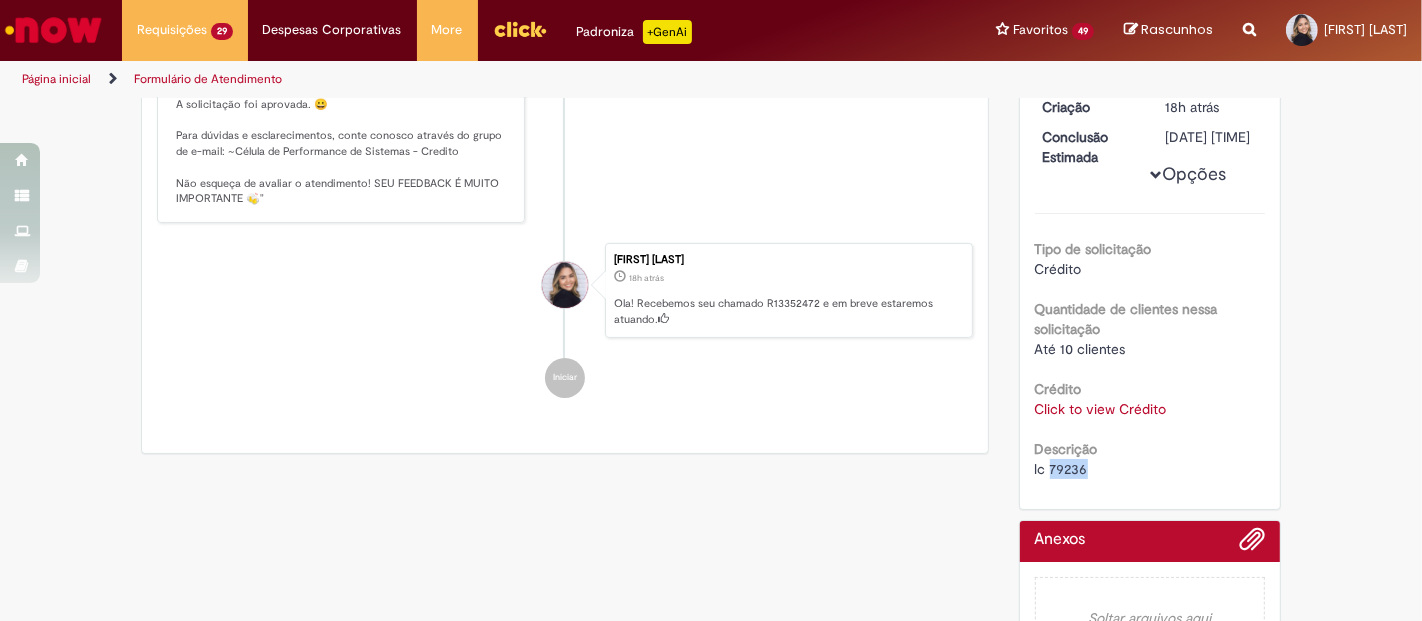 copy on "79236" 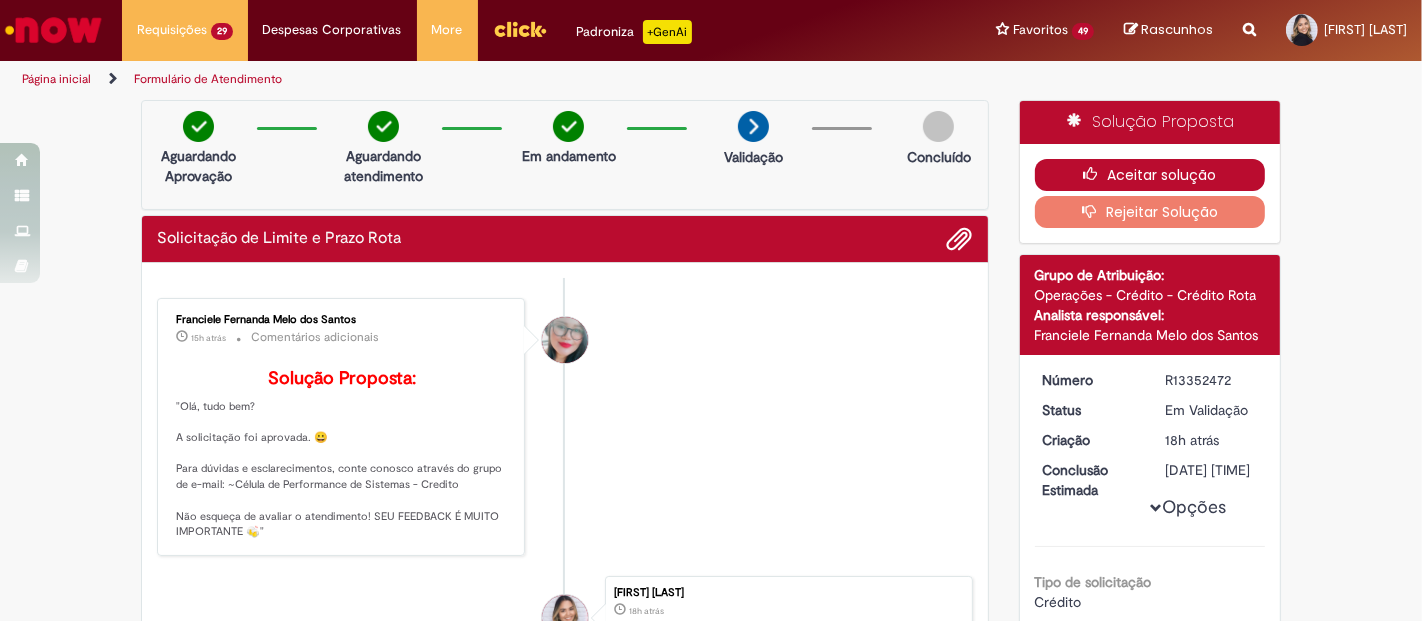click on "Aceitar solução" at bounding box center [1150, 175] 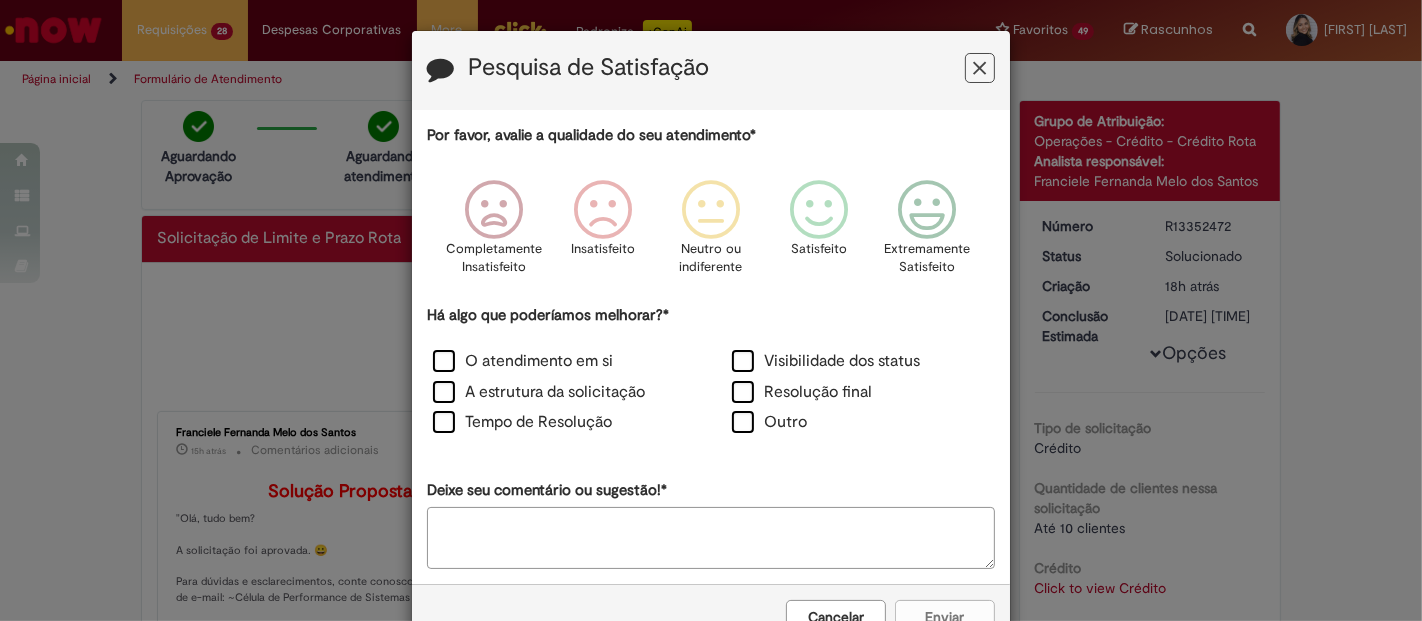 drag, startPoint x: 982, startPoint y: 72, endPoint x: 917, endPoint y: 72, distance: 65 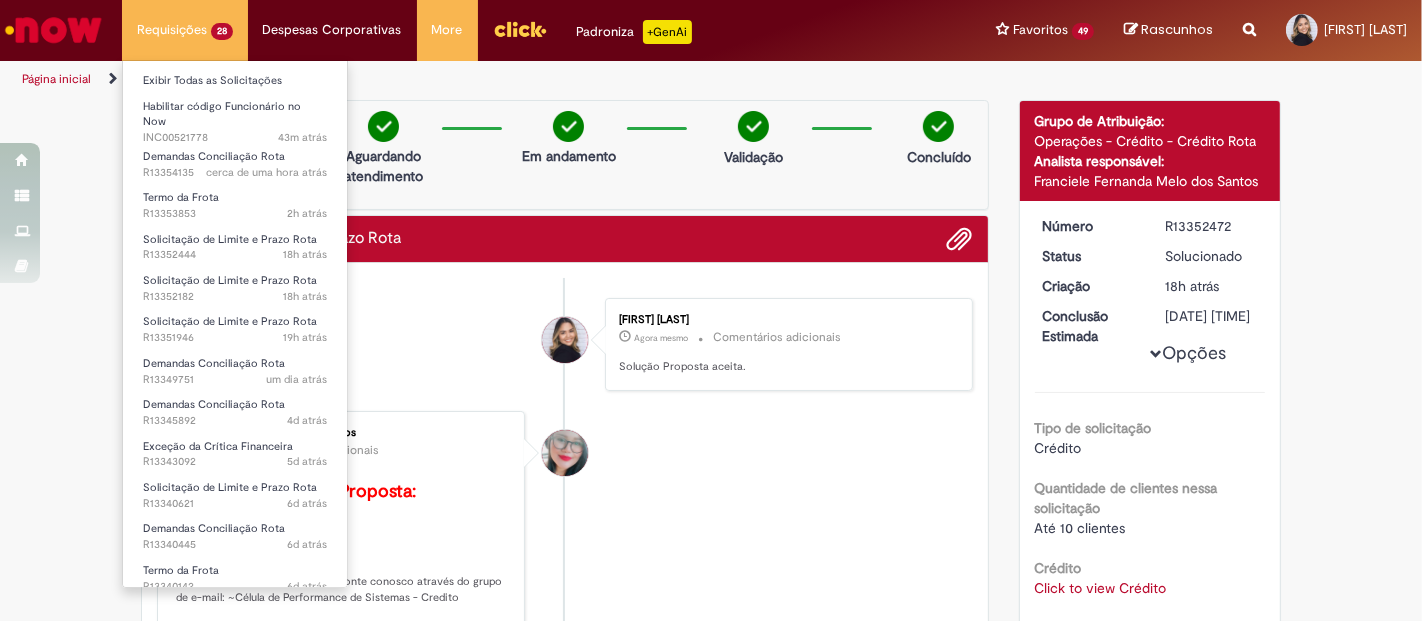 drag, startPoint x: 162, startPoint y: 19, endPoint x: 163, endPoint y: 29, distance: 10.049875 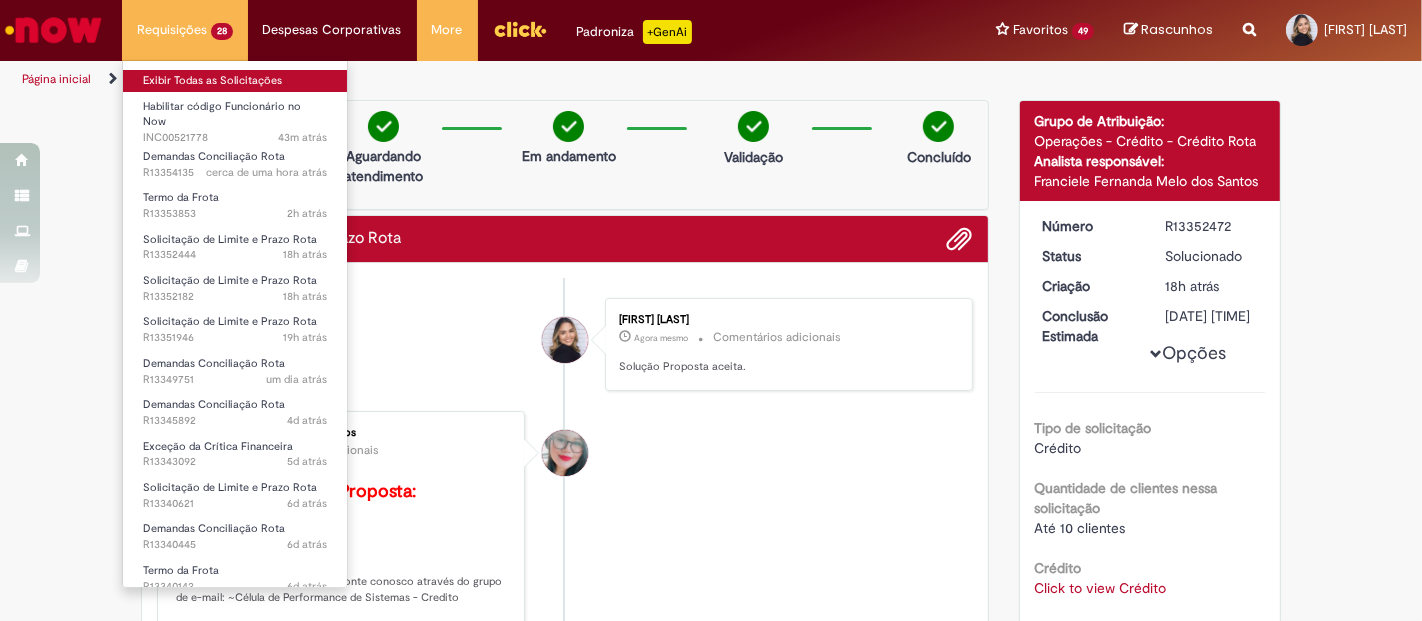 click on "Exibir Todas as Solicitações" at bounding box center (235, 81) 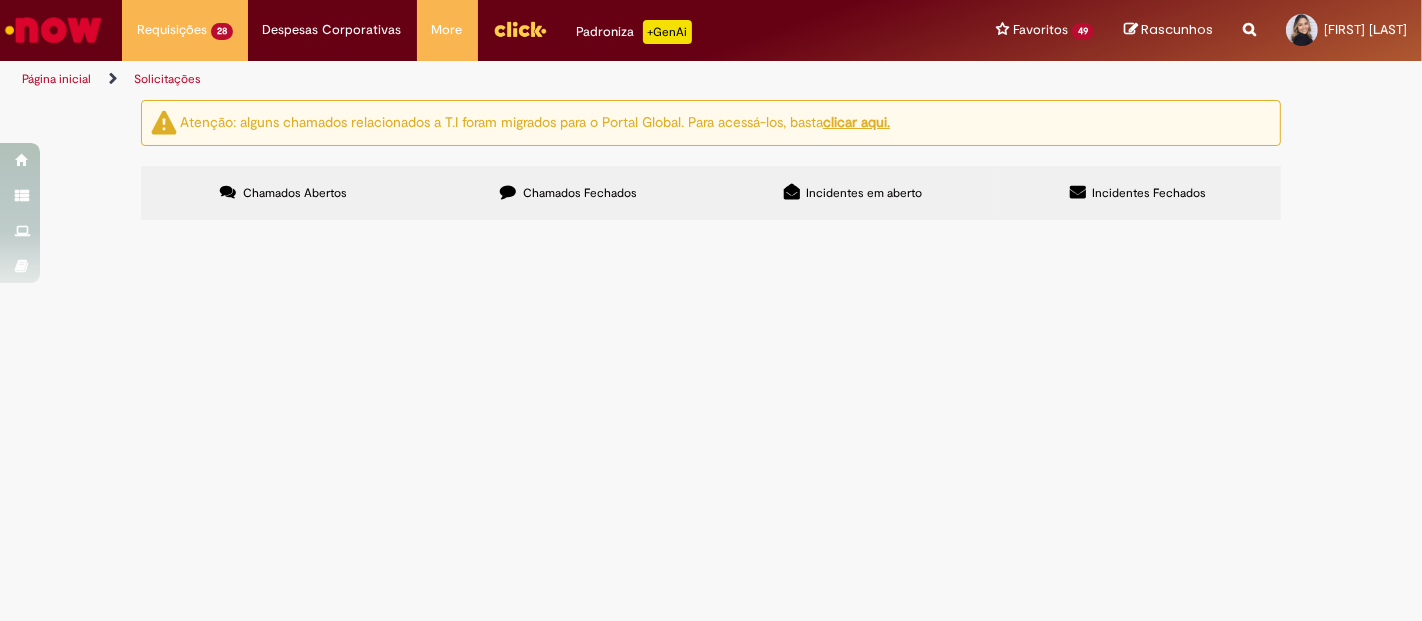 click on "pdv 87014 lc" at bounding box center (0, 0) 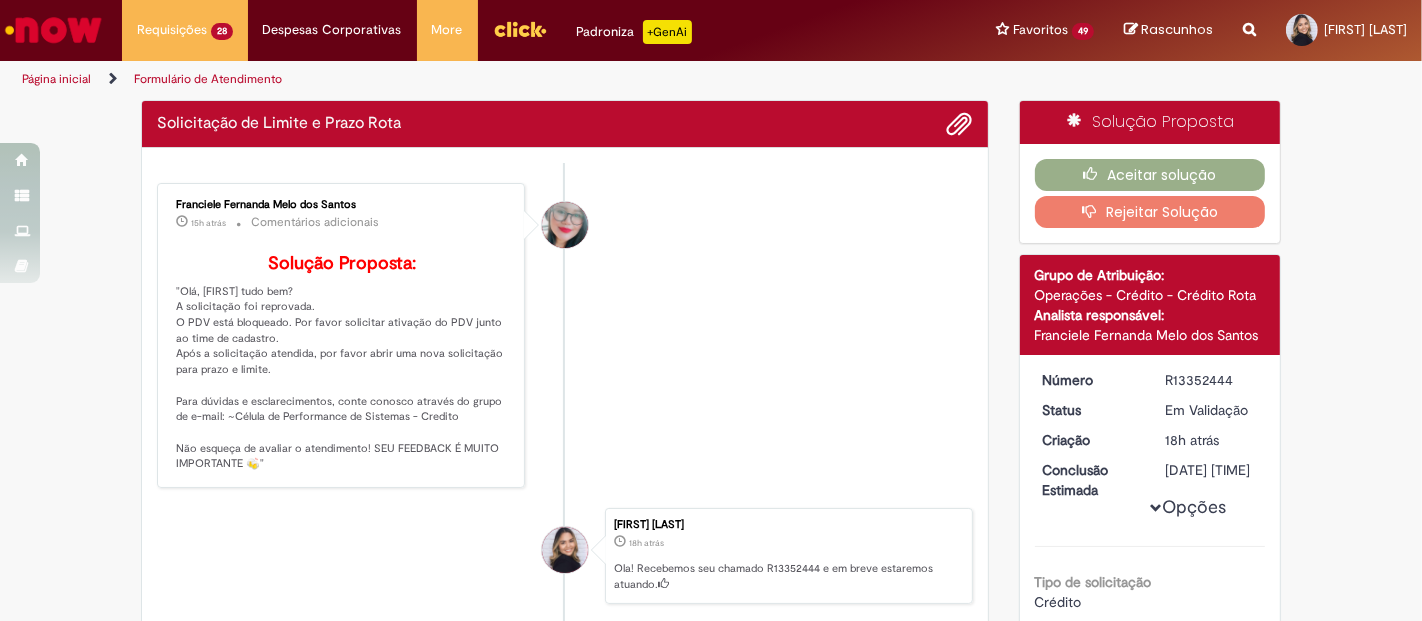 scroll, scrollTop: 337, scrollLeft: 0, axis: vertical 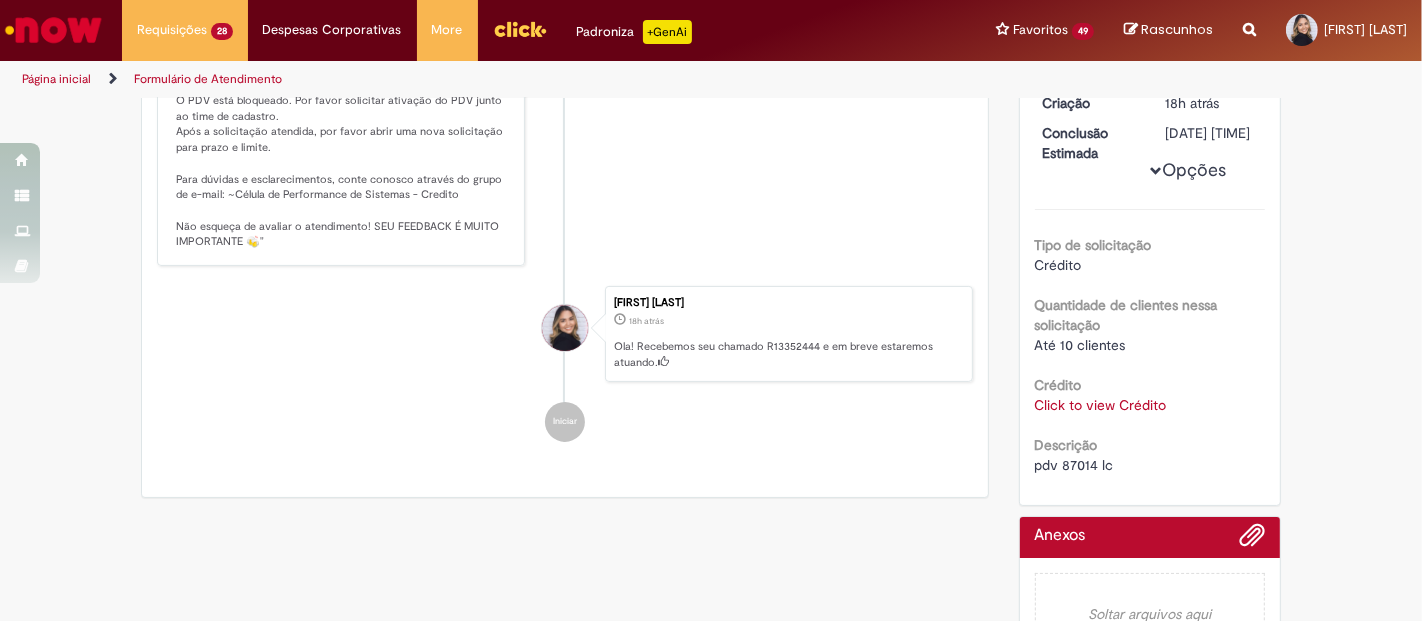 click on "Click to view Crédito" at bounding box center (1101, 405) 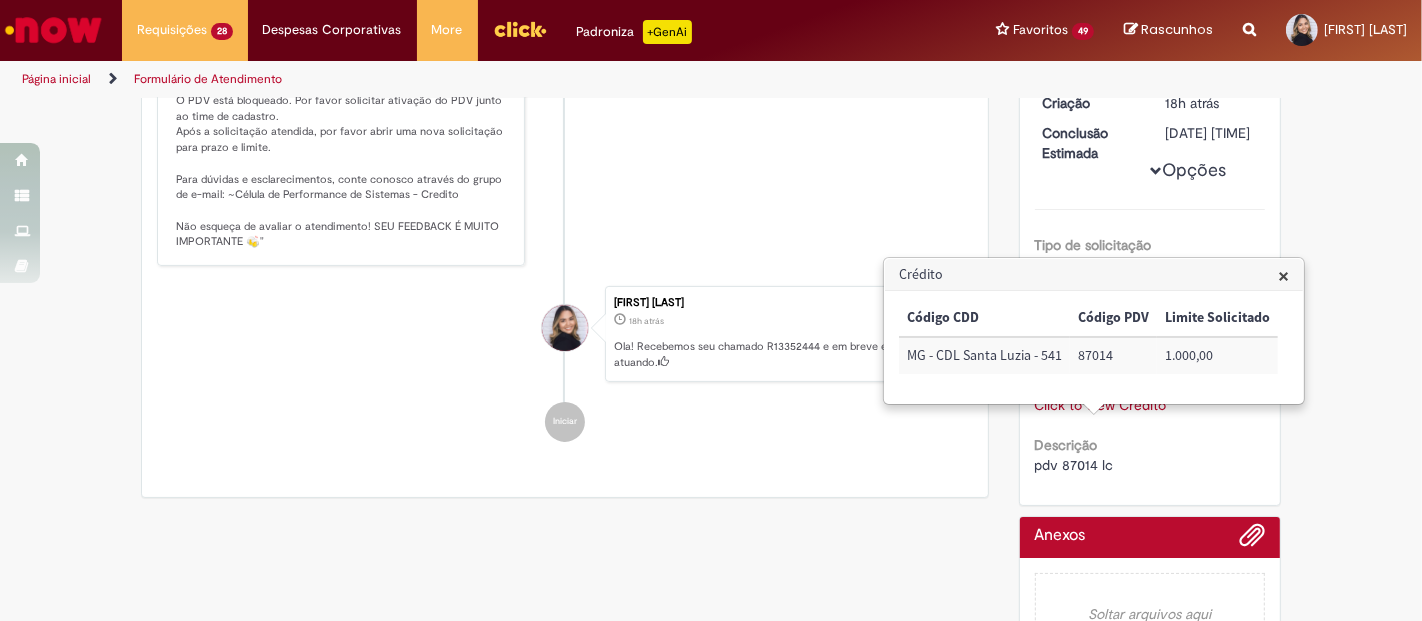 click on "pdv 87014 lc" at bounding box center (1074, 465) 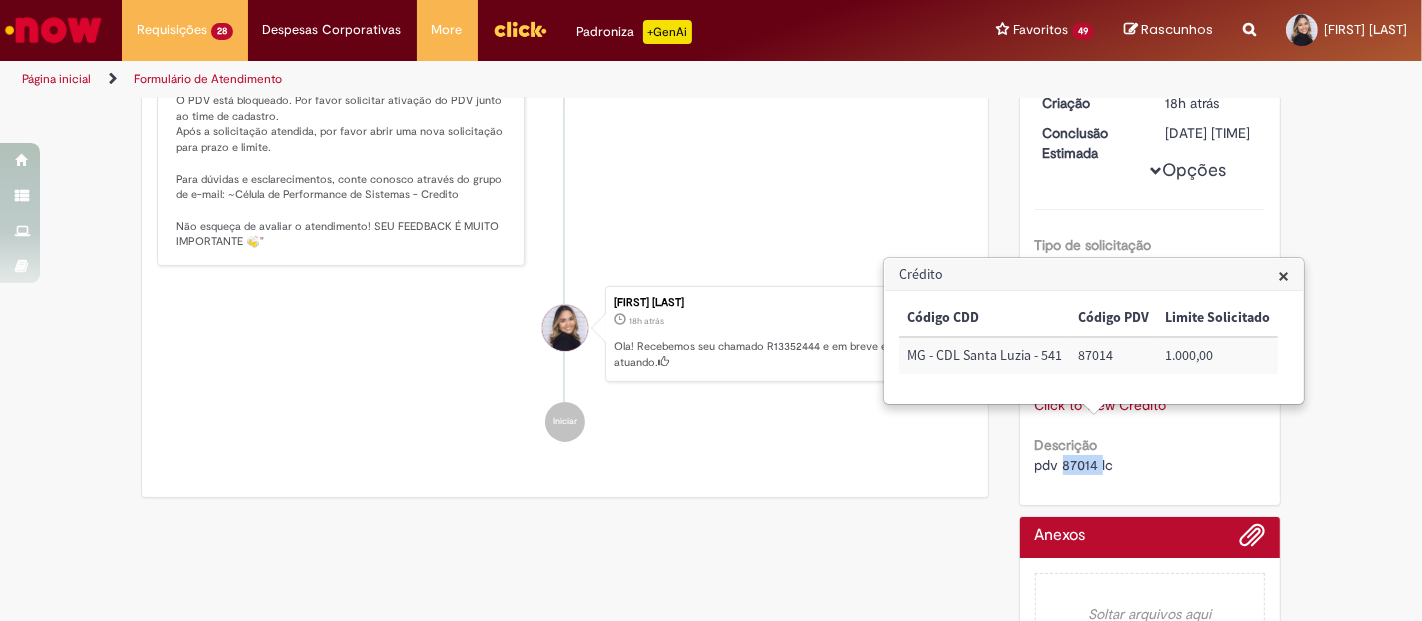 click on "pdv 87014 lc" at bounding box center [1074, 465] 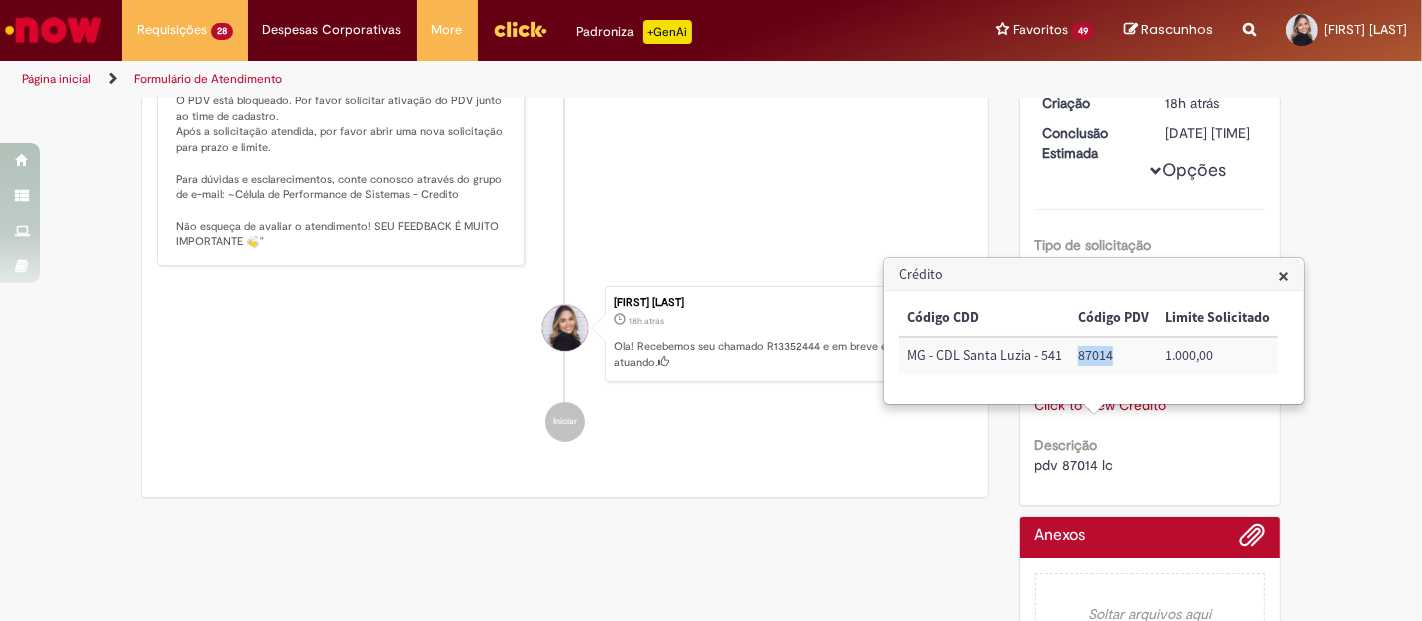 click on "87014" at bounding box center [1113, 355] 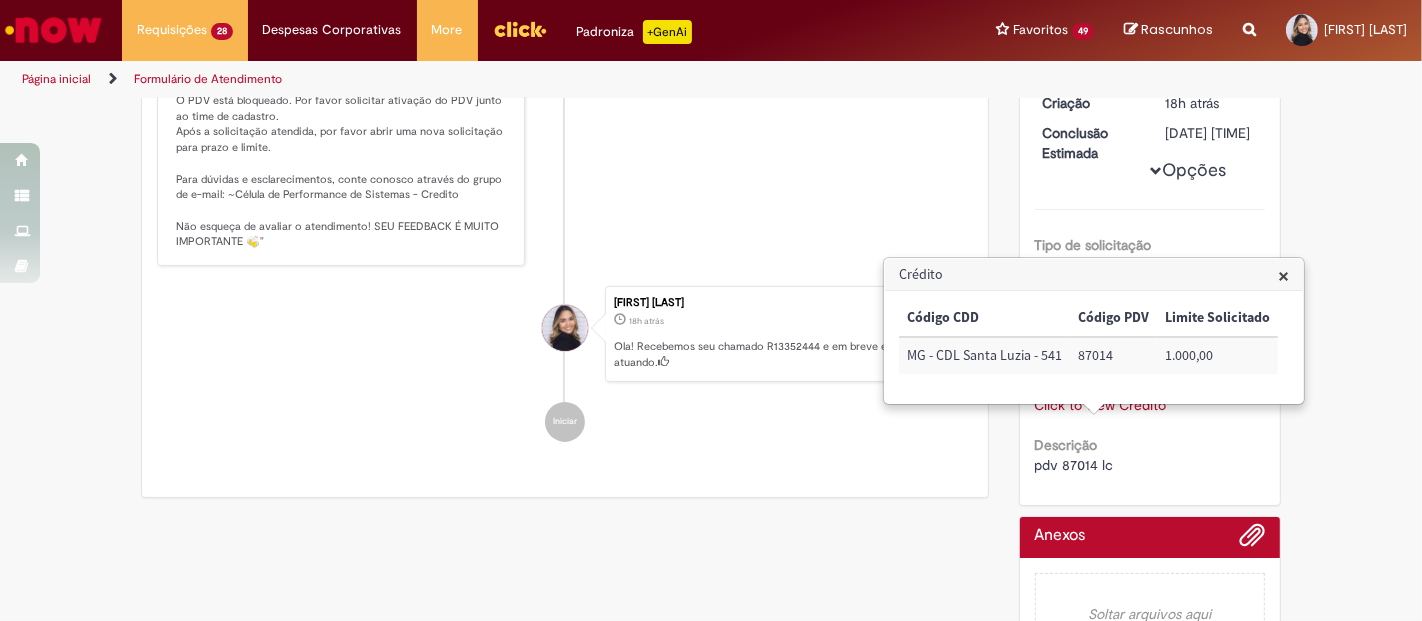 click on "Franciele Fernanda Melo dos Santos
15h atrás 15 horas atrás     Comentários adicionais
Solução Proposta:
"Olá, Isabella tudo bem?
A solicitação foi reprovada.
O PDV está bloqueado. Por favor solicitar ativação do PDV junto ao time de cadastro.
Após a solicitação atendida, por favor abrir uma nova solicitação para prazo e limite.
Para dúvidas e esclarecimentos, conte conosco através do grupo de e-mail: ~Célula de Performance de Sistemas - Credito
Não esqueça de avaliar o atendimento! SEU FEEDBACK É MUITO IMPORTANTE 🍻"" at bounding box center [565, 113] 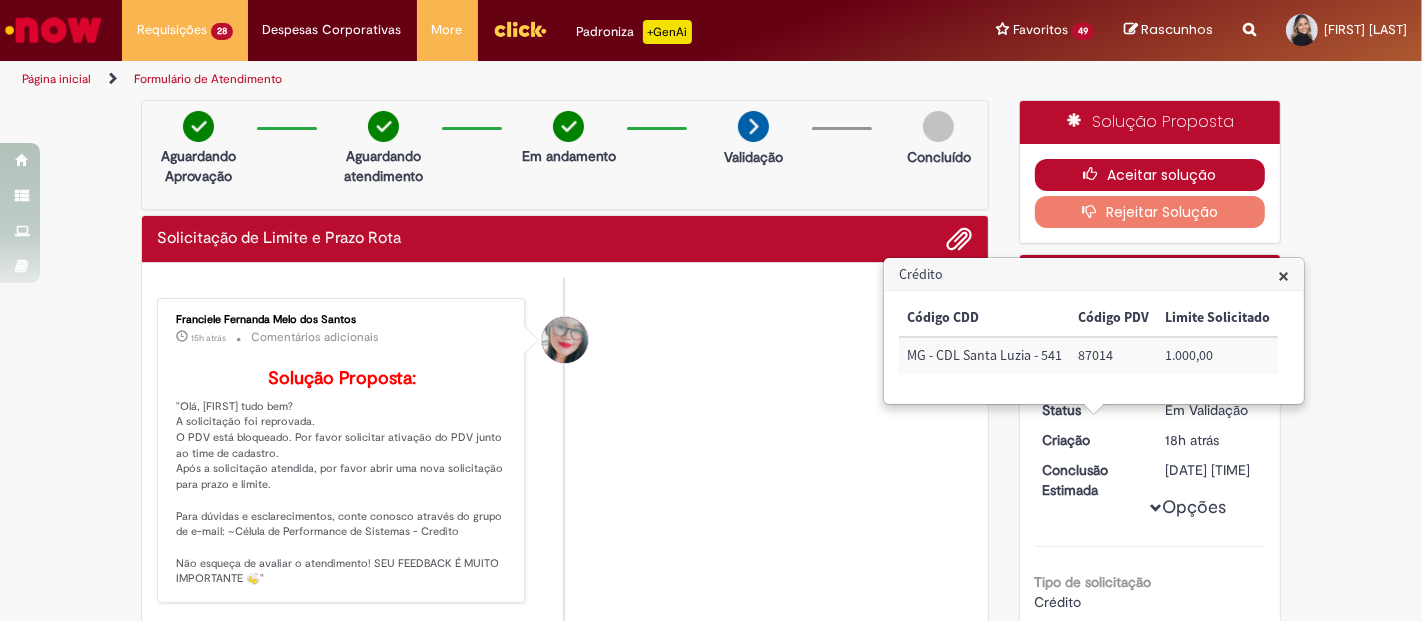 click on "Aceitar solução" at bounding box center [1150, 175] 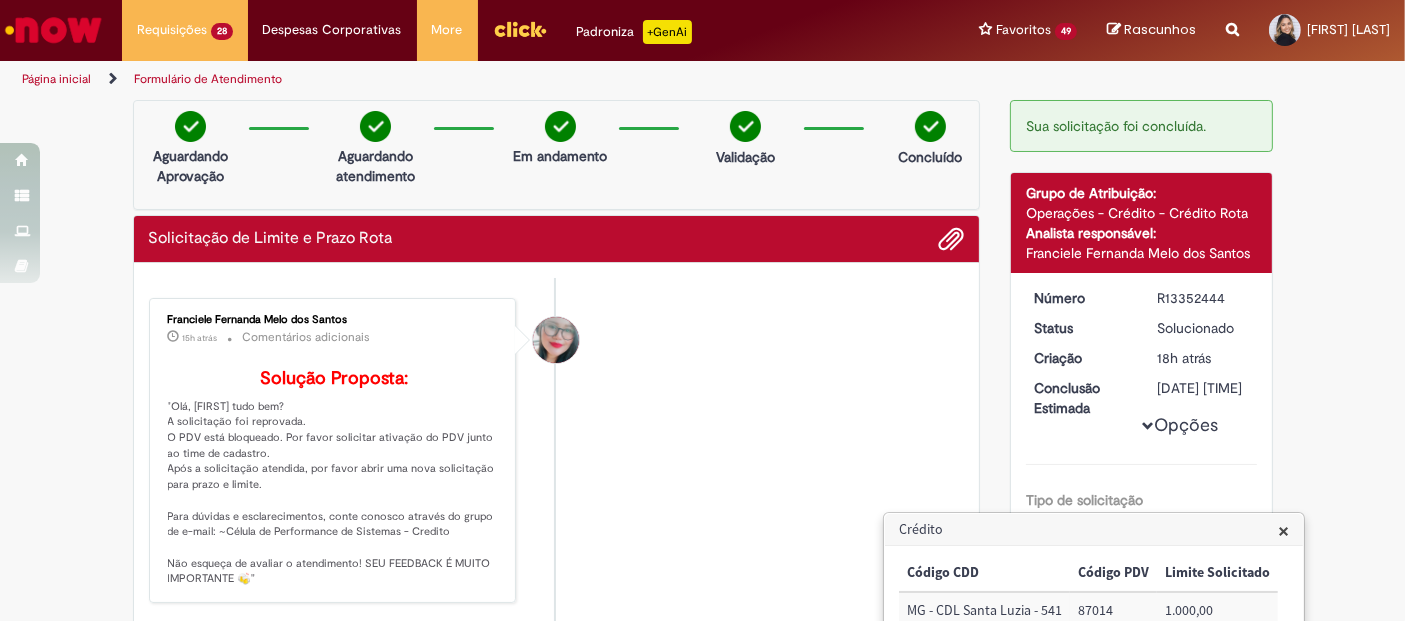 click on "×" at bounding box center [1283, 530] 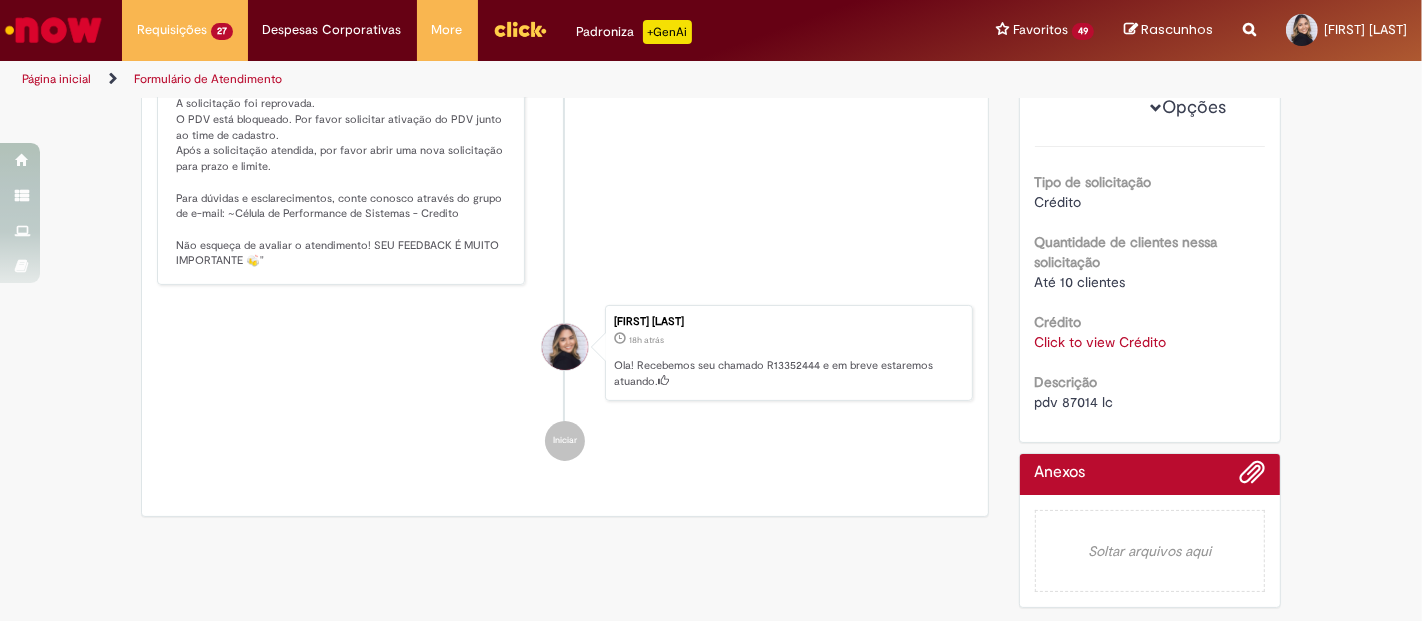 scroll, scrollTop: 0, scrollLeft: 0, axis: both 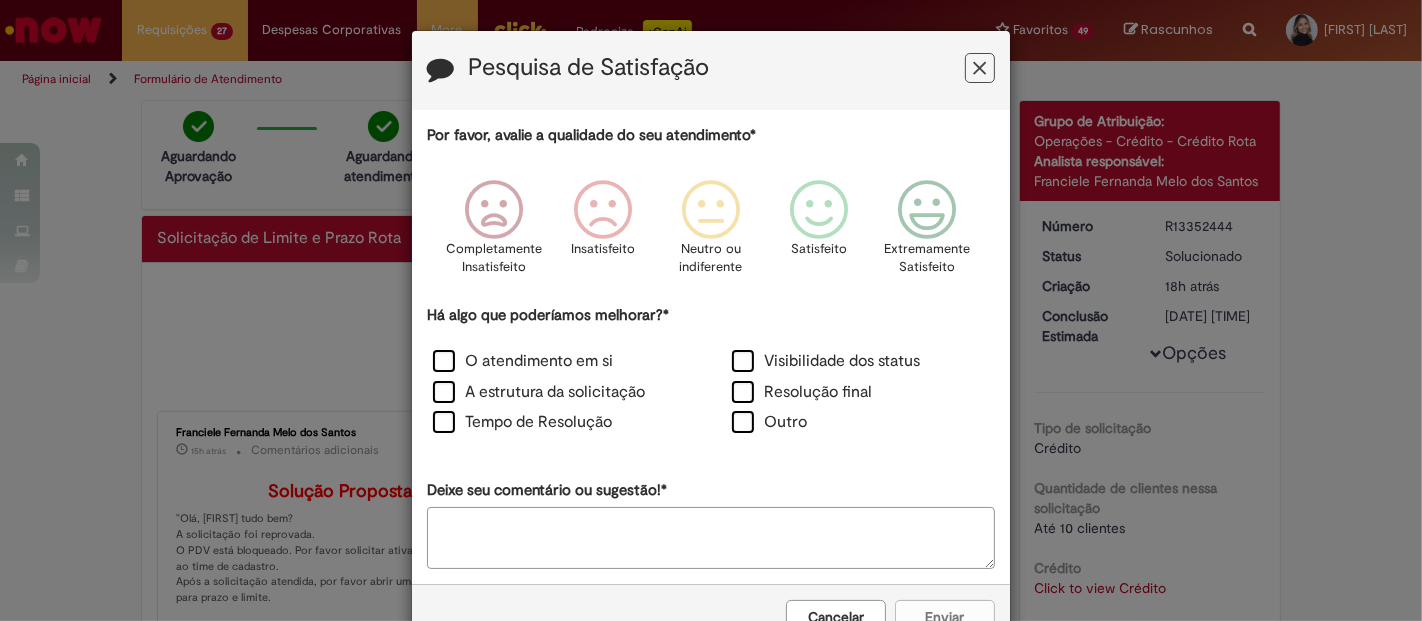click at bounding box center (980, 68) 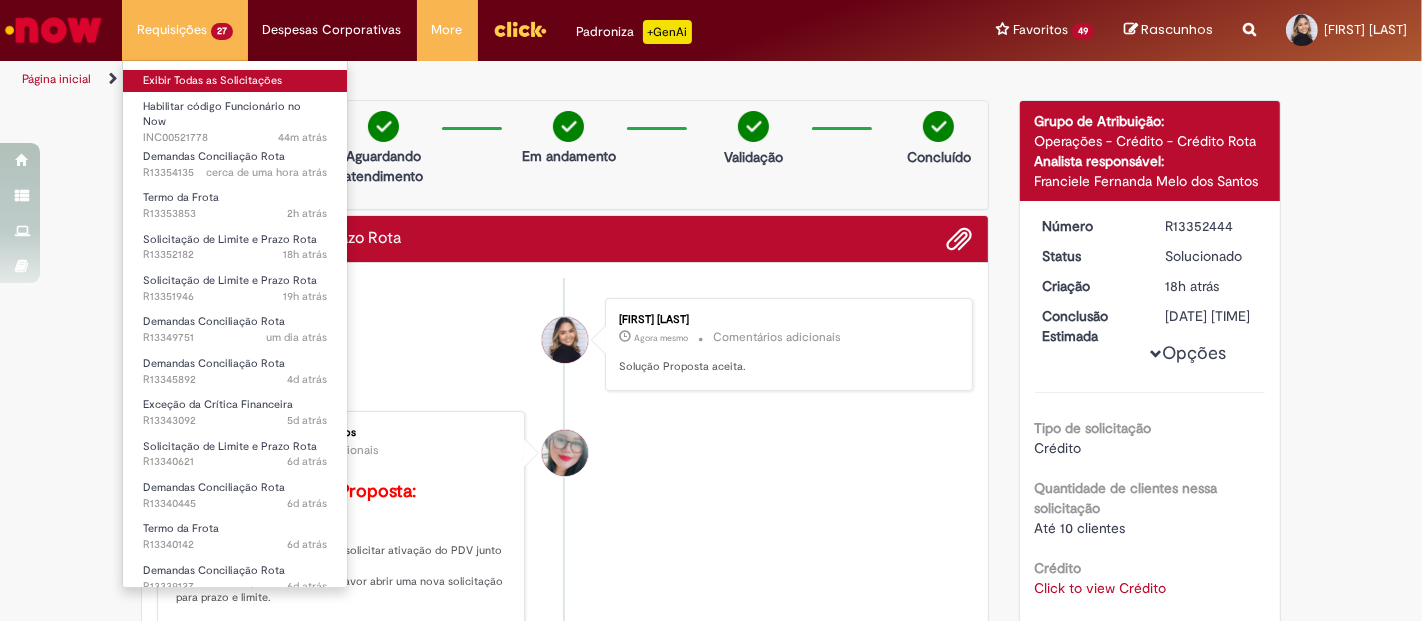 click on "Exibir Todas as Solicitações" at bounding box center [235, 81] 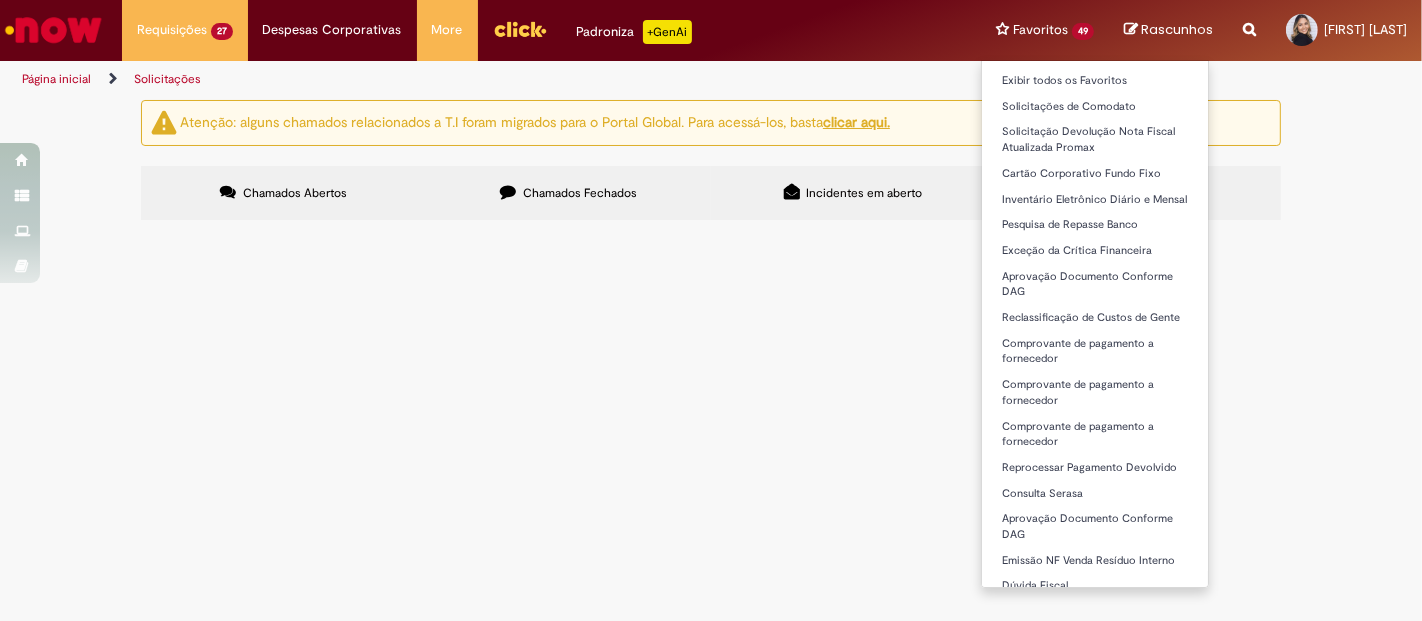 click on "Favoritos   49
Exibir todos os Favoritos
Solicitações de Comodato
Solicitação Devolução Nota Fiscal Atualizada Promax
Cartão Corporativo Fundo Fixo
Inventário Eletrônico Diário e Mensal
Pesquisa de Repasse Banco
Exceção da Crítica Financeira
Aprovação Documento Conforme DAG
Reclassificação de Custos de Gente
Comprovante de pagamento a fornecedor
Comprovante de pagamento a fornecedor
Comprovante de pagamento a fornecedor
Reprocessar Pagamento Devolvido
Consulta Serasa
Aprovação Documento Conforme DAG
Emissão NF Venda Resíduo Interno
Dúvida Fiscal
Solicitação de Crédito e Prazo Rota
Solicitação de Crédito e Prazo Rota
Prorrogação de Prazo de NF e Baixa Prejuízo" at bounding box center [1045, 30] 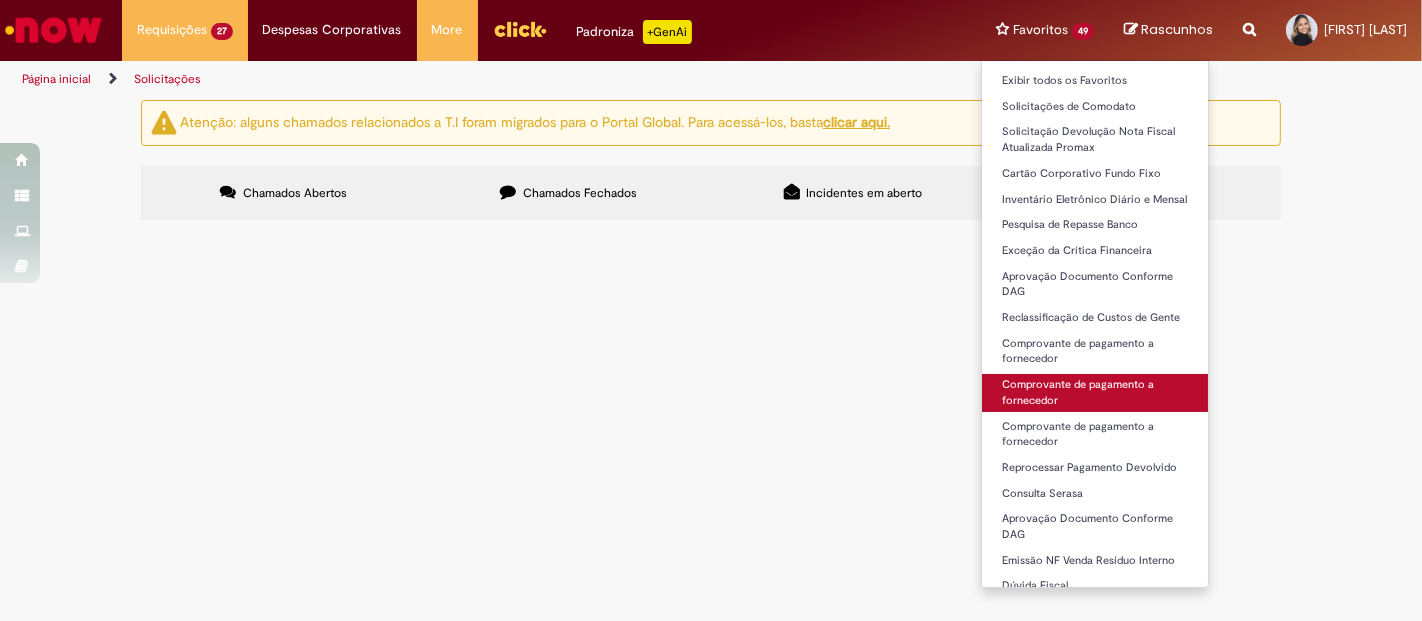 scroll, scrollTop: 111, scrollLeft: 0, axis: vertical 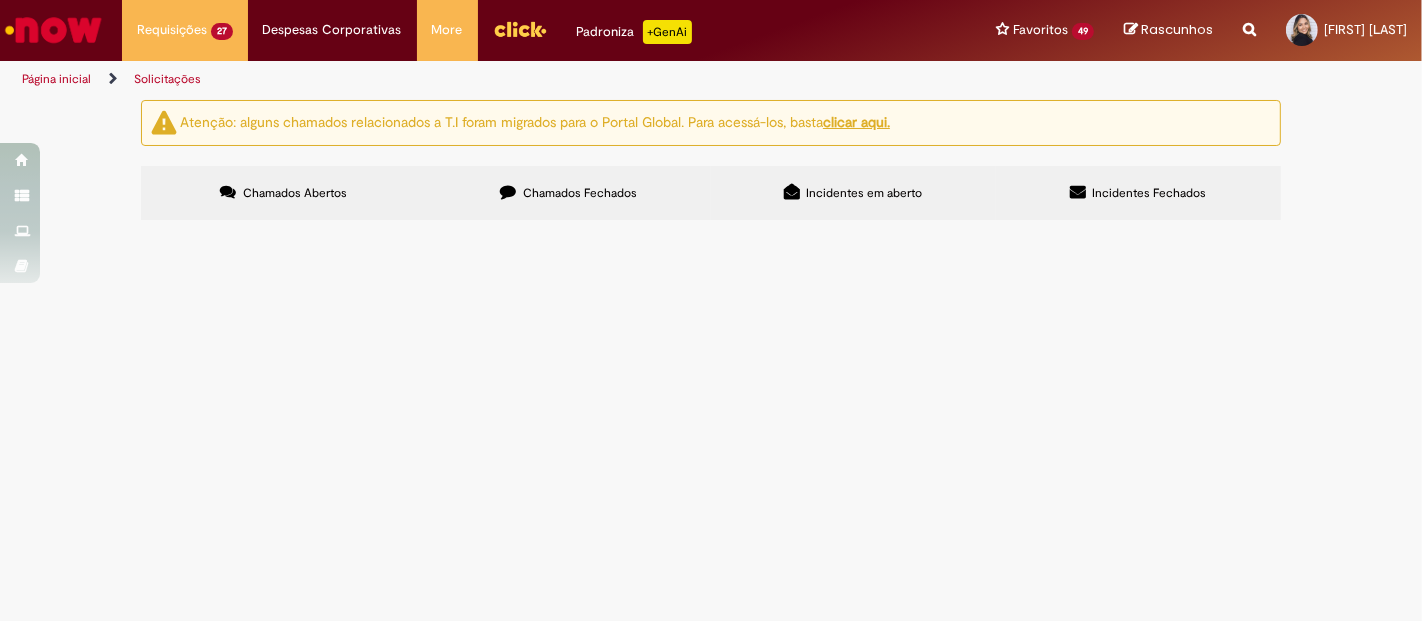 click on "Atenção: alguns chamados relacionados a T.I foram migrados para o Portal Global. Para acessá-los, basta  clicar aqui.
Chamados Abertos     Chamados Fechados     Incidentes em aberto     Incidentes Fechados
Itens solicitados
Exportar como PDF Exportar como Excel Exportar como CSV
Itens solicitados
Número
Oferta
Descrição
Fase
Status
R13354135       Demandas Conciliação Rota       conciliar pdv 78745
Em Tratamento
R13353853       Termo da Frota
Em Tratamento
R13352182" at bounding box center [711, 163] 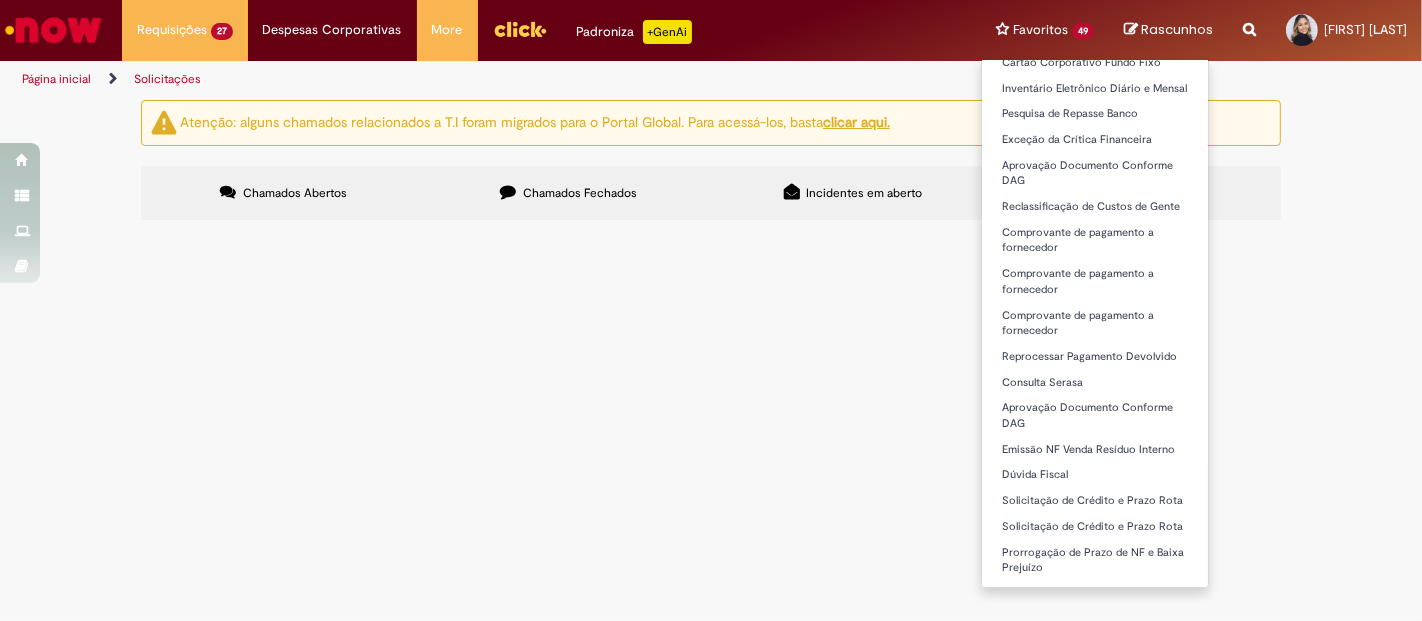 click on "Favoritos   49
Exibir todos os Favoritos
Solicitações de Comodato
Solicitação Devolução Nota Fiscal Atualizada Promax
Cartão Corporativo Fundo Fixo
Inventário Eletrônico Diário e Mensal
Pesquisa de Repasse Banco
Exceção da Crítica Financeira
Aprovação Documento Conforme DAG
Reclassificação de Custos de Gente
Comprovante de pagamento a fornecedor
Comprovante de pagamento a fornecedor
Comprovante de pagamento a fornecedor
Reprocessar Pagamento Devolvido
Consulta Serasa
Aprovação Documento Conforme DAG
Emissão NF Venda Resíduo Interno
Dúvida Fiscal
Solicitação de Crédito e Prazo Rota
Solicitação de Crédito e Prazo Rota
Prorrogação de Prazo de NF e Baixa Prejuízo" at bounding box center [1045, 30] 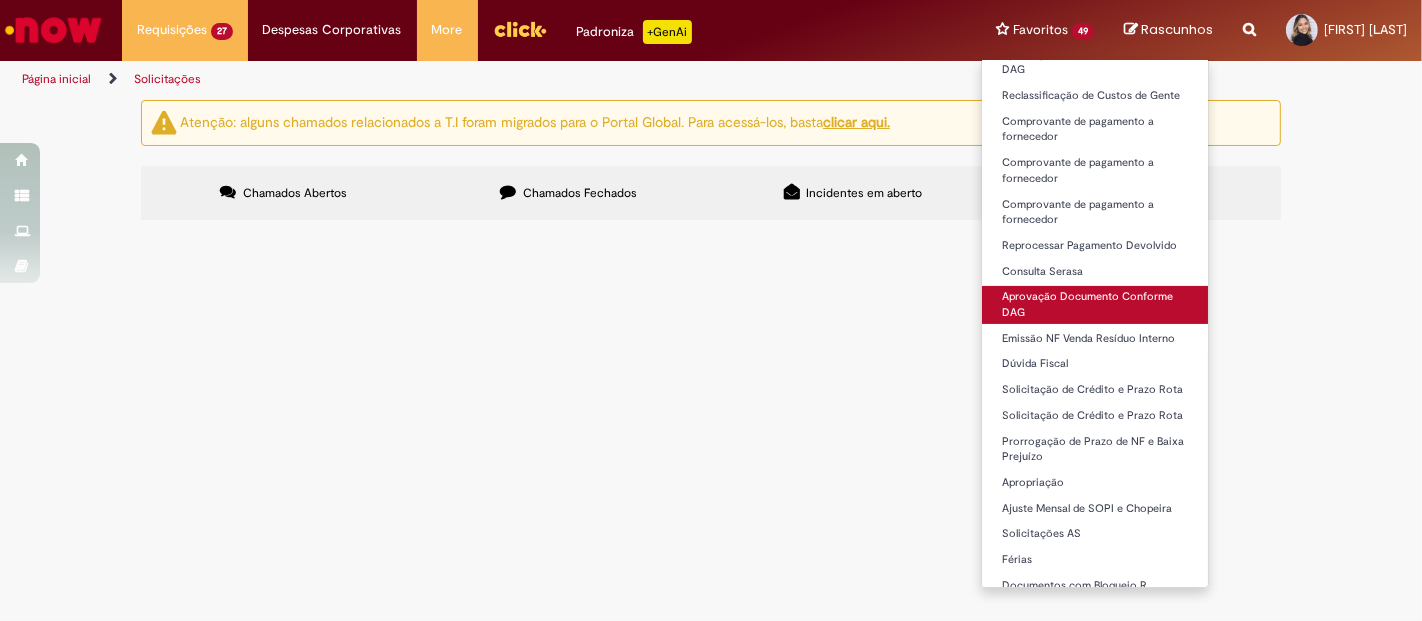 scroll, scrollTop: 333, scrollLeft: 0, axis: vertical 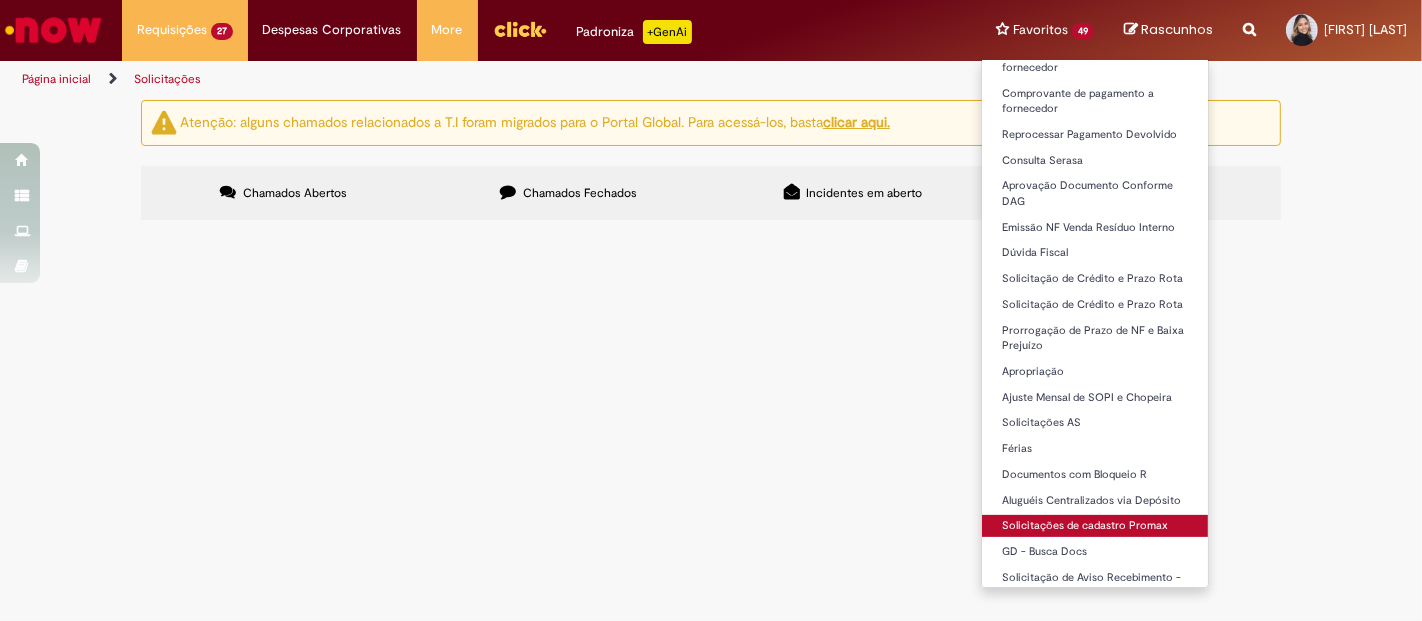 click on "Solicitações de cadastro Promax" at bounding box center (1095, 526) 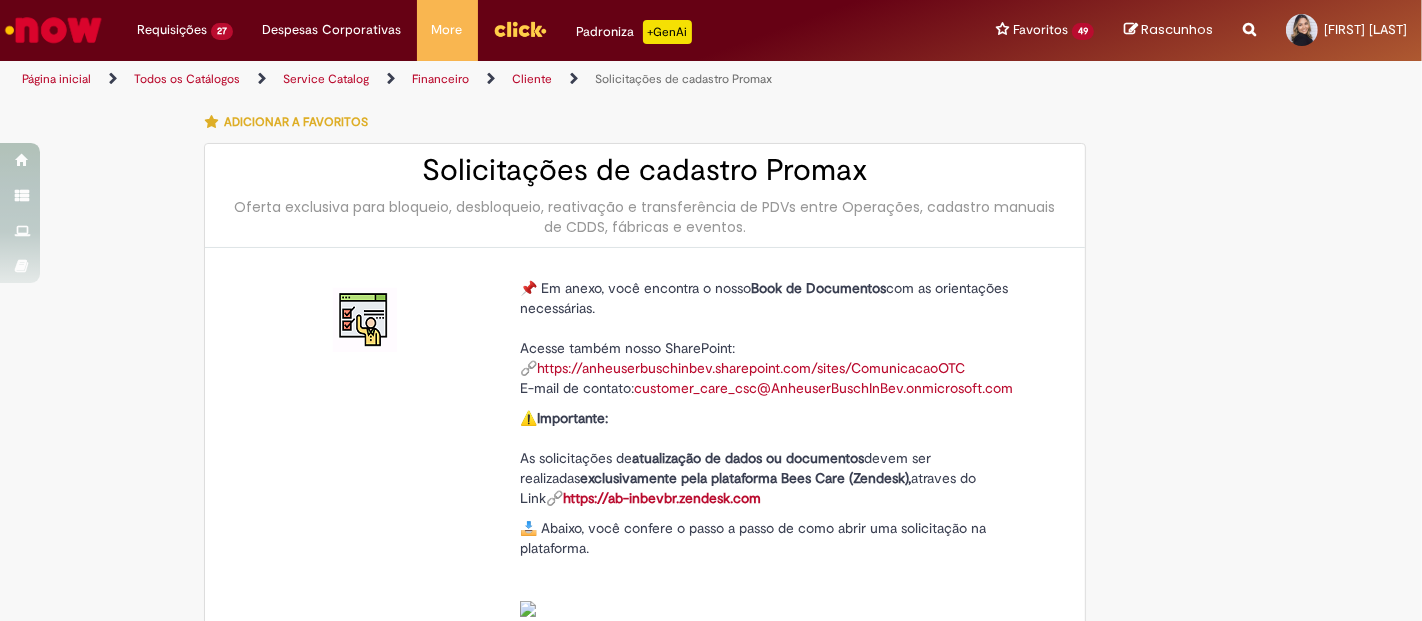 type on "********" 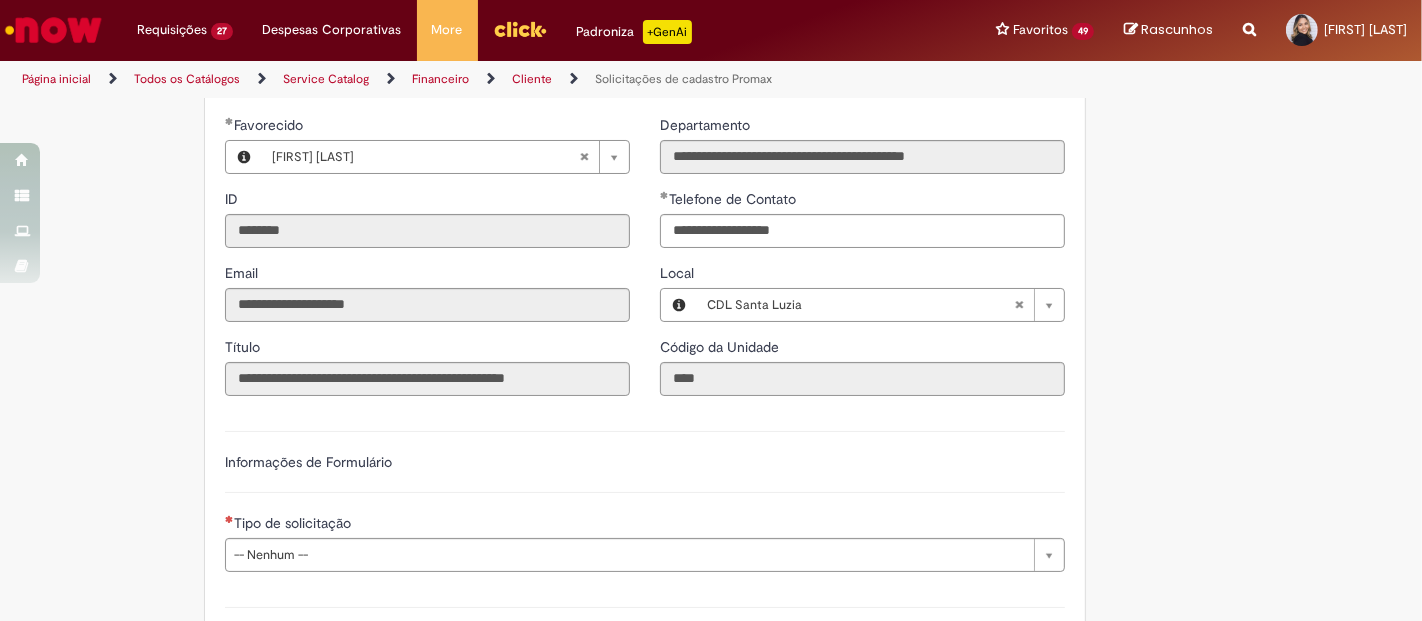 scroll, scrollTop: 777, scrollLeft: 0, axis: vertical 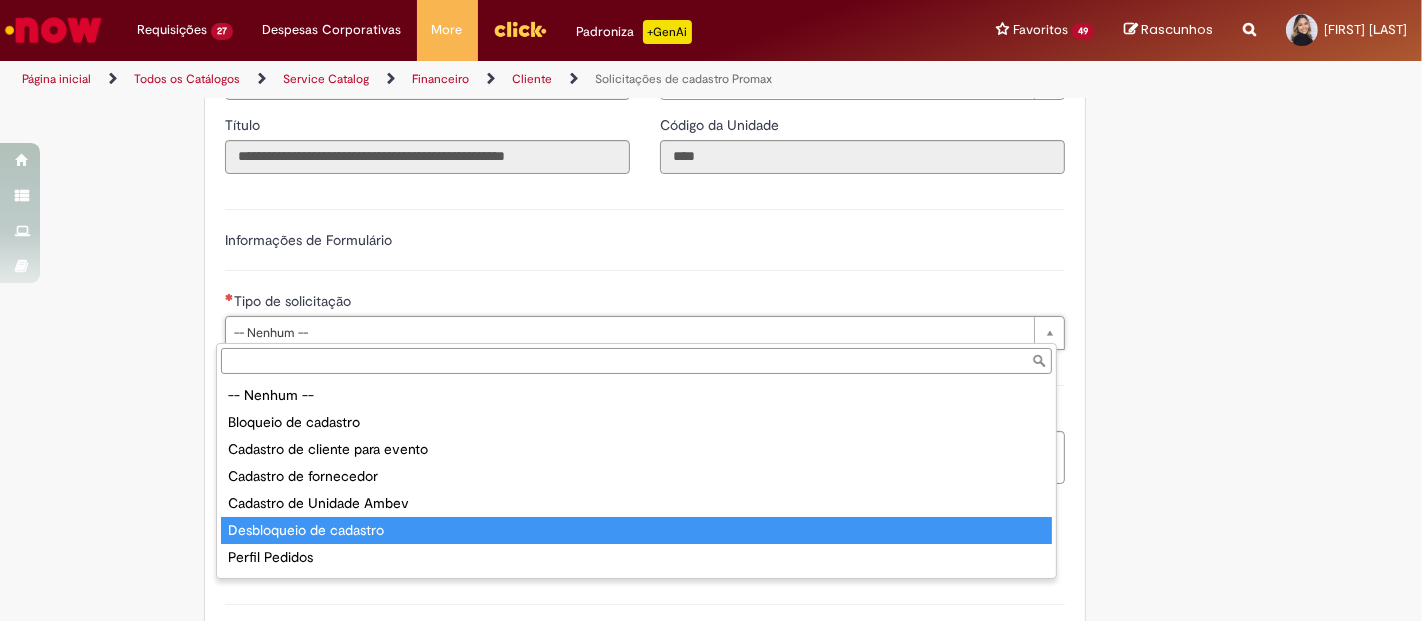 drag, startPoint x: 499, startPoint y: 527, endPoint x: 498, endPoint y: 513, distance: 14.035668 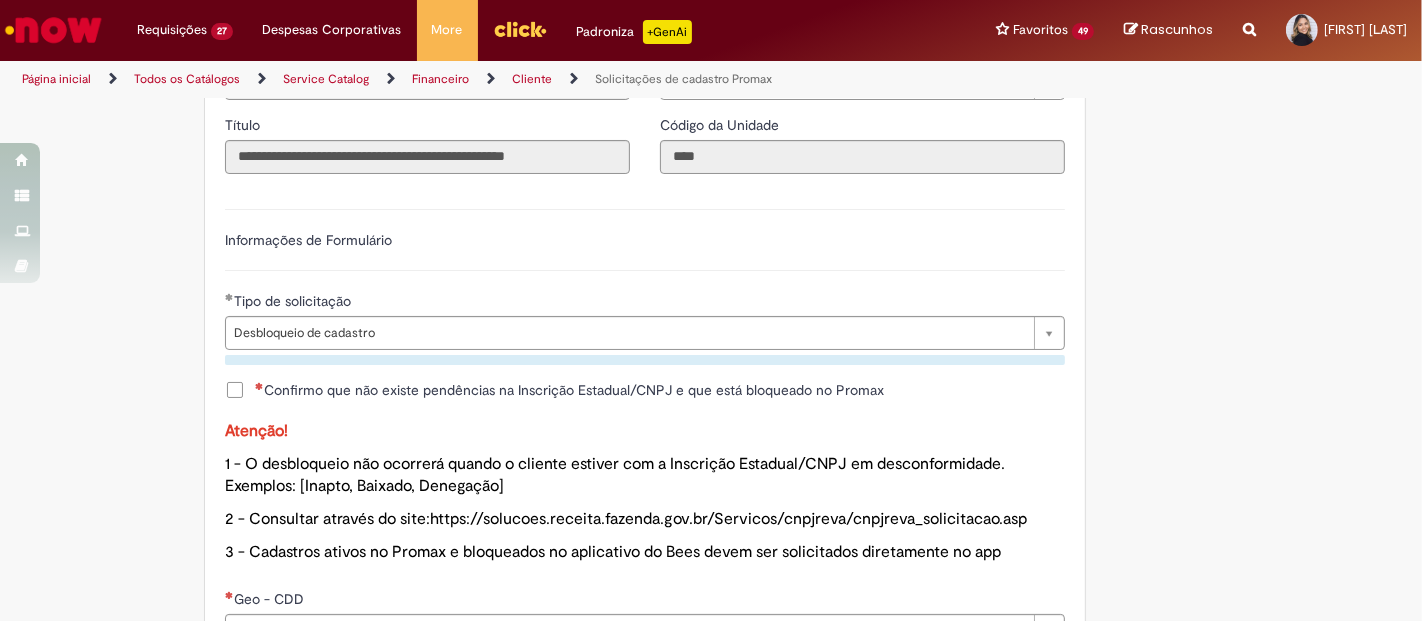 drag, startPoint x: 219, startPoint y: 384, endPoint x: 262, endPoint y: 390, distance: 43.416588 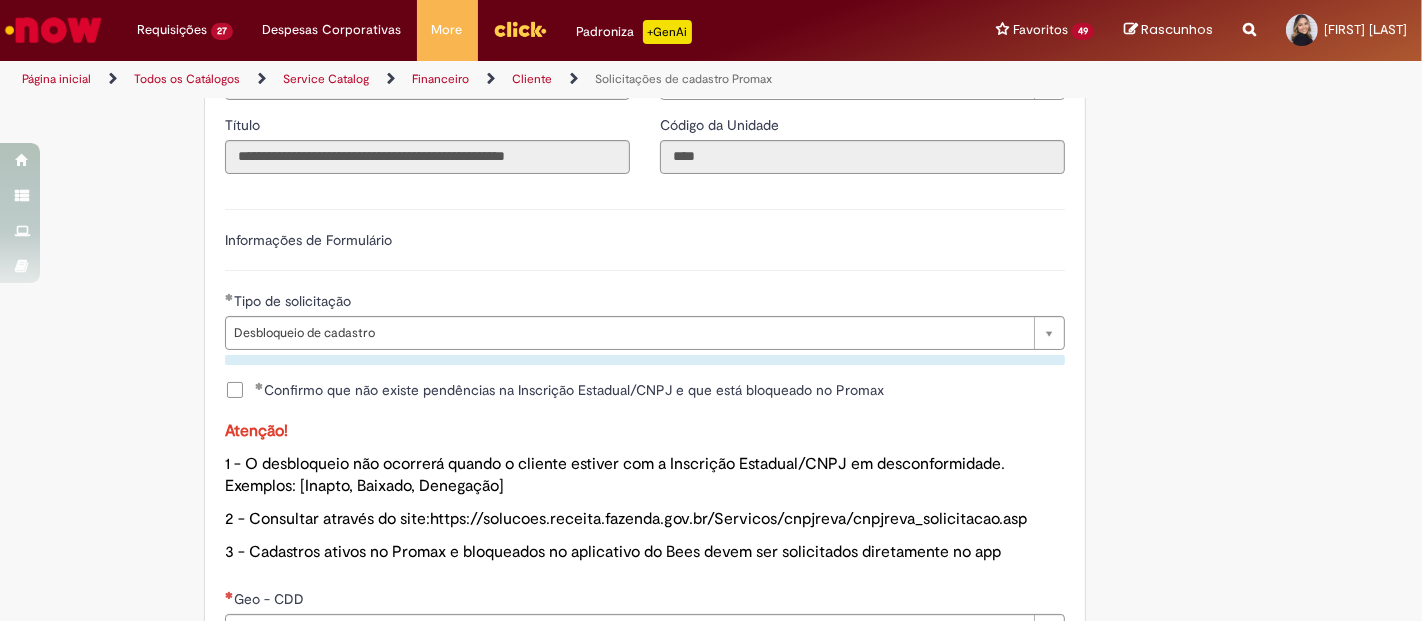 scroll, scrollTop: 1000, scrollLeft: 0, axis: vertical 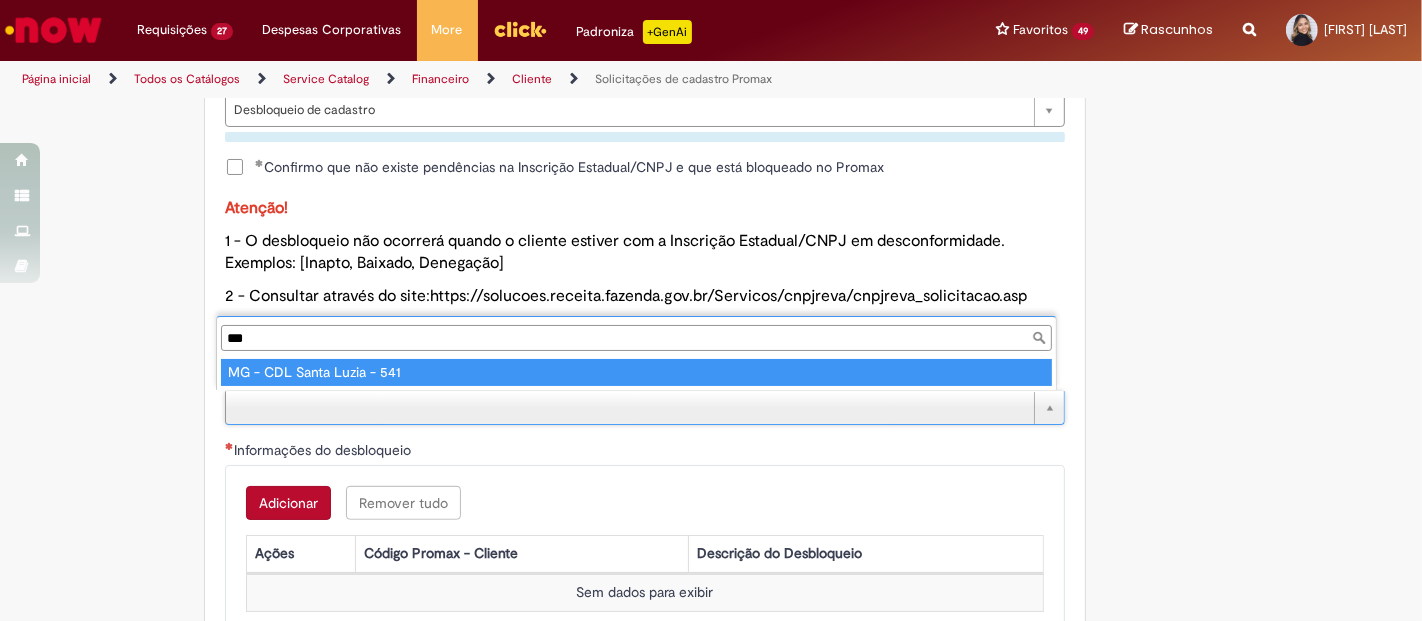 type on "***" 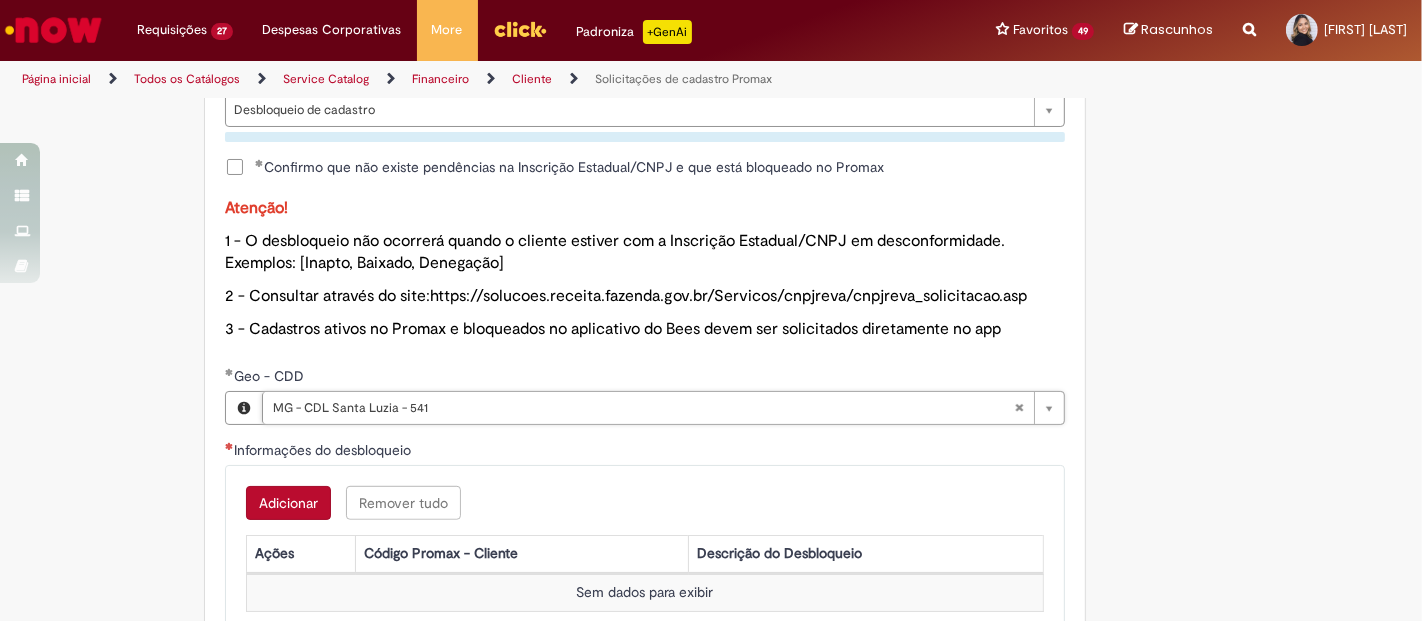 scroll, scrollTop: 1111, scrollLeft: 0, axis: vertical 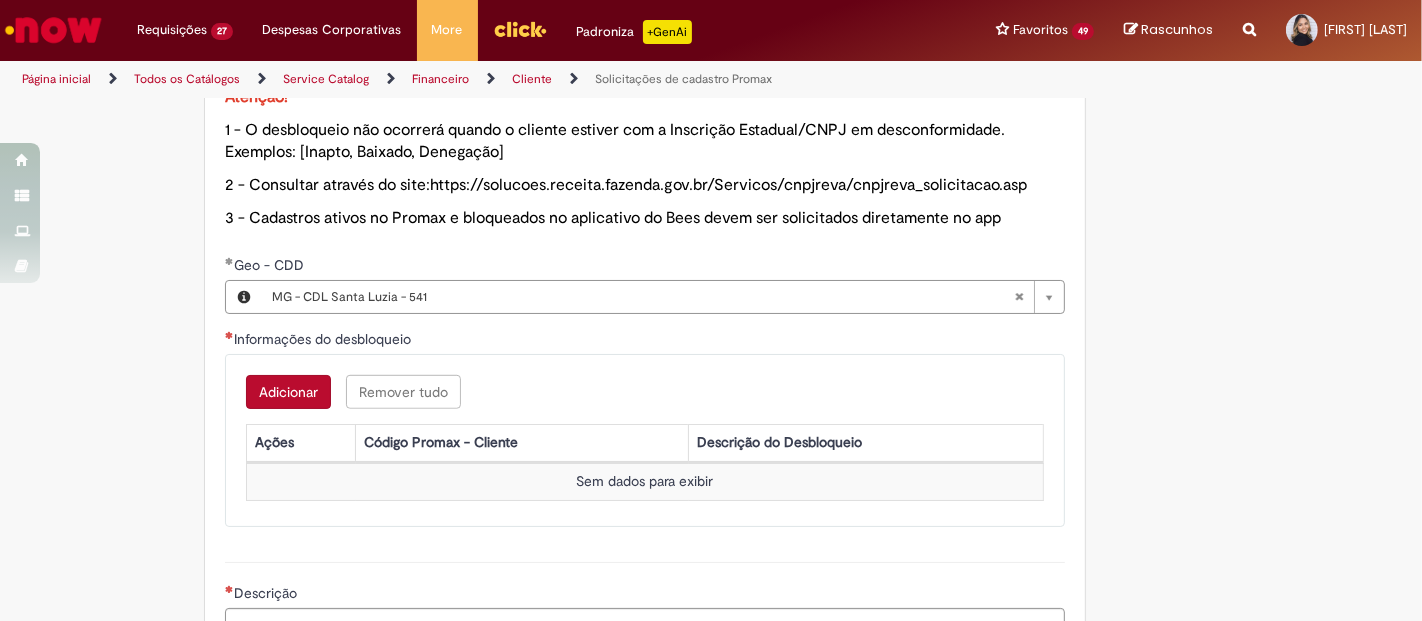 click on "Adicionar" at bounding box center (288, 392) 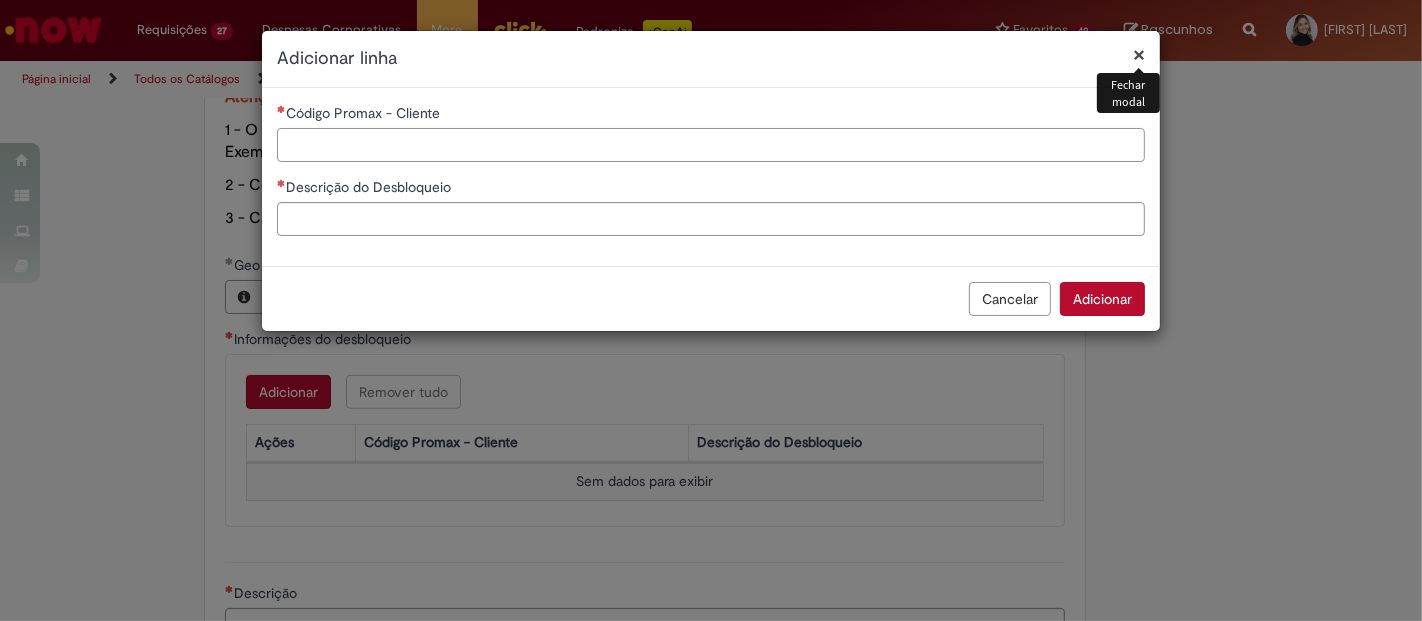 click on "Código Promax - Cliente" at bounding box center [711, 145] 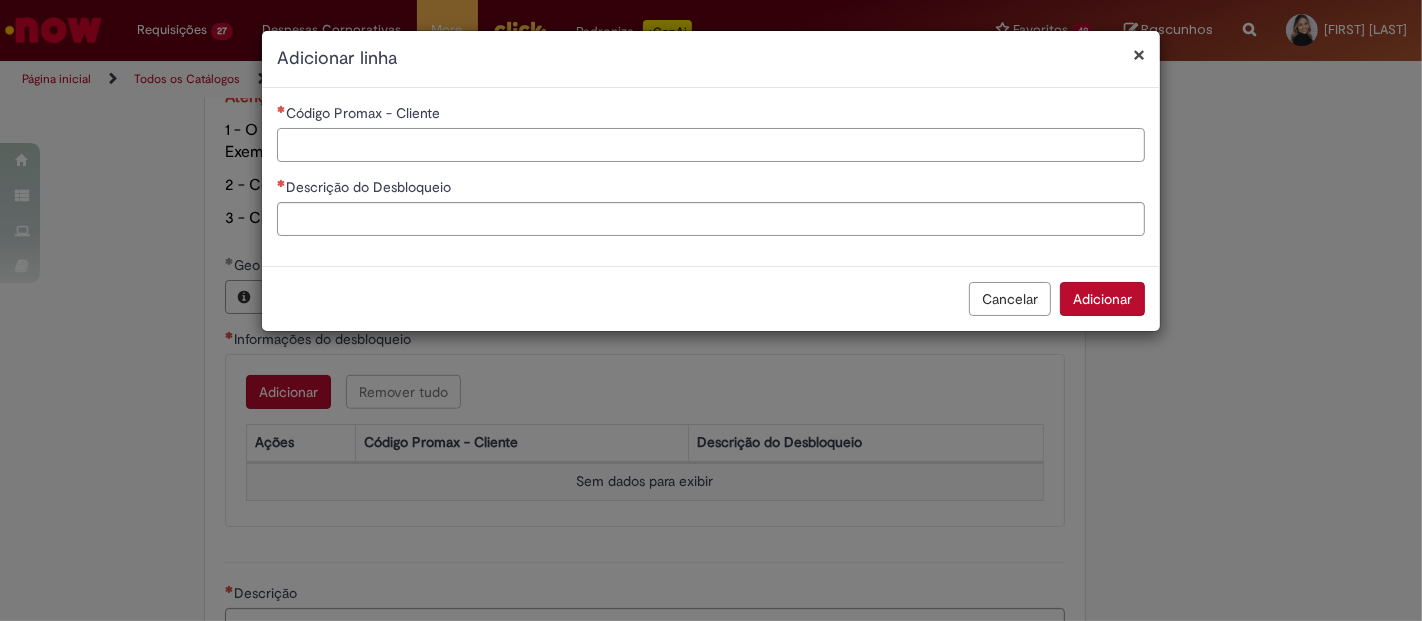 paste on "*****" 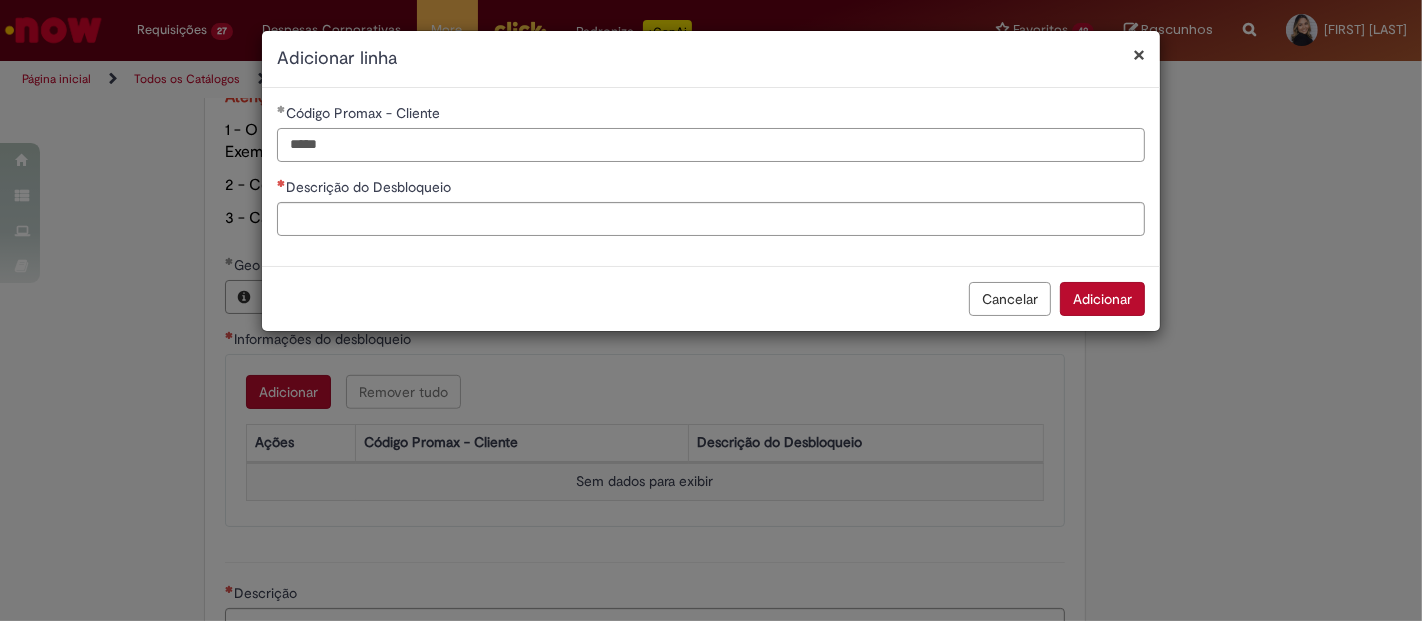type on "*****" 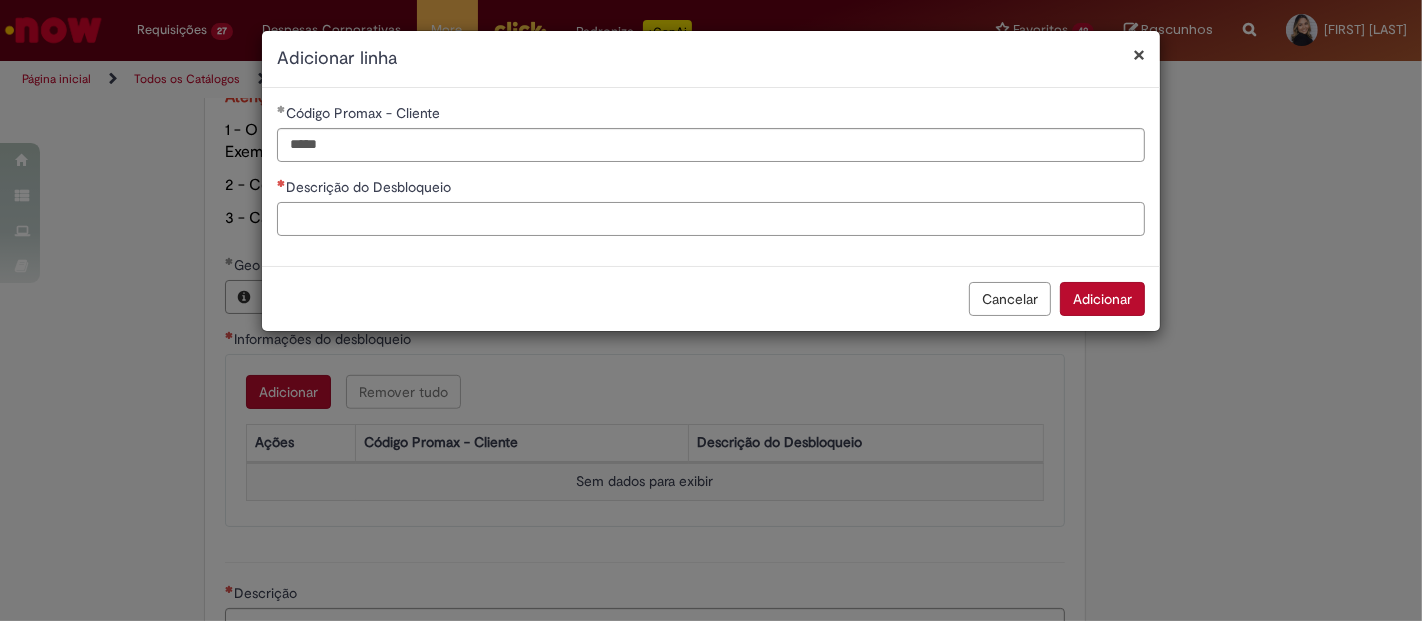 click on "Descrição do Desbloqueio" at bounding box center (711, 219) 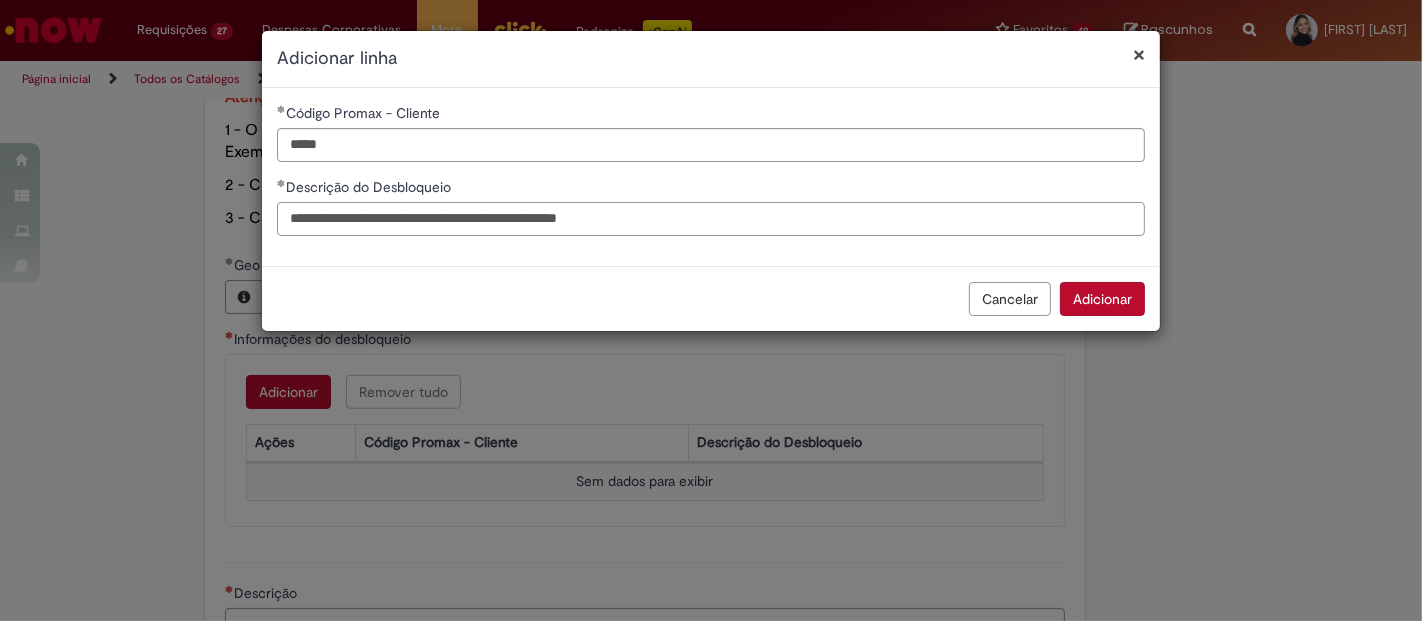 click on "**********" at bounding box center [711, 219] 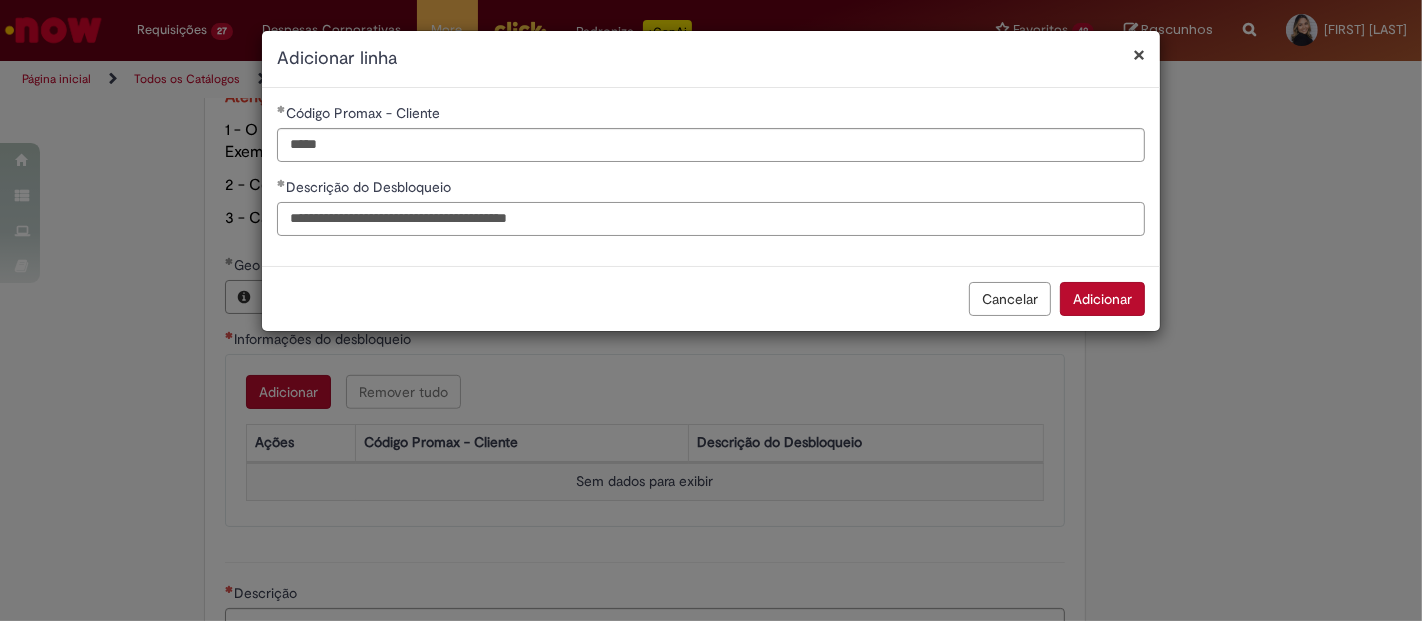 click on "**********" at bounding box center (711, 219) 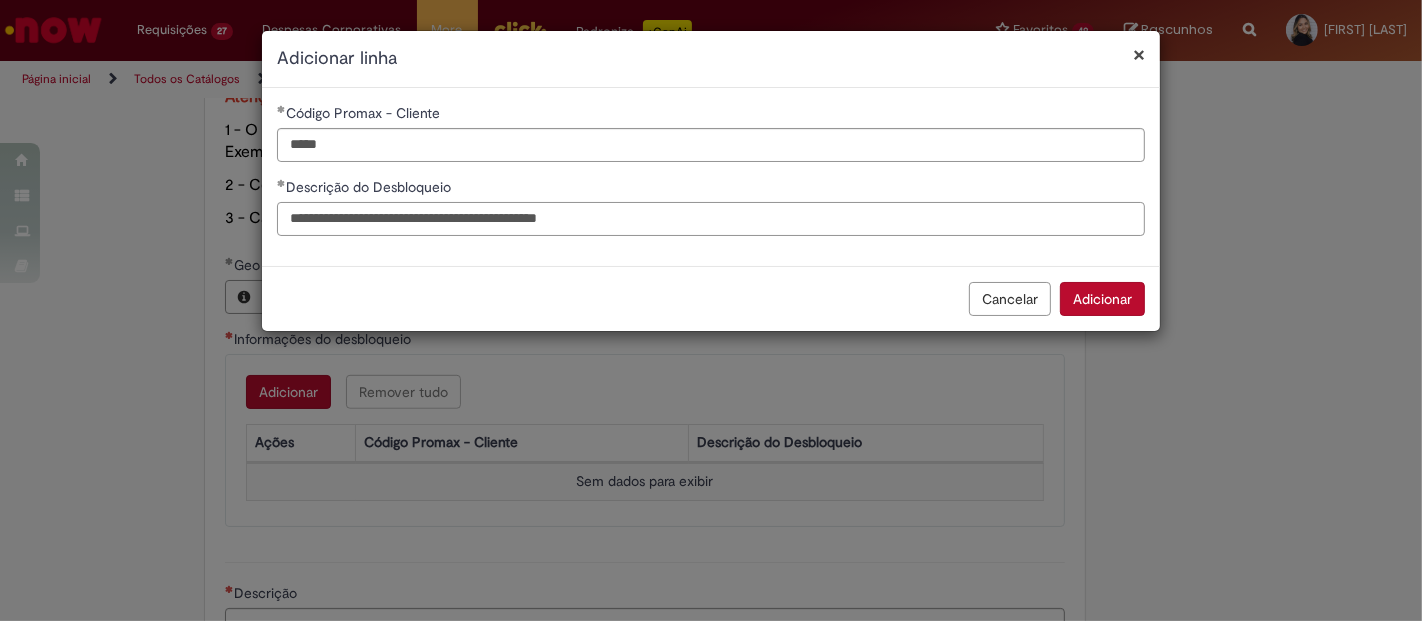 click on "**********" at bounding box center (711, 219) 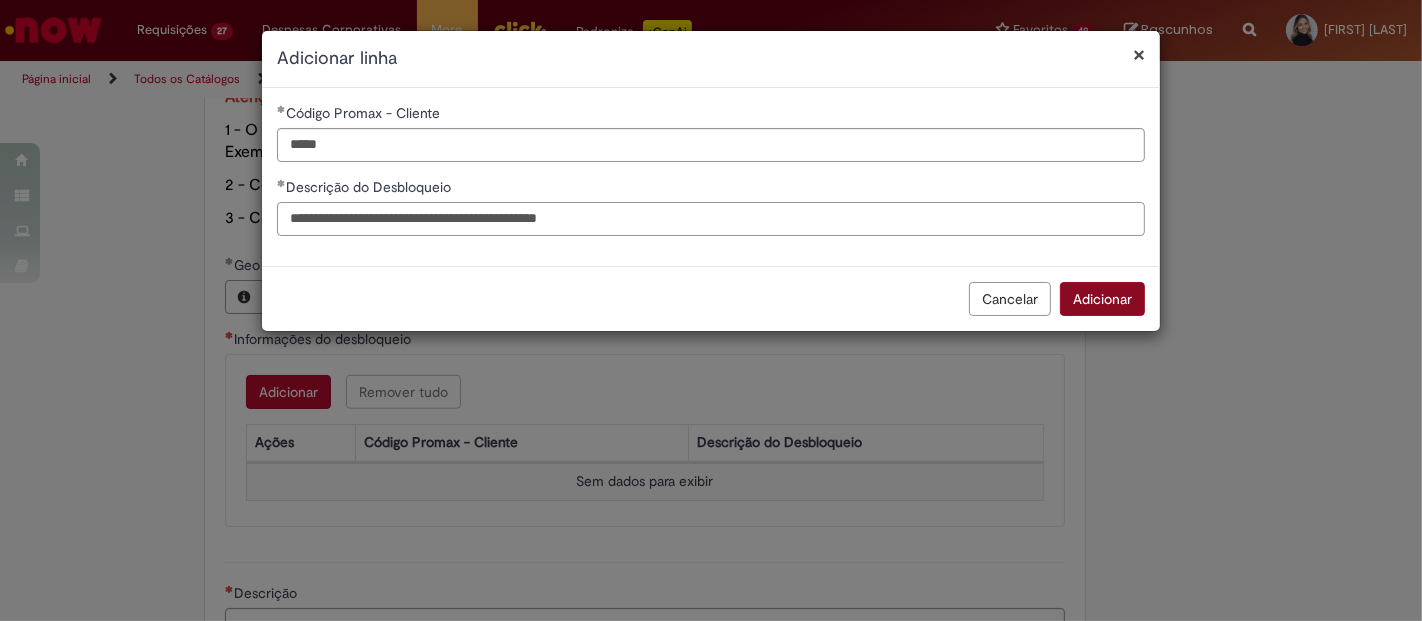 type on "**********" 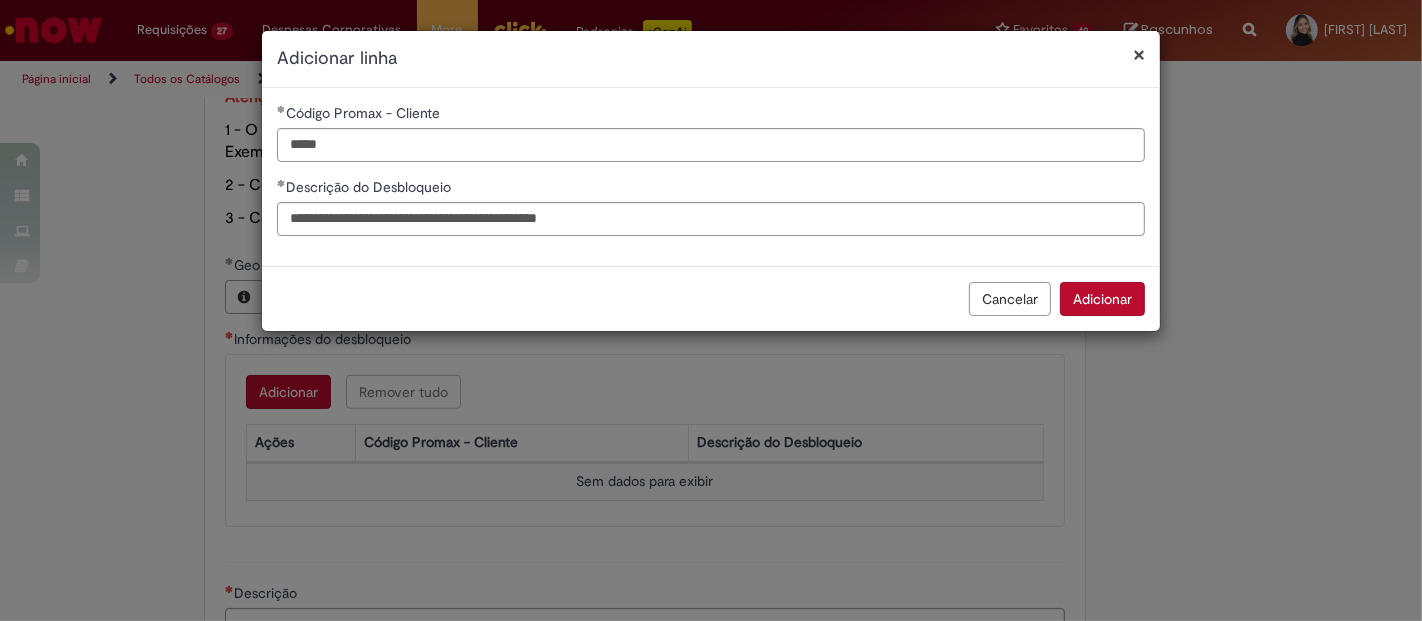 click on "Adicionar" at bounding box center [1102, 299] 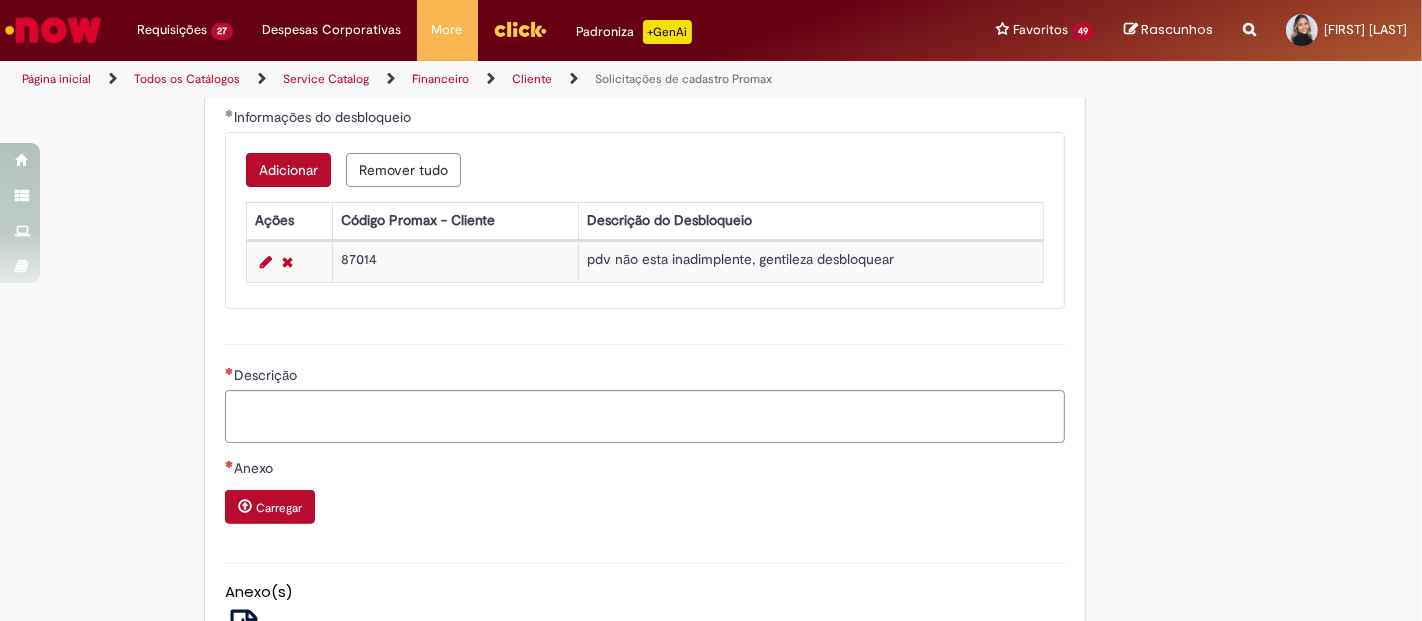 scroll, scrollTop: 1444, scrollLeft: 0, axis: vertical 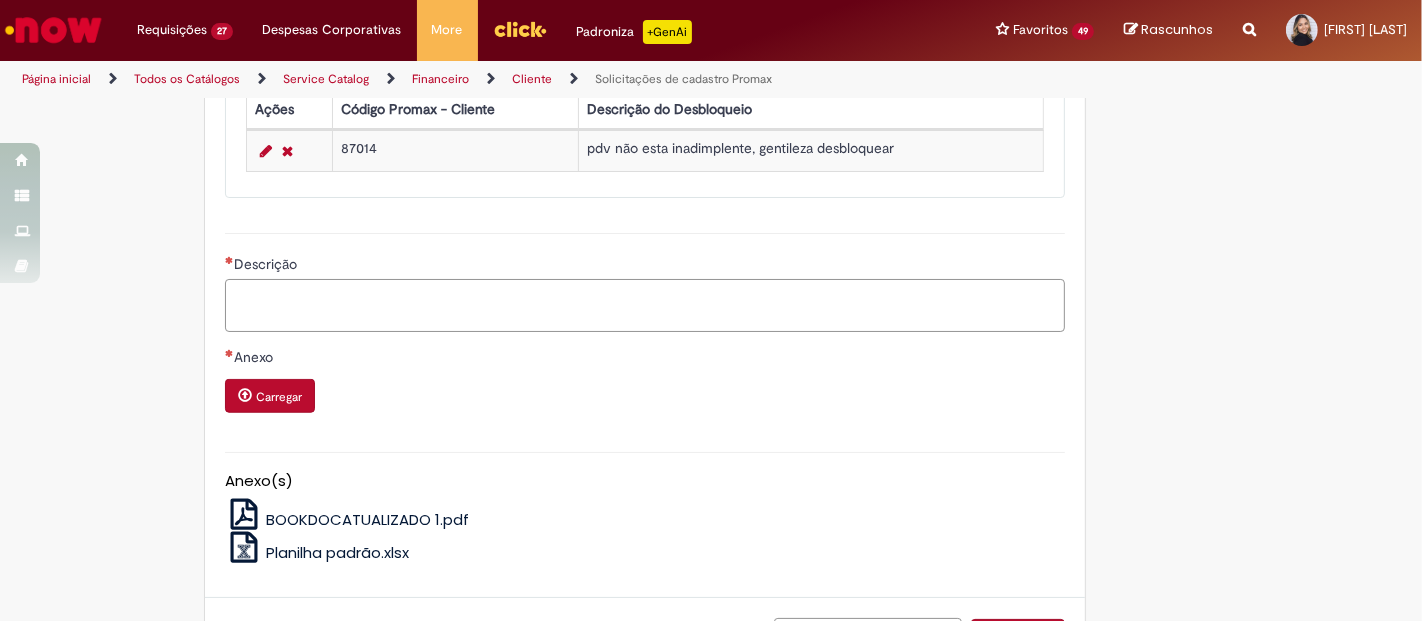 click on "Descrição" at bounding box center [645, 305] 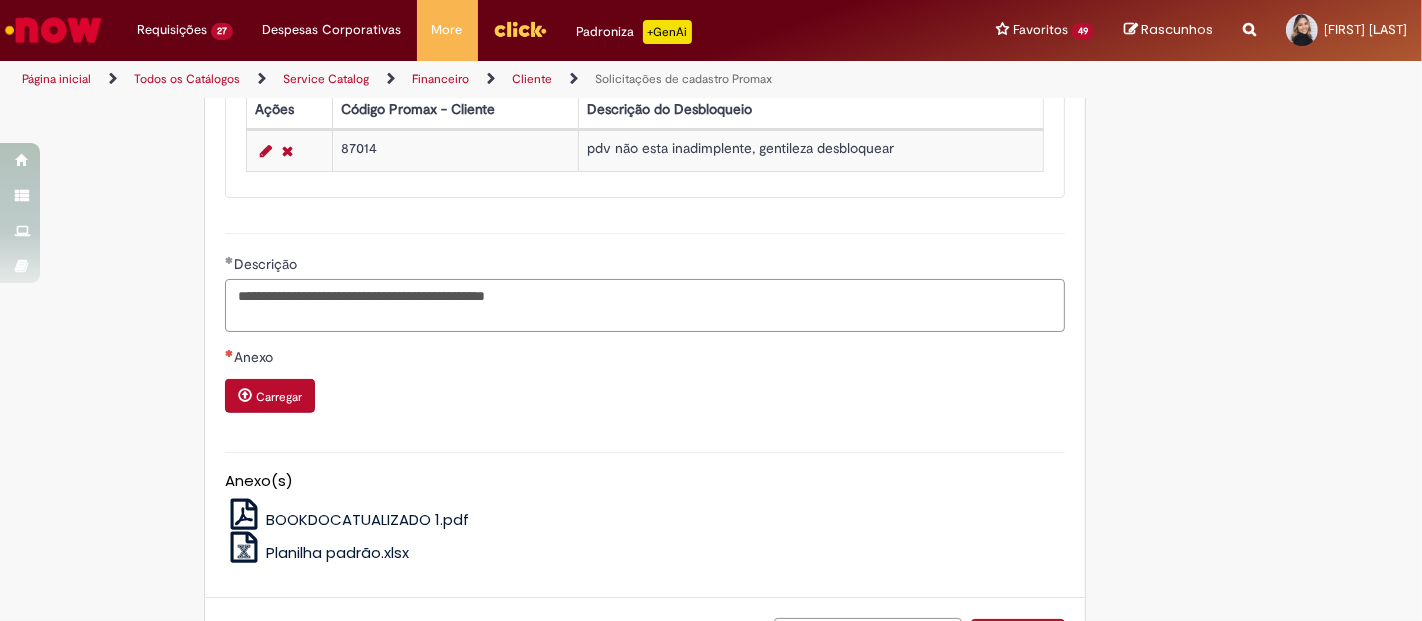 click on "**********" at bounding box center [645, 305] 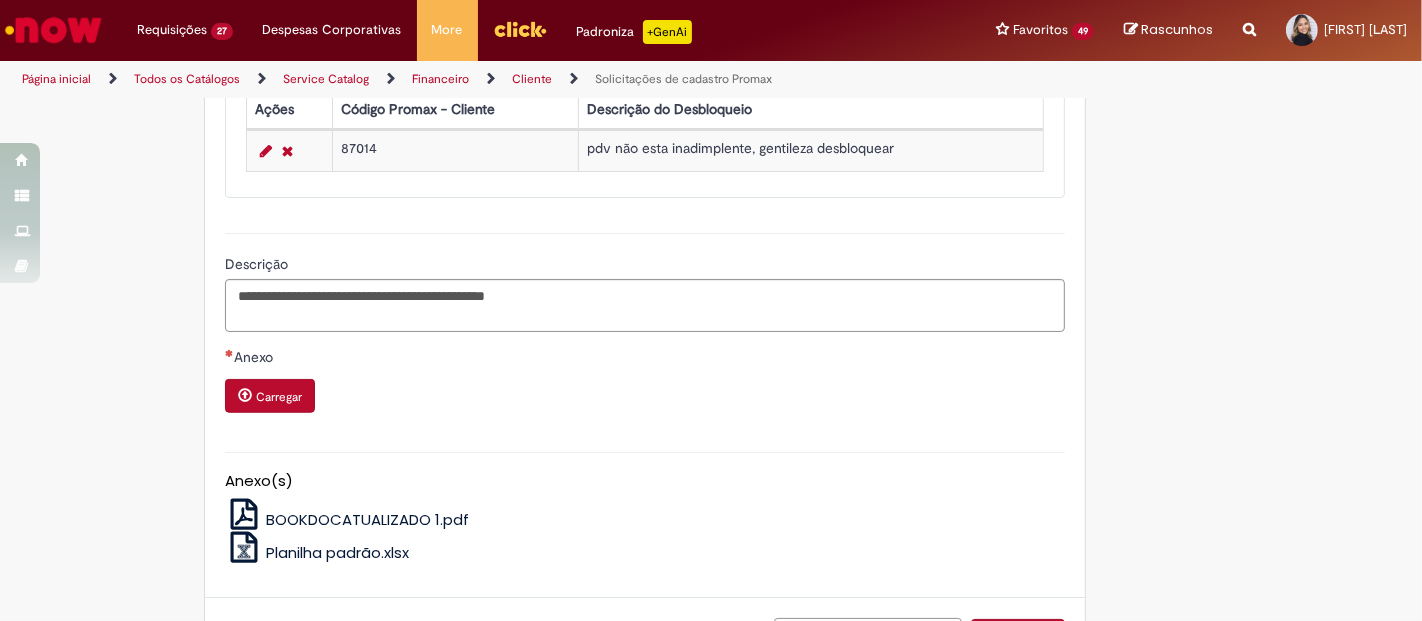 click on "87014" at bounding box center [456, 150] 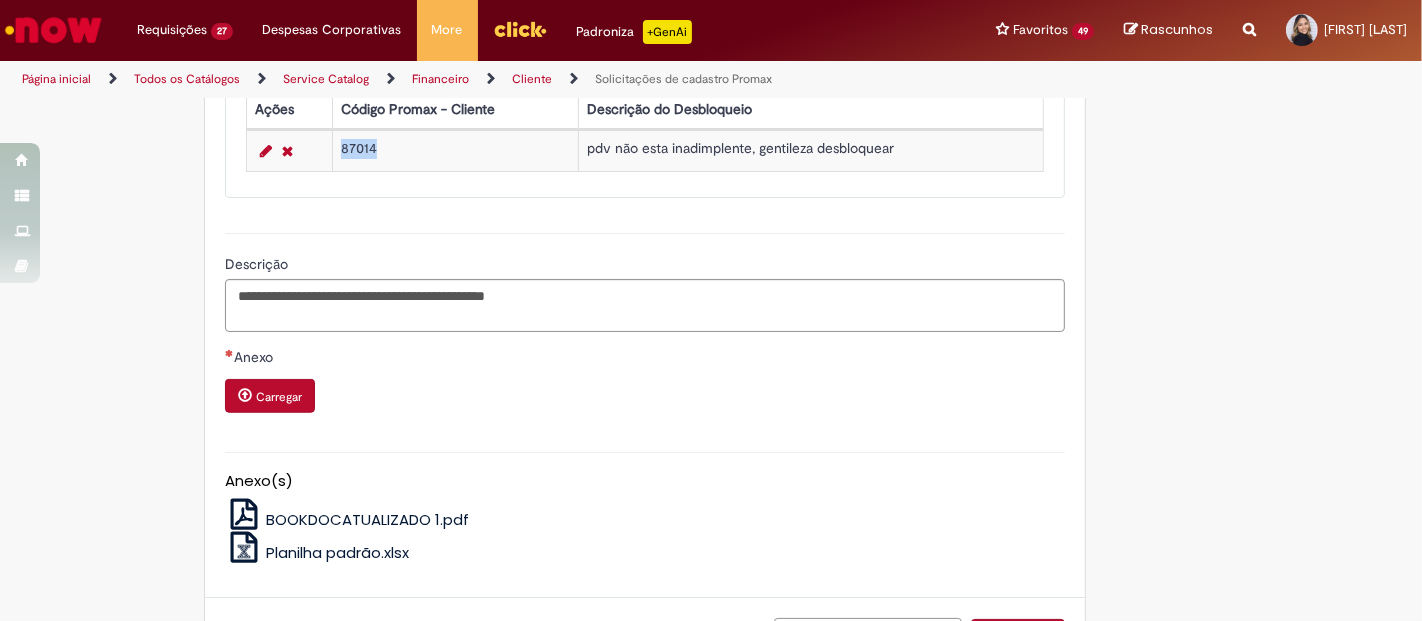 click on "87014" at bounding box center (456, 150) 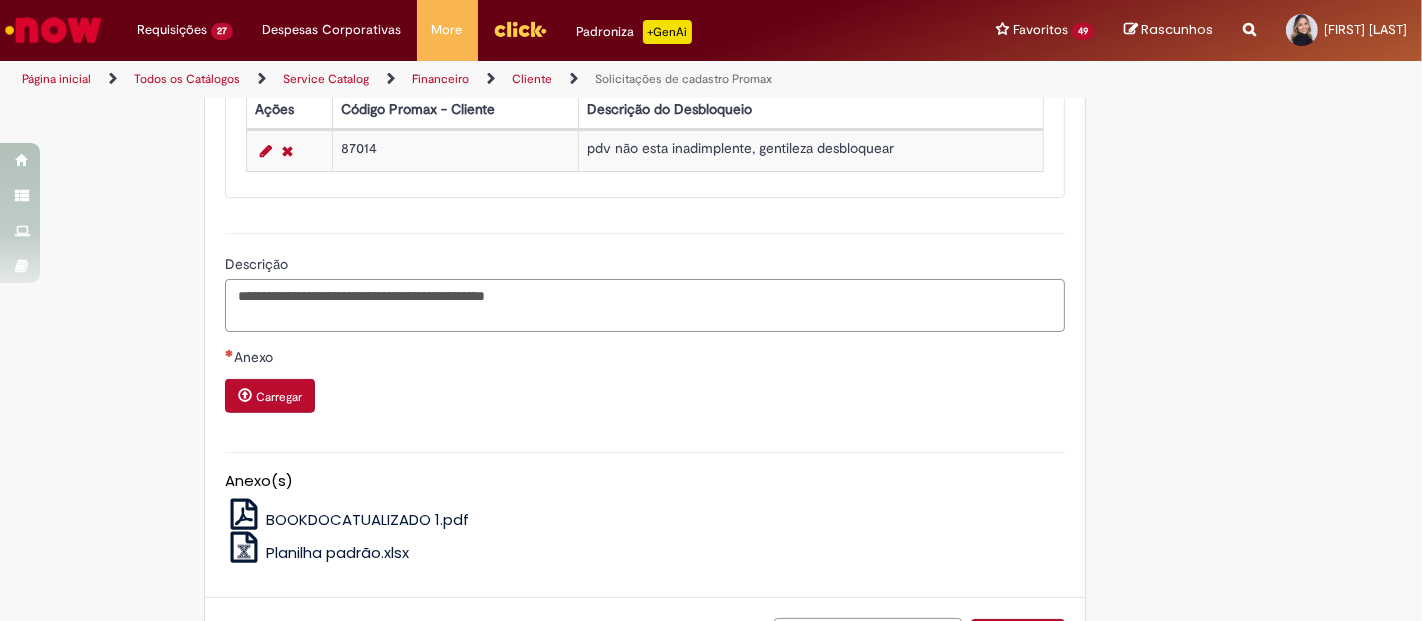 click on "**********" at bounding box center [645, 305] 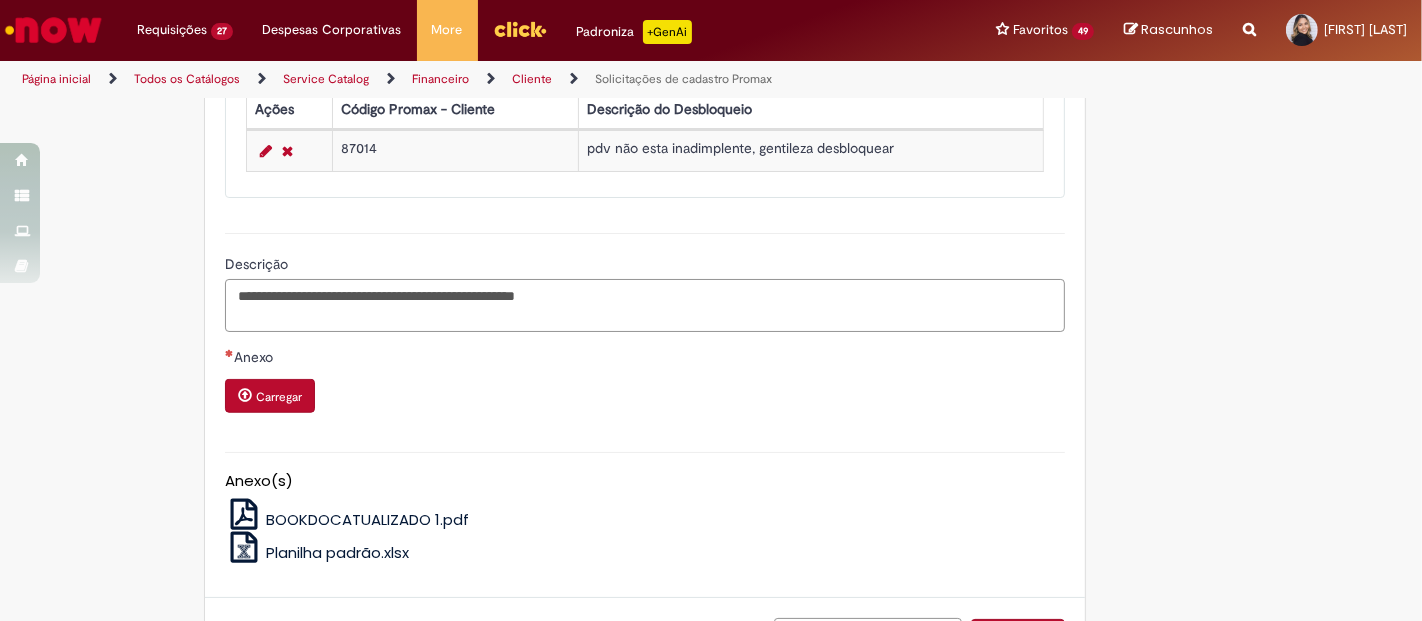 scroll, scrollTop: 1515, scrollLeft: 0, axis: vertical 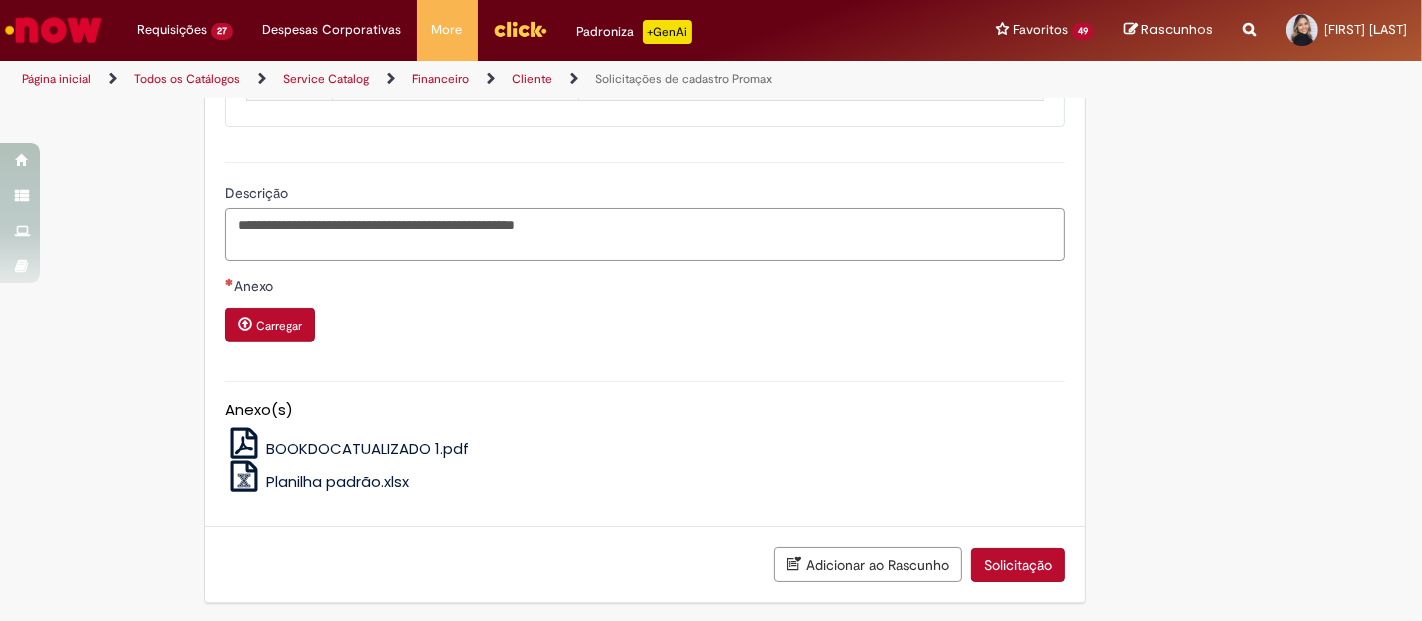 type on "**********" 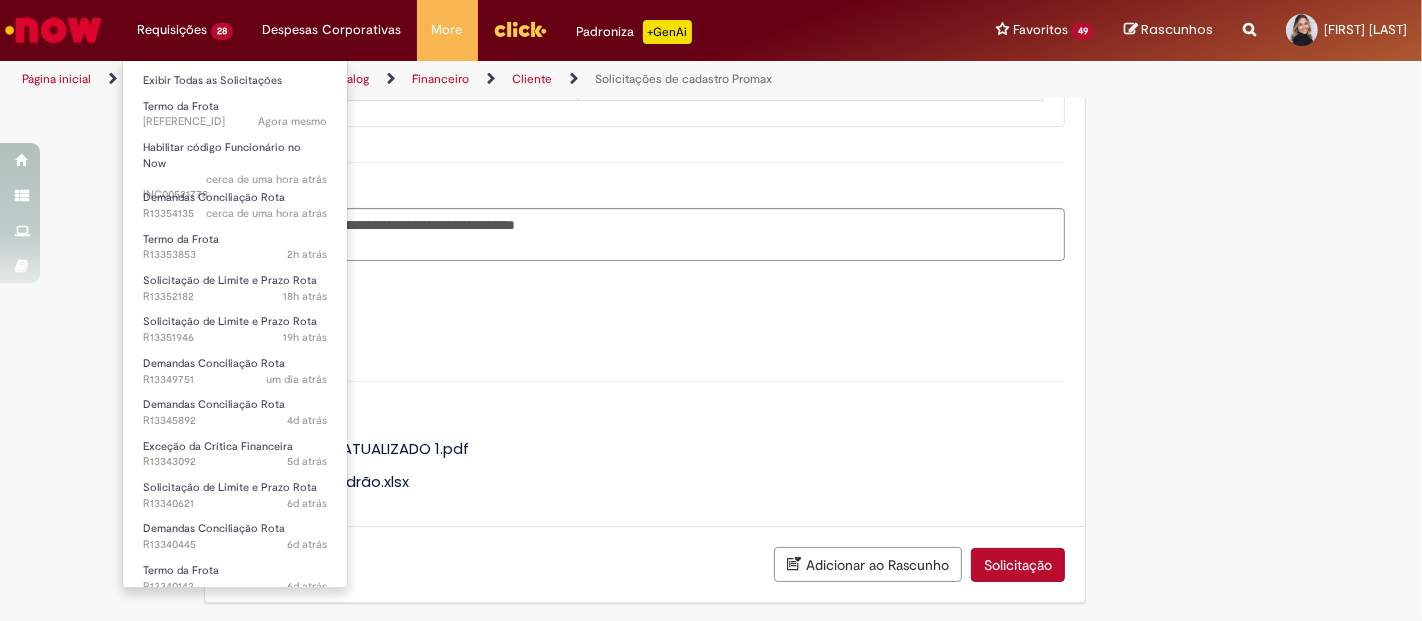 click on "Requisições   28
Exibir Todas as Solicitações
Termo da Frota
Agora mesmo Agora mesmo  R13354632
Habilitar código Funcionário no Now
cerca de uma hora atrás cerca de uma hora atrás  INC00521778
Demandas Conciliação Rota
cerca de uma hora atrás cerca de uma hora atrás  R13354135
Termo da Frota
2h atrás 2 horas atrás  R13353853
Solicitação de Limite e Prazo Rota
18h atrás 18 horas atrás  R13352182
Solicitação de Limite e Prazo Rota
19h atrás 19 horas atrás  R13351946
Demandas Conciliação Rota
um dia atrás um dia atrás  R13349751
Demandas Conciliação Rota
4d atrás 4 dias atrás  R13345892
Exceção da Crítica Financeira
5d atrás 5 dias atrás  R13343092
Solicitação de Limite e Prazo Rota
6d atrás" at bounding box center (185, 30) 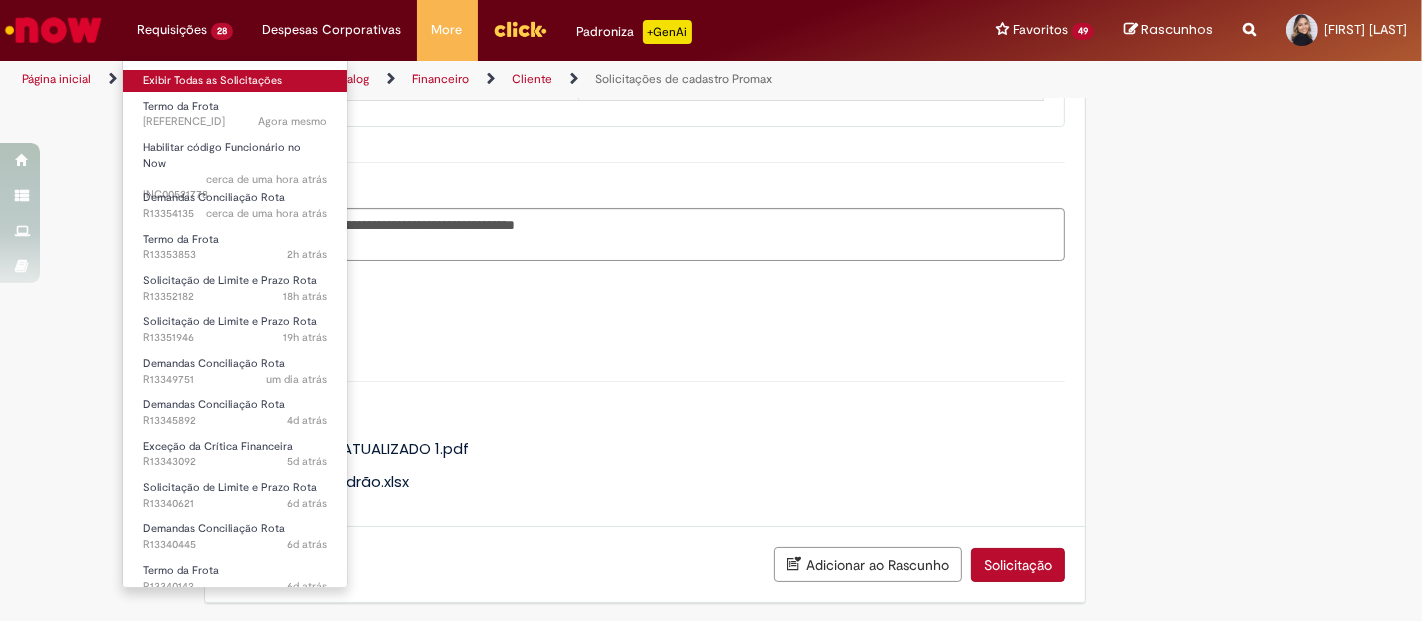 click on "Exibir Todas as Solicitações" at bounding box center [235, 81] 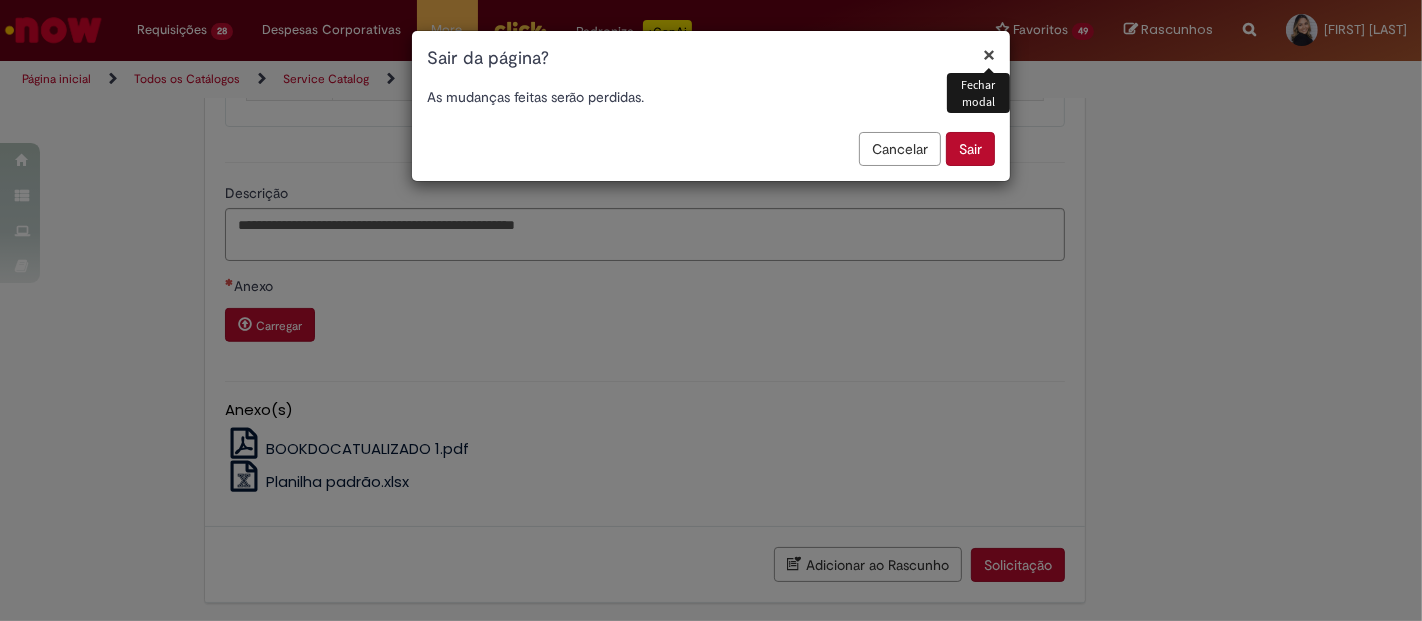 click on "Sair" at bounding box center (970, 149) 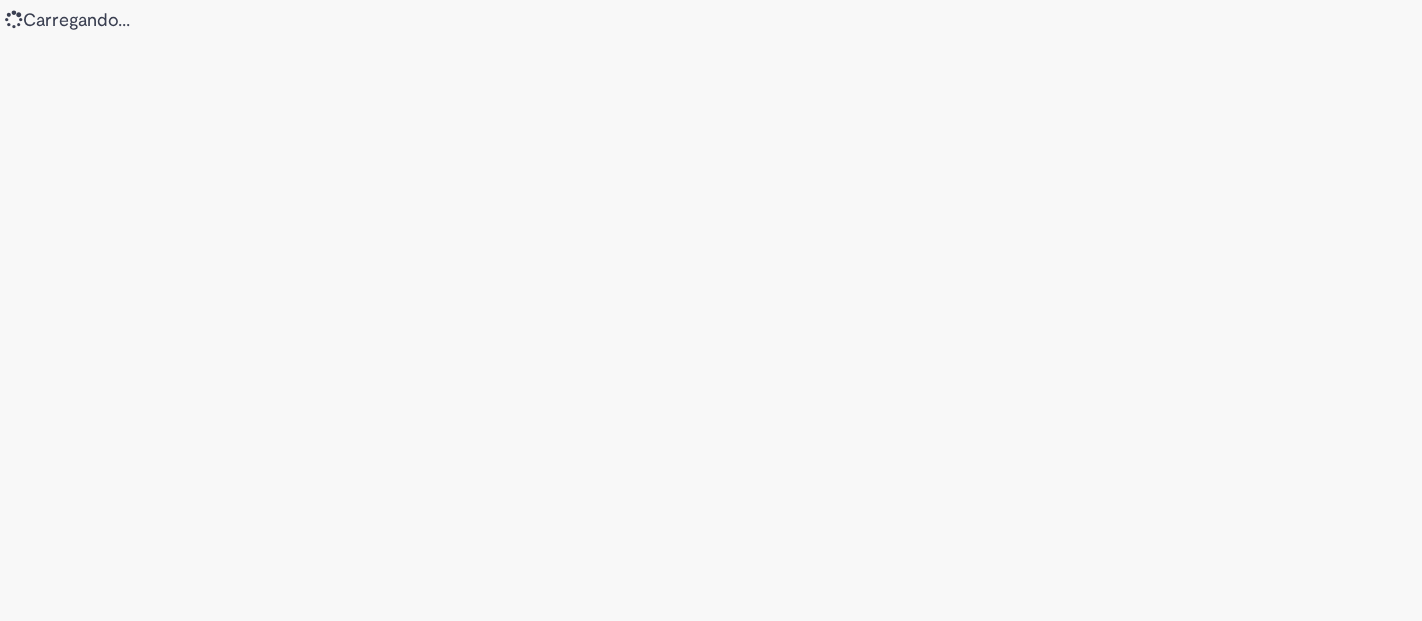 scroll, scrollTop: 0, scrollLeft: 0, axis: both 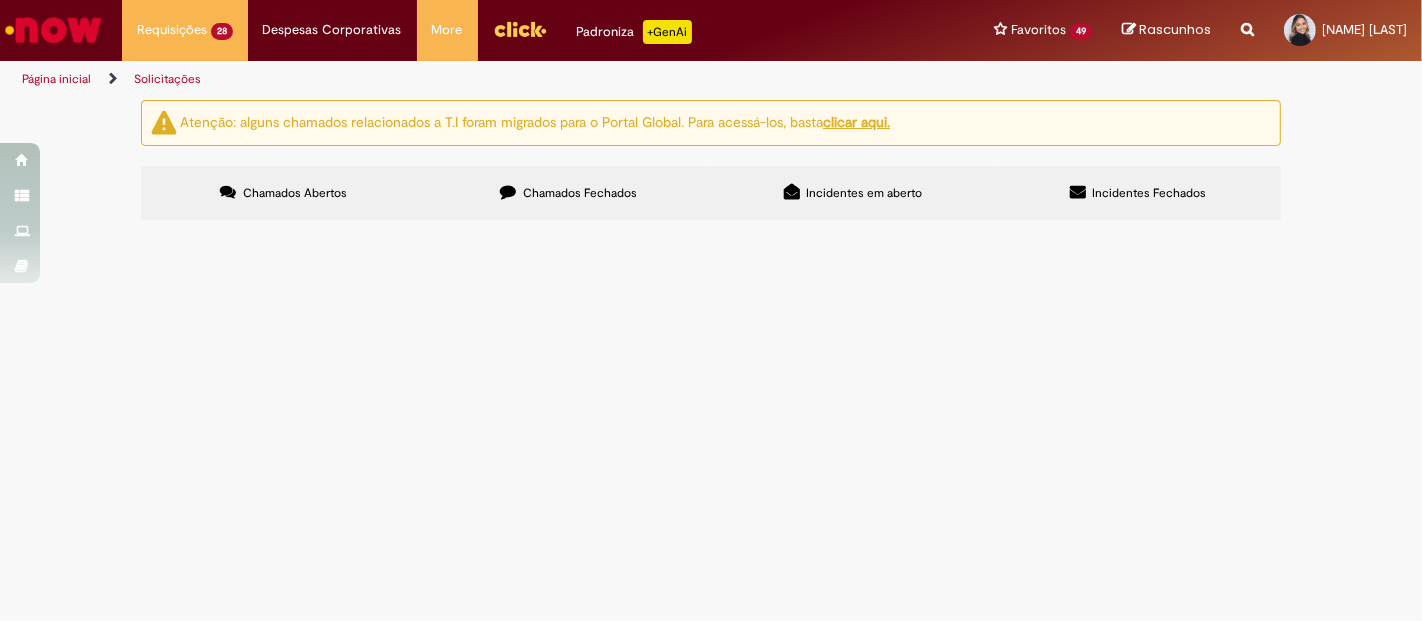 click on "conciliar pdv [NUMBER]" at bounding box center (0, 0) 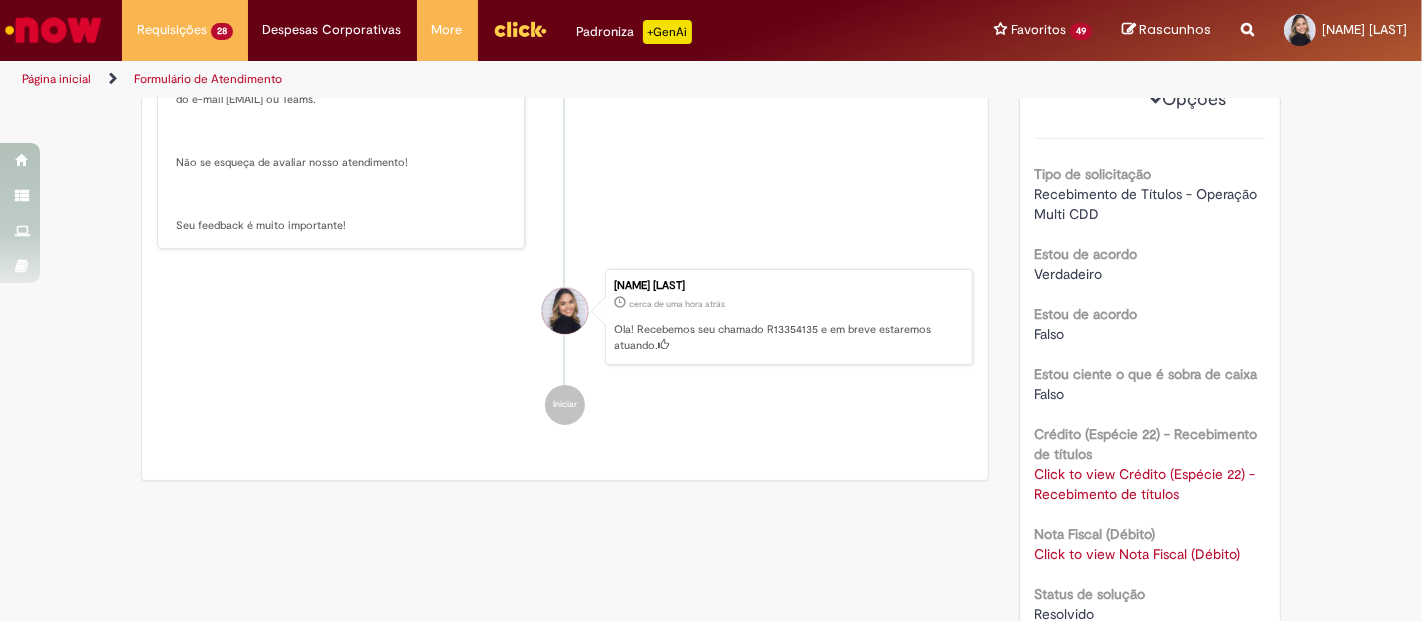 scroll, scrollTop: 559, scrollLeft: 0, axis: vertical 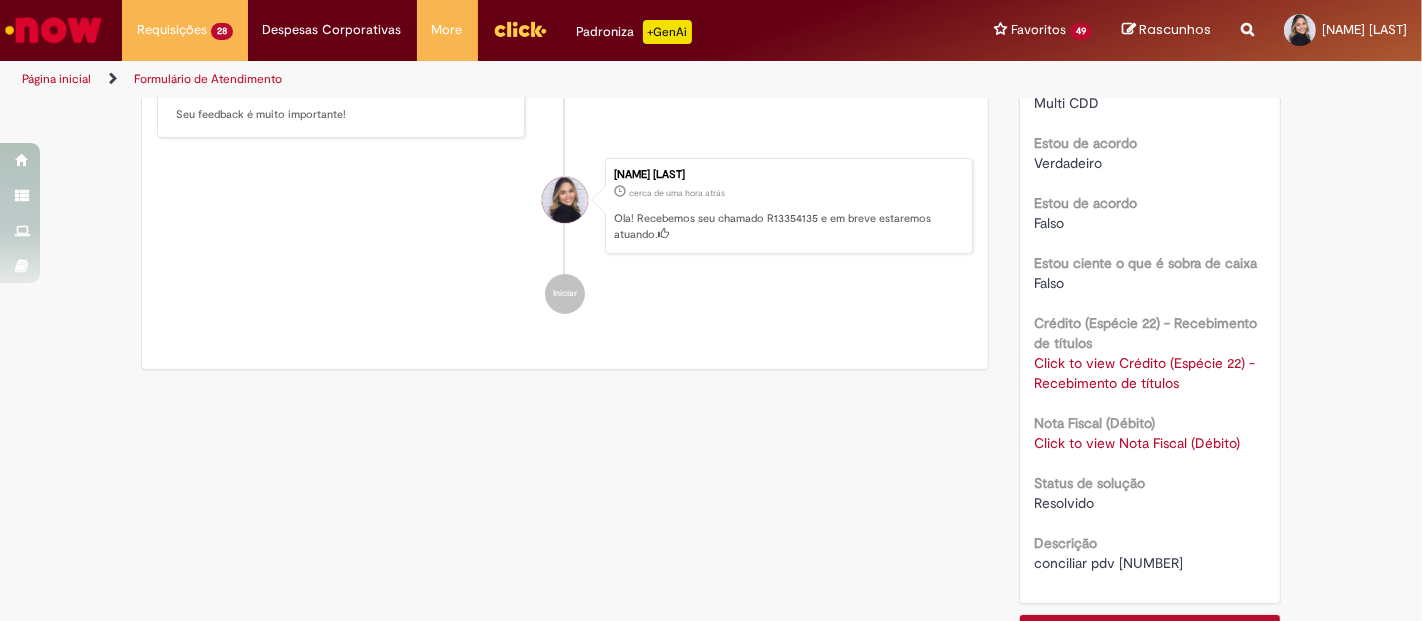 click on "conciliar pdv [NUMBER]" at bounding box center [1109, 563] 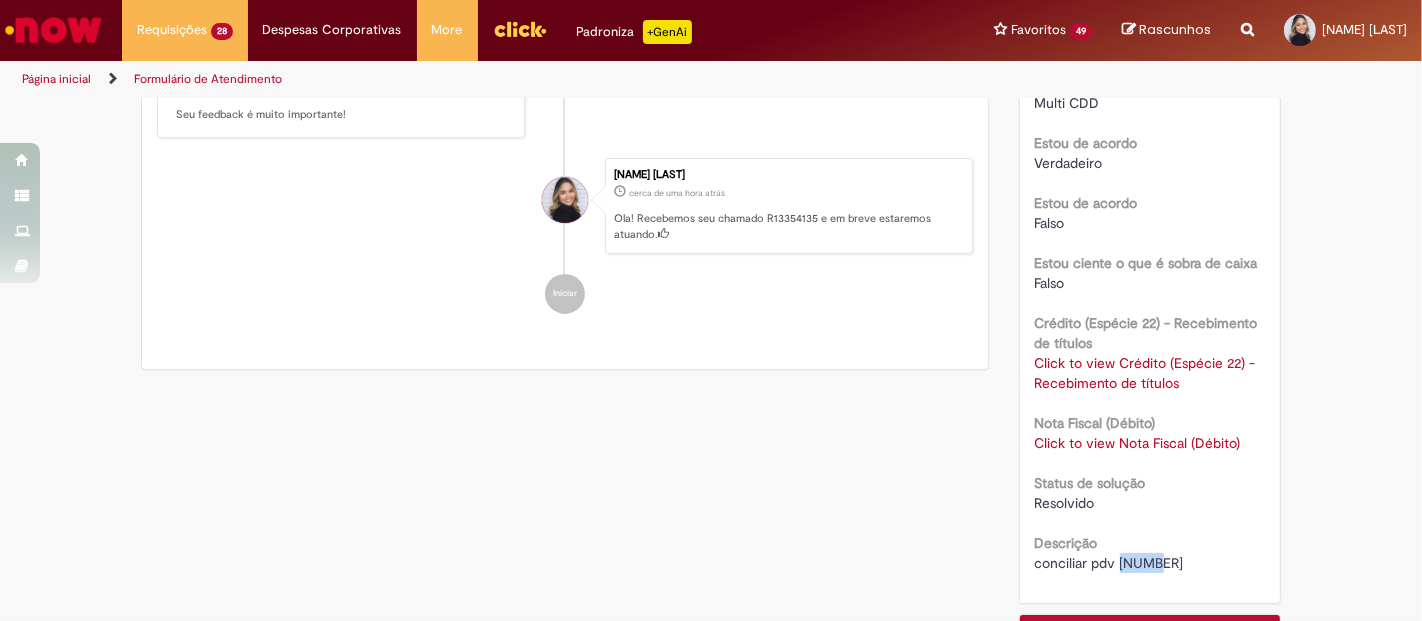 click on "conciliar pdv [NUMBER]" at bounding box center [1109, 563] 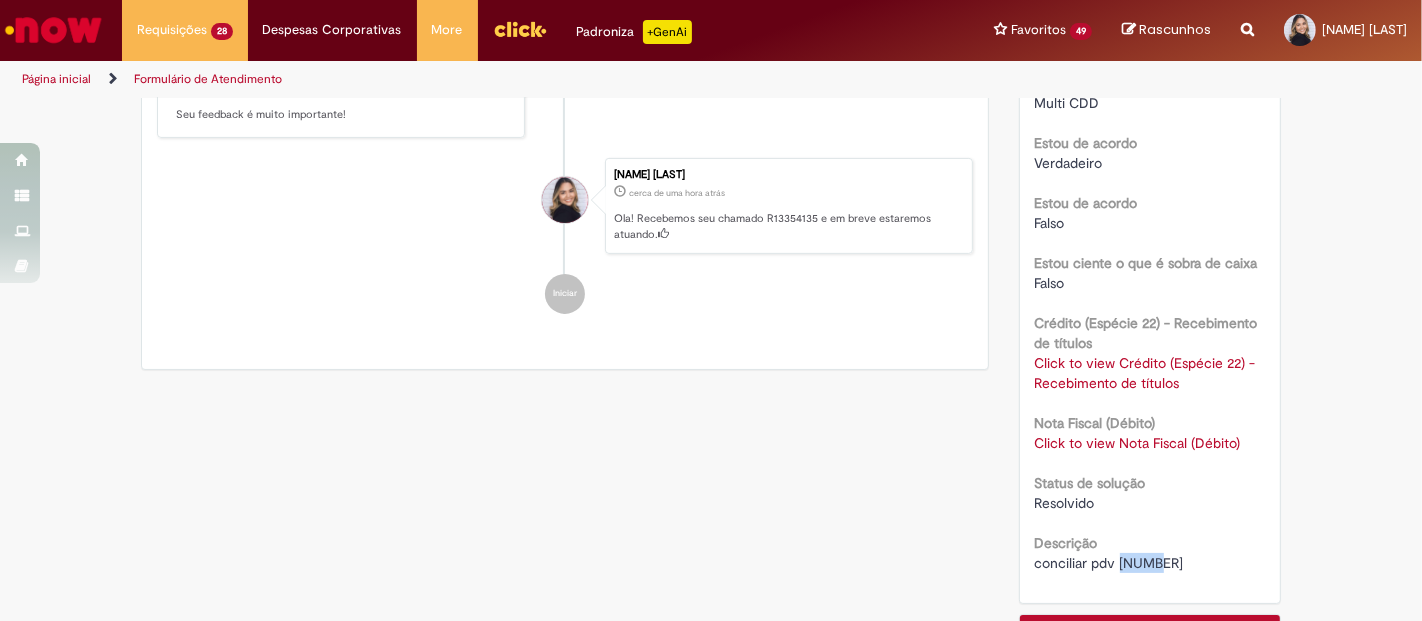 scroll, scrollTop: 3, scrollLeft: 0, axis: vertical 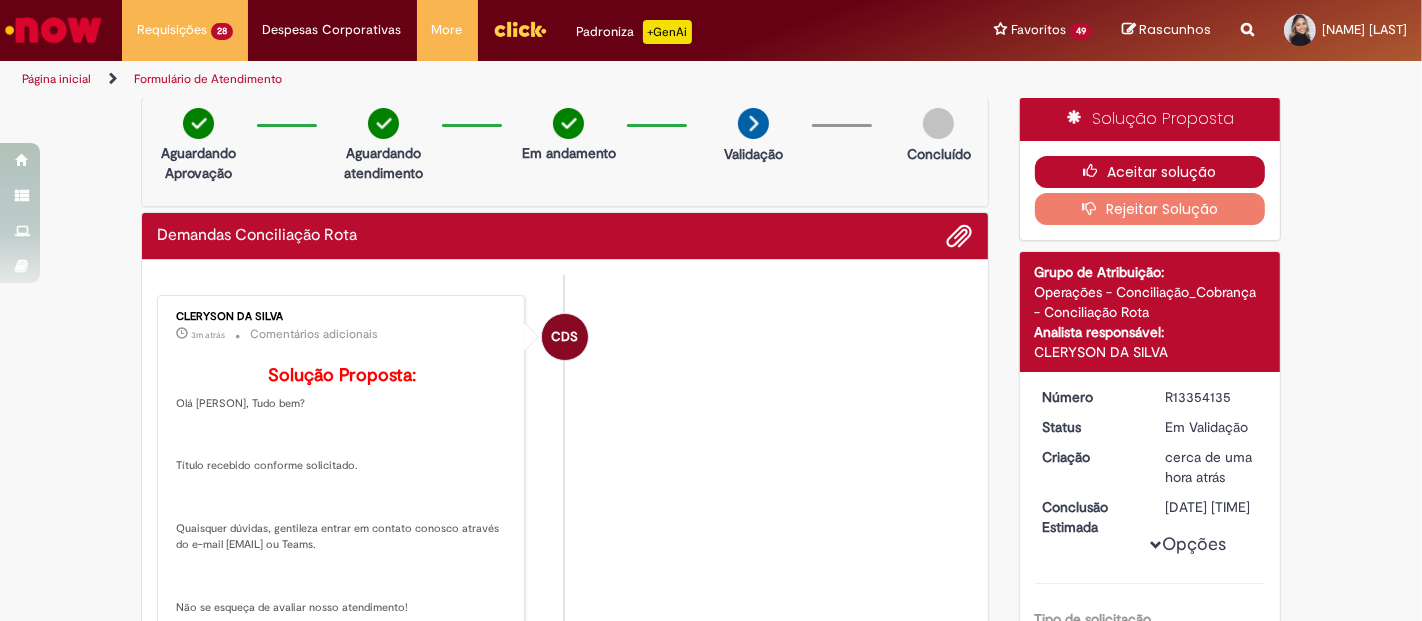 click on "Aceitar solução" at bounding box center (1150, 172) 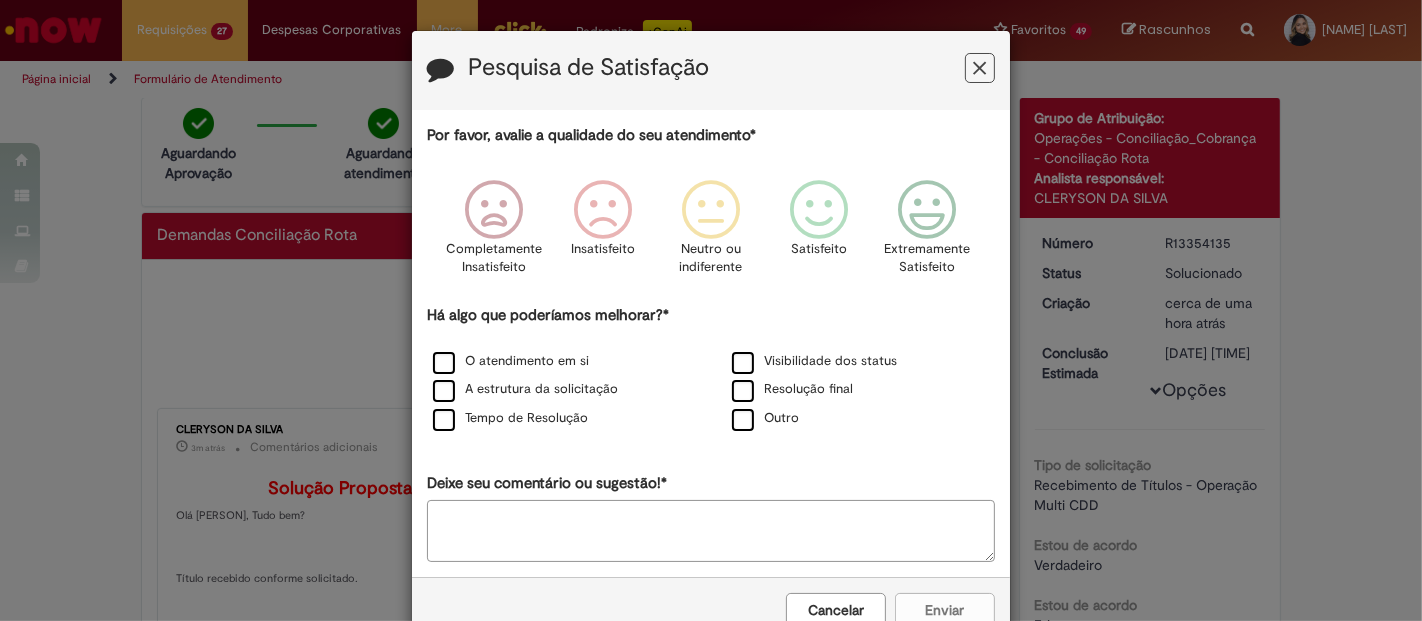 click at bounding box center [980, 68] 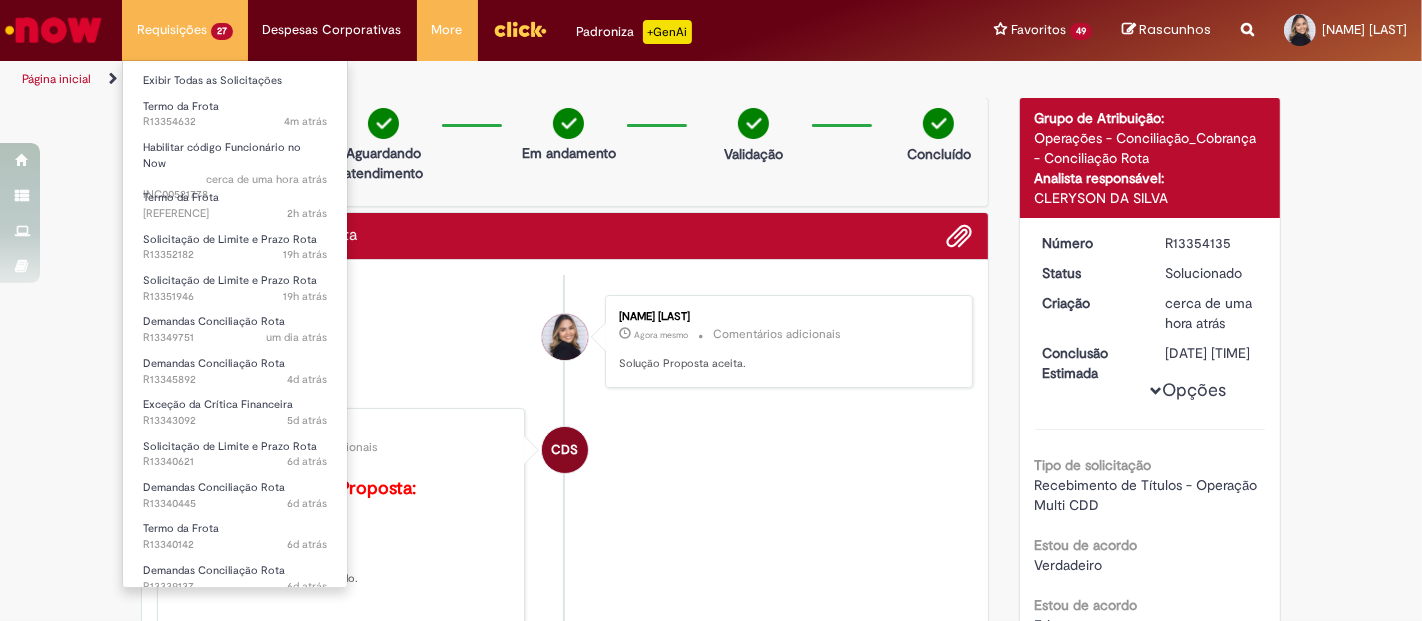 click on "Requisições   27
Exibir Todas as Solicitações
Termo da Frota
4m atrás 4 minutos atrás  [REFERENCE]
Habilitar código Funcionário no Now
cerca de uma hora atrás cerca de uma hora atrás  [REFERENCE]
Termo da Frota
2h atrás 2 horas atrás  [REFERENCE]
Solicitação de Limite e Prazo Rota
19h atrás 19 horas atrás  [REFERENCE]
Solicitação de Limite e Prazo Rota
19h atrás 19 horas atrás  [REFERENCE]
Demandas Conciliação Rota
um dia atrás um dia atrás  [REFERENCE]
Demandas Conciliação Rota
4d atrás 4 dias atrás  [REFERENCE]
Exceção da Crítica Financeira
5d atrás 5 dias atrás  [REFERENCE]
Solicitação de Limite e Prazo Rota
6d atrás 6 dias atrás  [REFERENCE]
Demandas Conciliação Rota
6d atrás 6 dias atrás  [REFERENCE]" at bounding box center (185, 30) 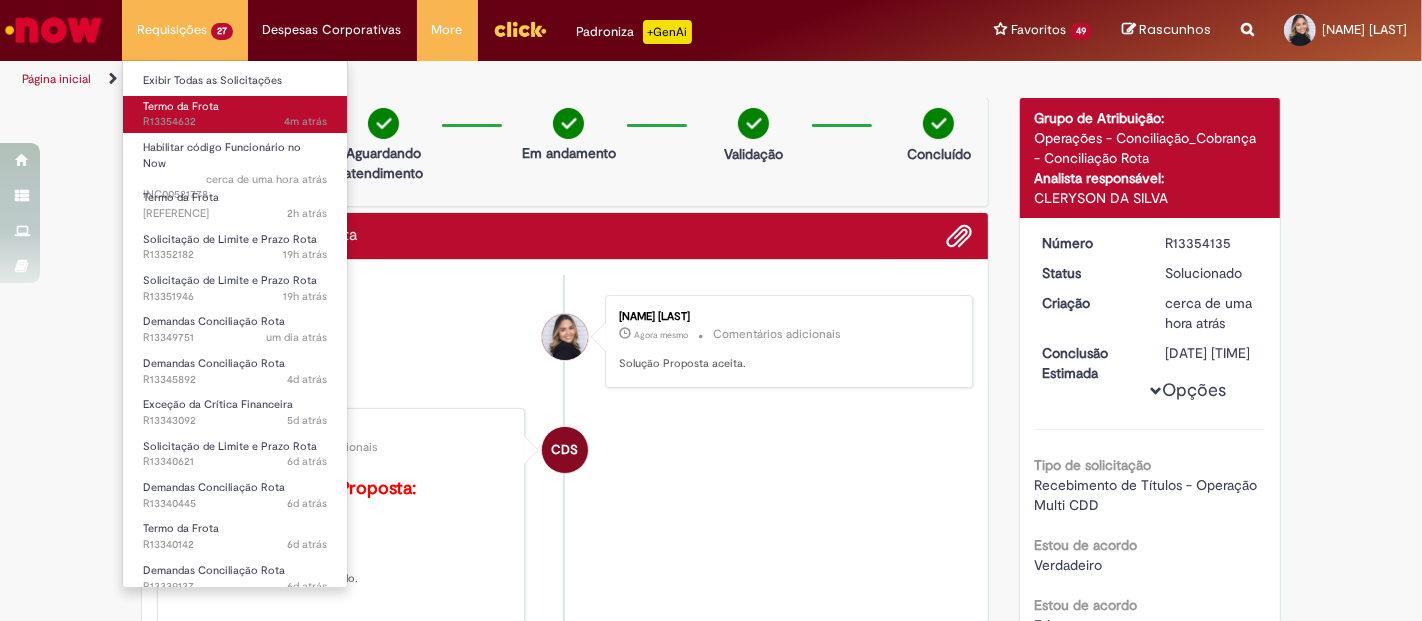 click on "Termo da Frota" at bounding box center (181, 106) 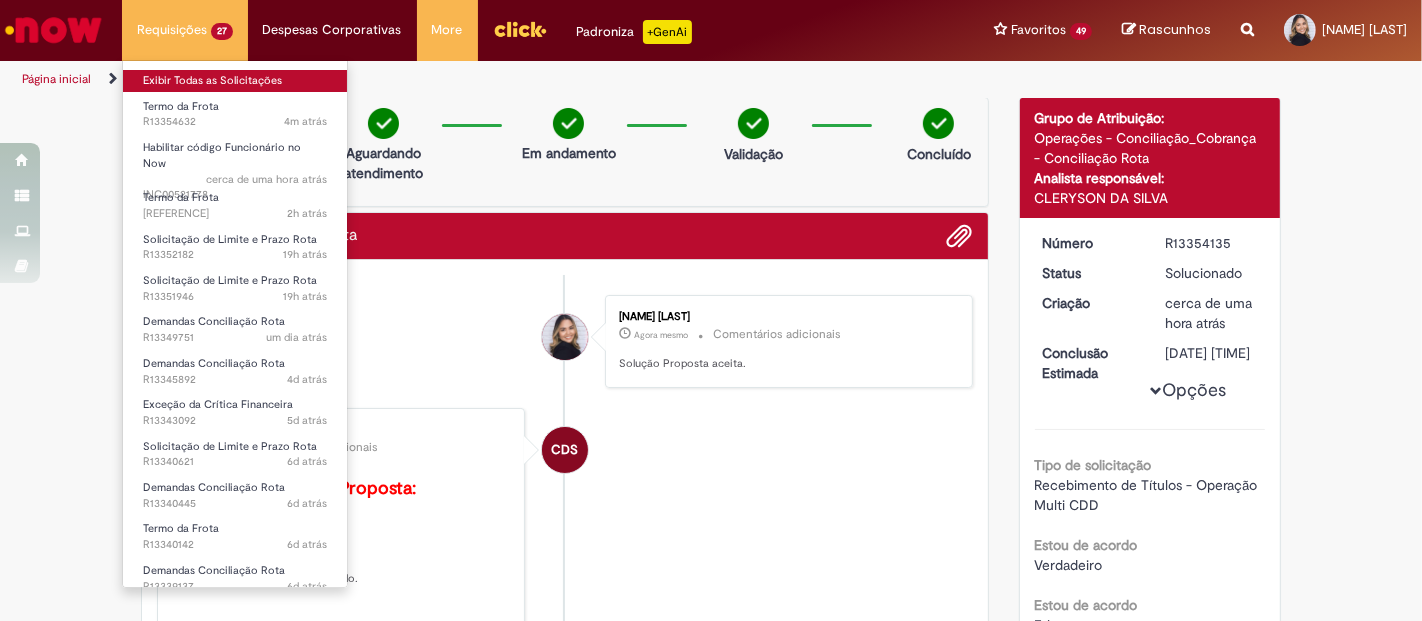 click on "Exibir Todas as Solicitações" at bounding box center (235, 81) 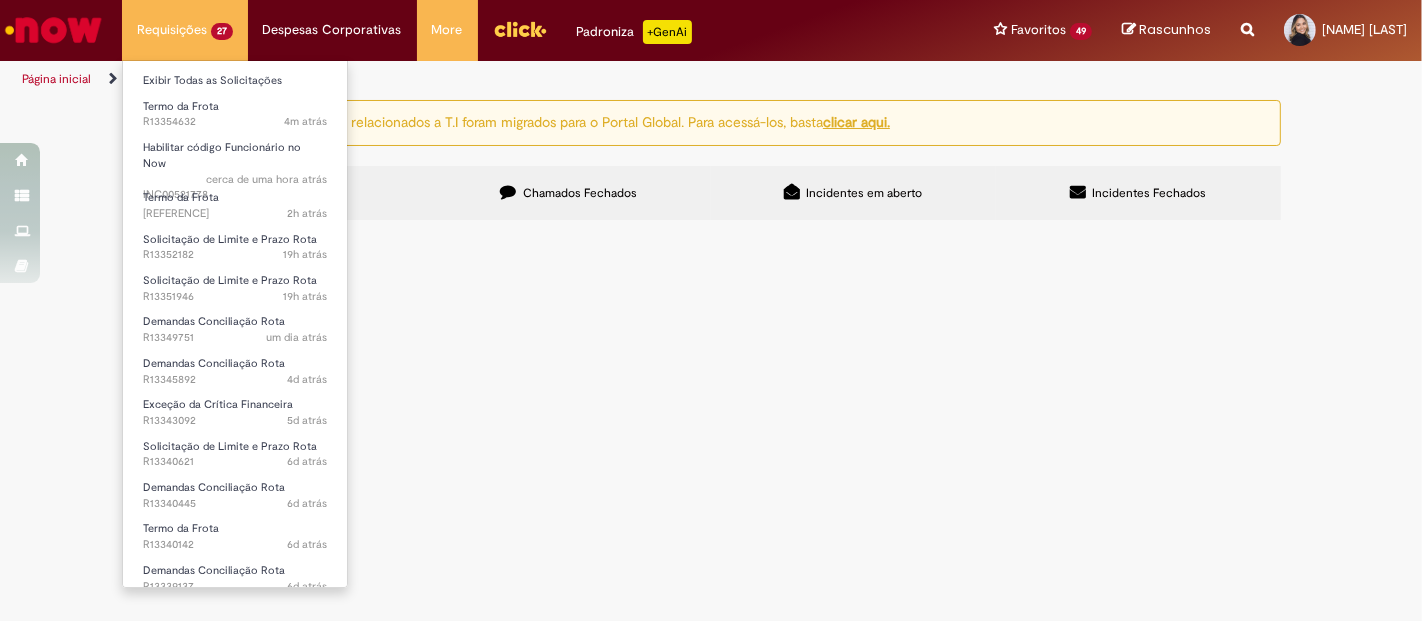 scroll, scrollTop: 0, scrollLeft: 0, axis: both 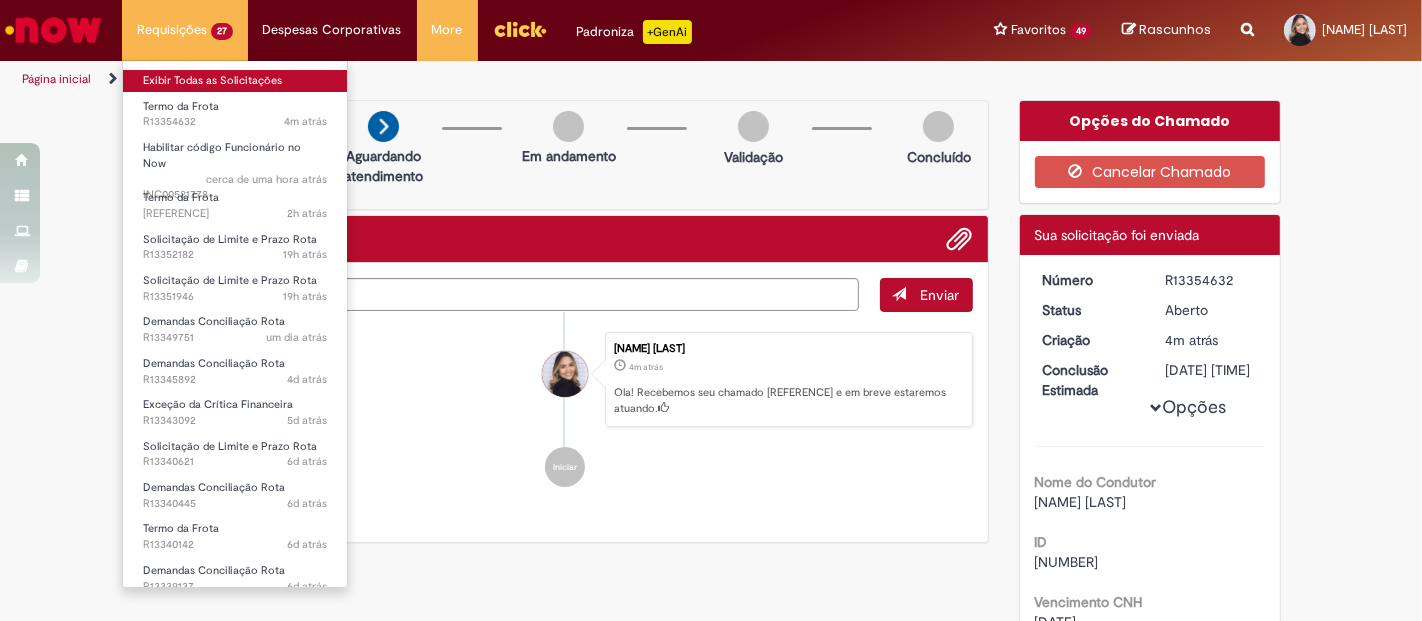 click on "Exibir Todas as Solicitações" at bounding box center (235, 81) 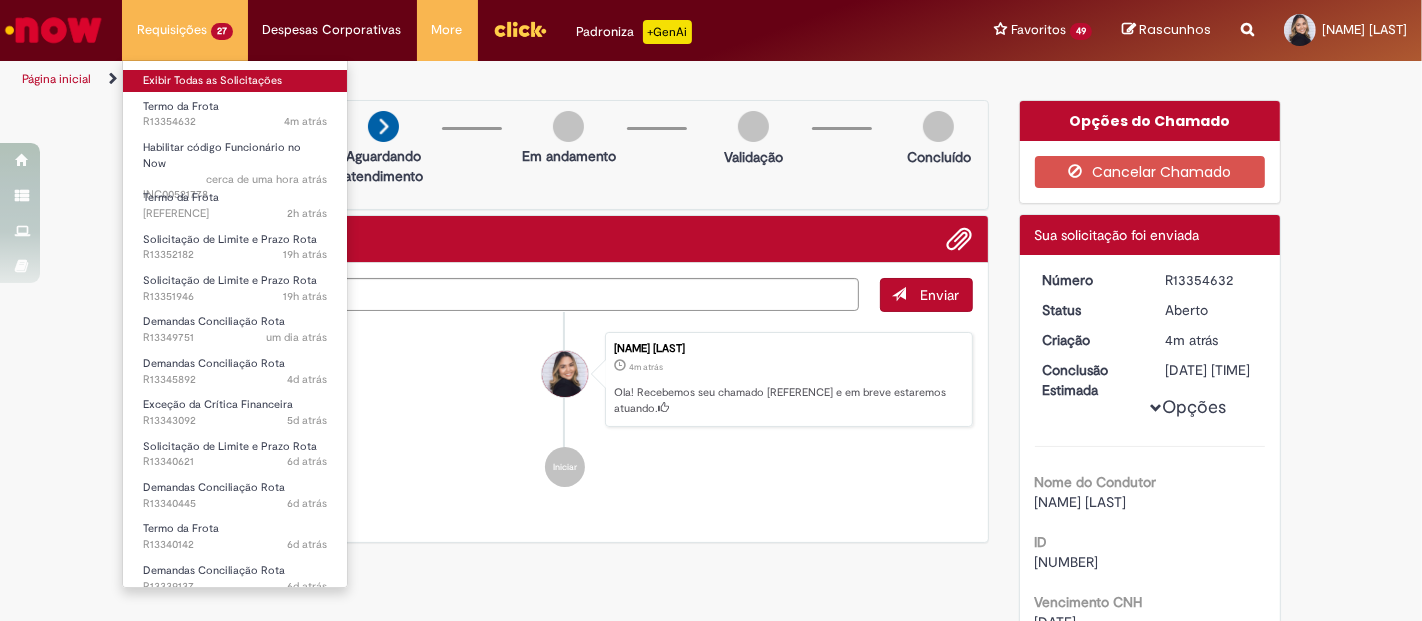 click on "Exibir Todas as Solicitações" at bounding box center [235, 81] 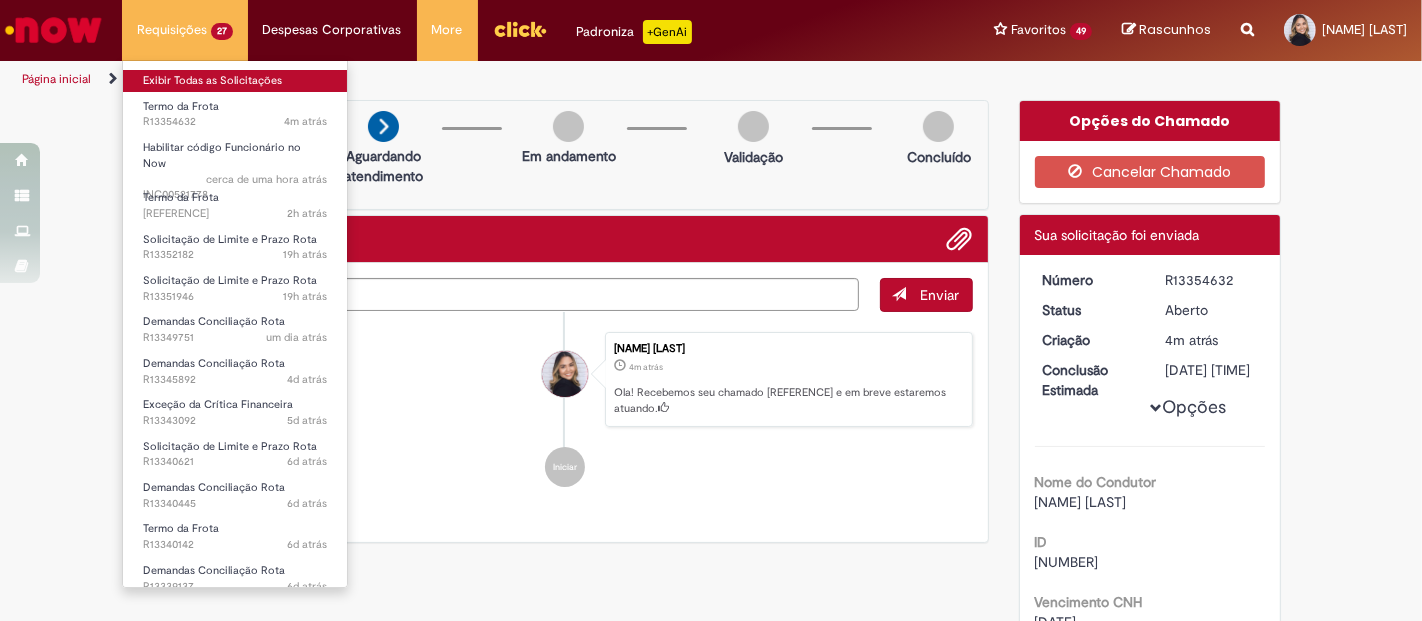 click on "Exibir Todas as Solicitações" at bounding box center [235, 81] 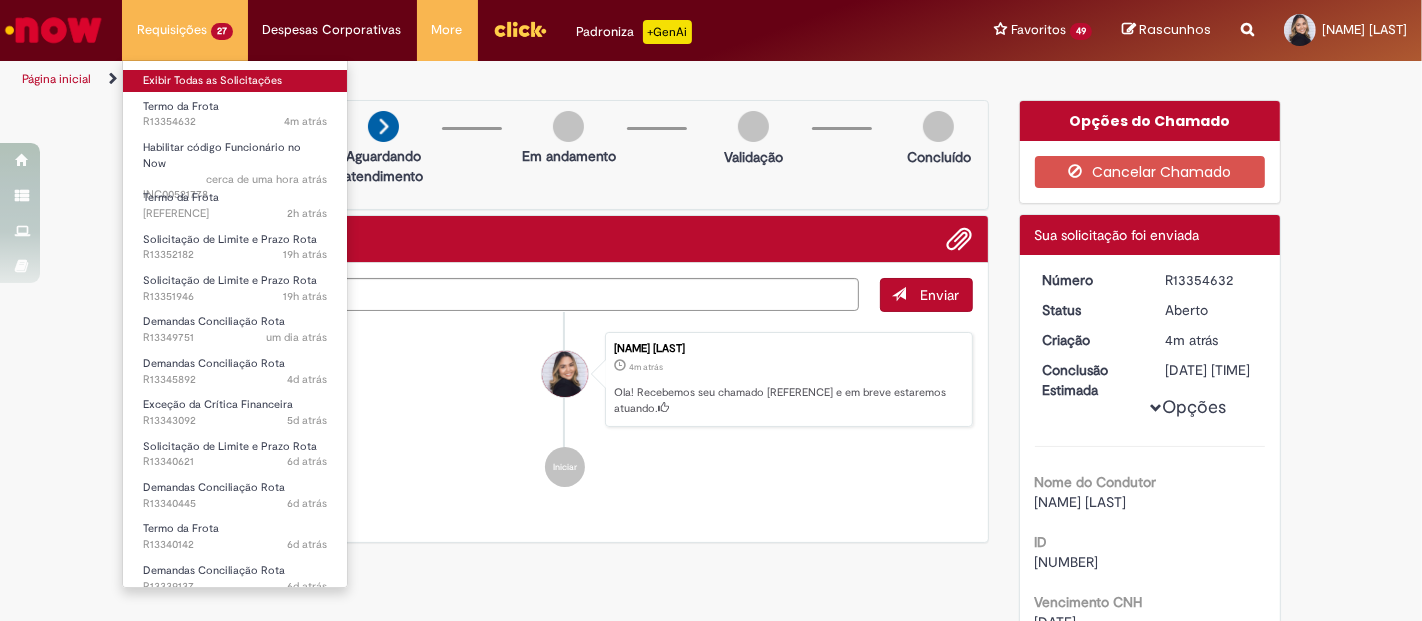 click on "Exibir Todas as Solicitações" at bounding box center [235, 81] 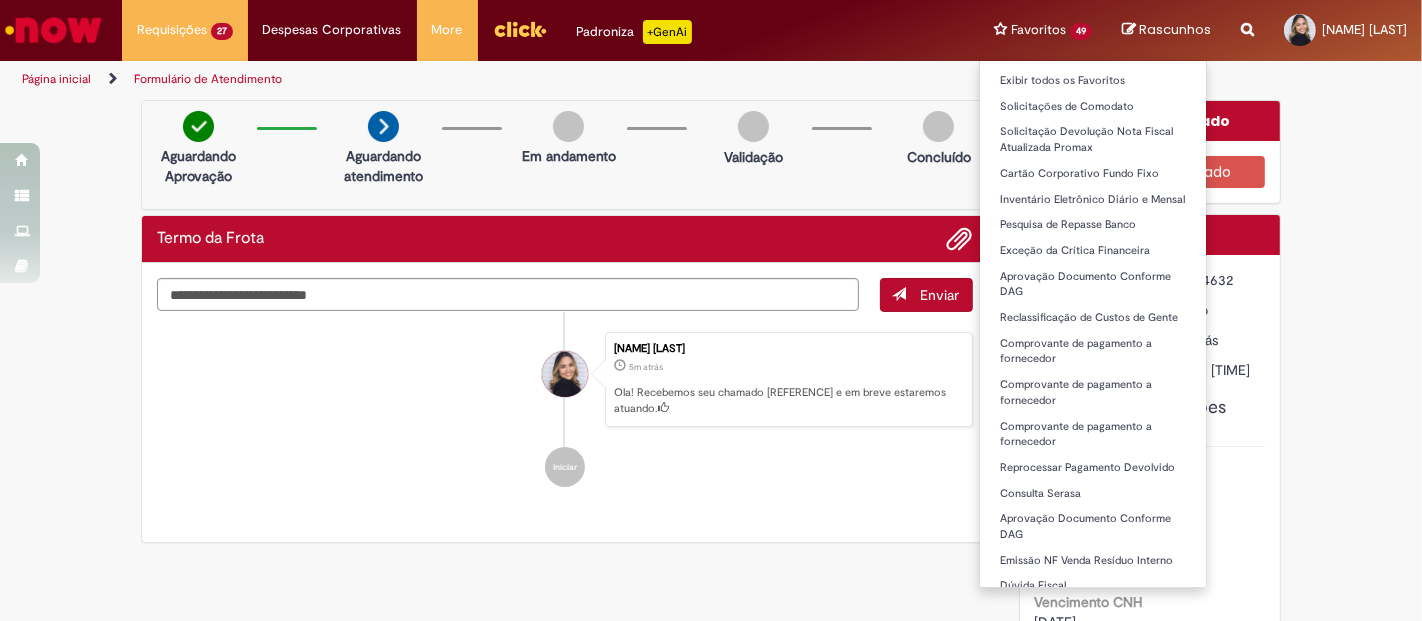 click on "Favoritos   49
Exibir todos os Favoritos
Solicitações de Comodato
Solicitação Devolução Nota Fiscal Atualizada Promax
Cartão Corporativo Fundo Fixo
Inventário Eletrônico Diário e Mensal
Pesquisa de Repasse Banco
Exceção da Crítica Financeira
Aprovação Documento Conforme DAG
Reclassificação de Custos de Gente
Comprovante de pagamento a fornecedor
Comprovante de pagamento a fornecedor
Comprovante de pagamento a fornecedor
Reprocessar Pagamento Devolvido
Consulta Serasa
Aprovação Documento Conforme DAG
Emissão NF Venda Resíduo Interno
Dúvida Fiscal
Solicitação de Crédito e Prazo Rota
Solicitação de Crédito e Prazo Rota
Prorrogação de Prazo de NF e Baixa Prejuízo" at bounding box center [1043, 30] 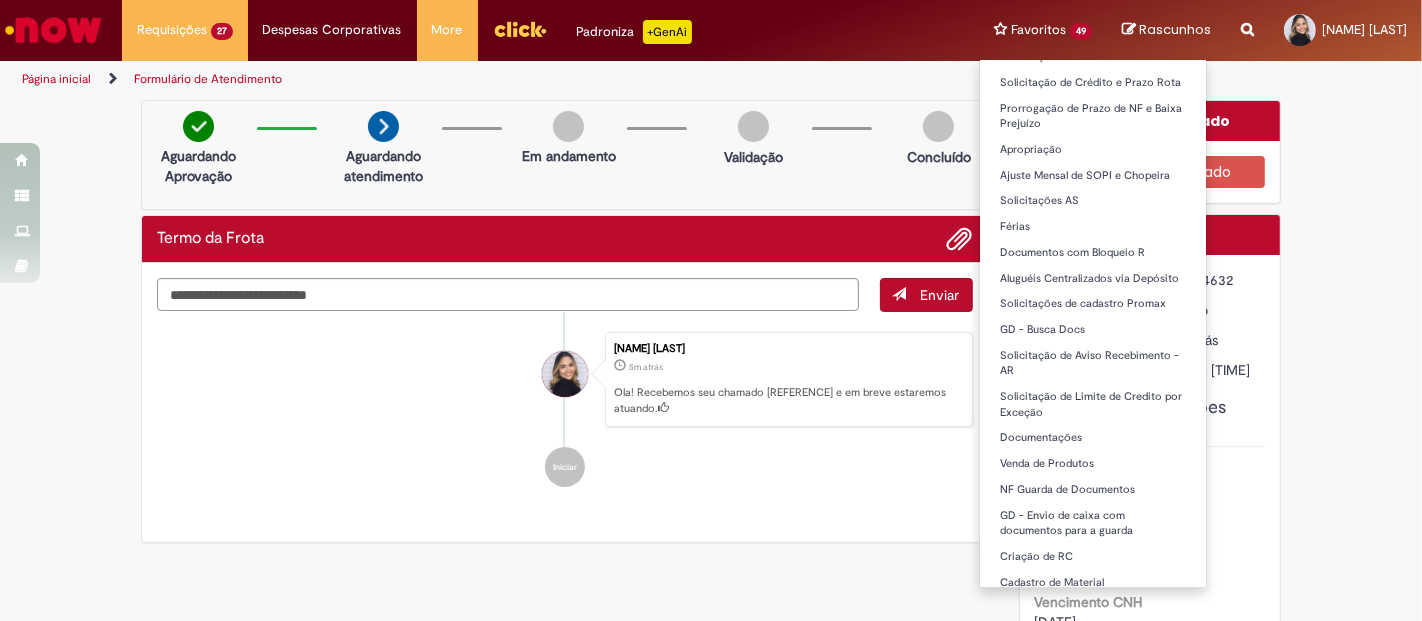 scroll, scrollTop: 988, scrollLeft: 0, axis: vertical 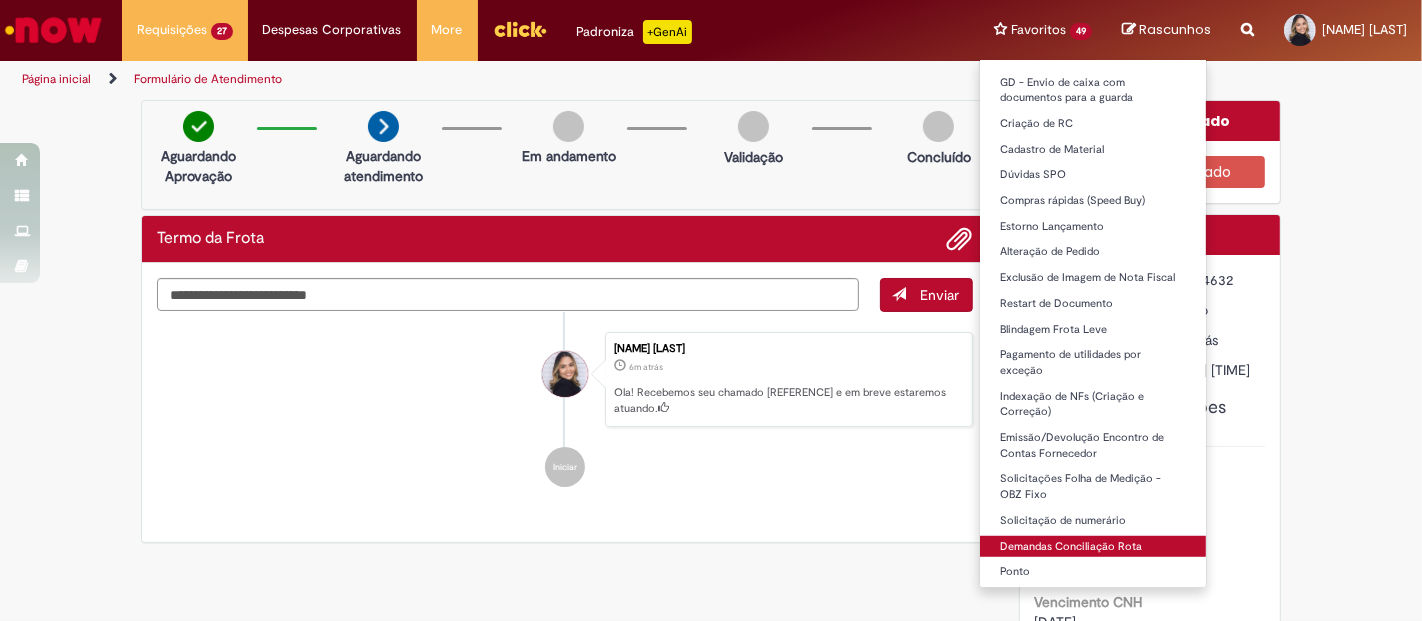 click on "Demandas Conciliação Rota" at bounding box center [1093, 547] 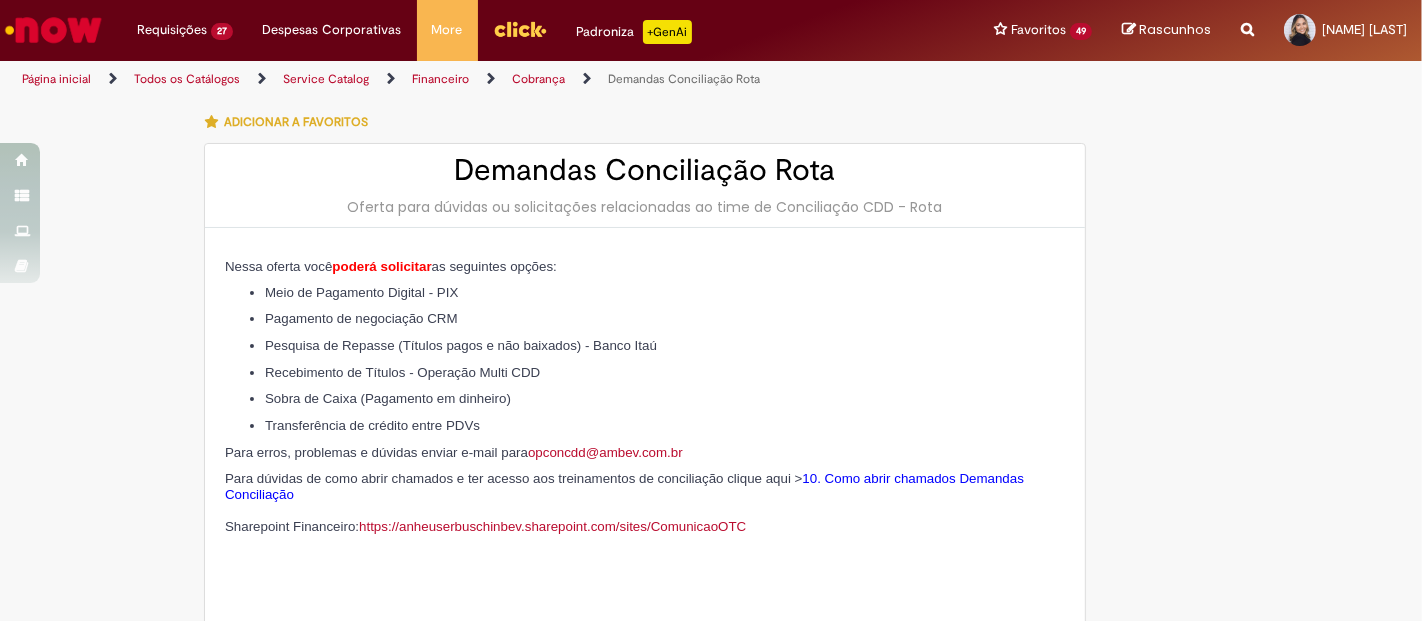 type on "********" 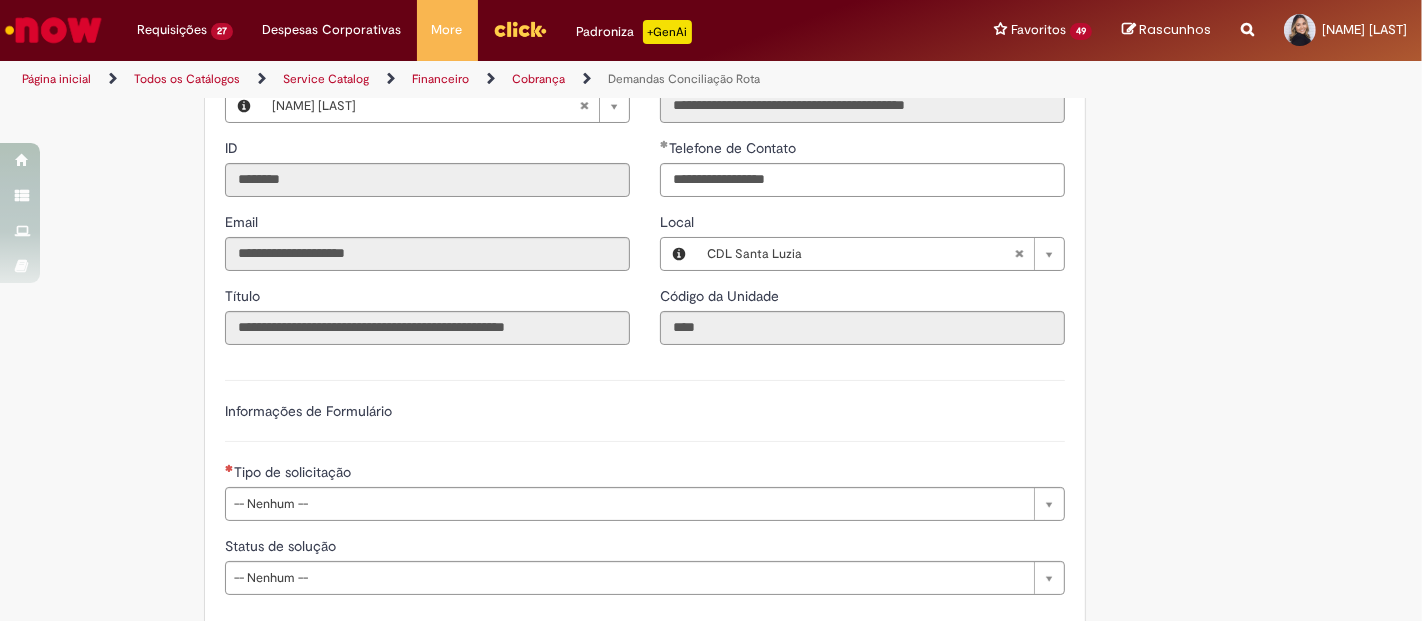 type on "**********" 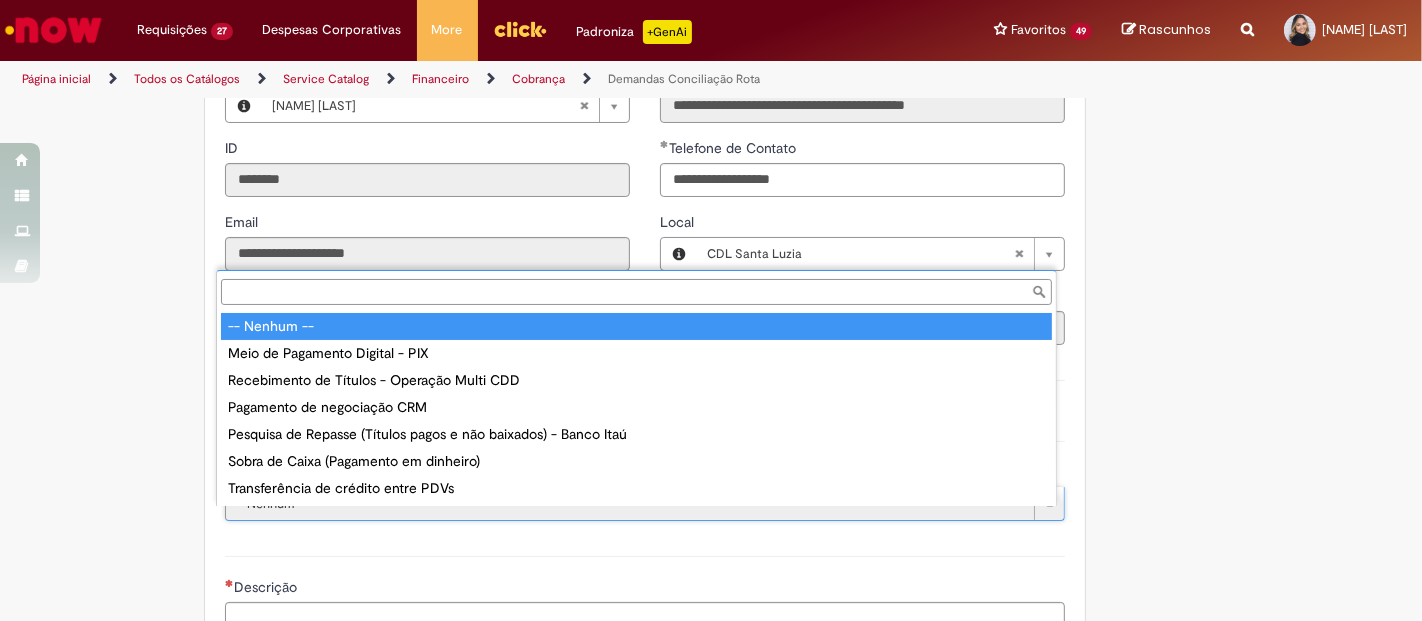 type on "**********" 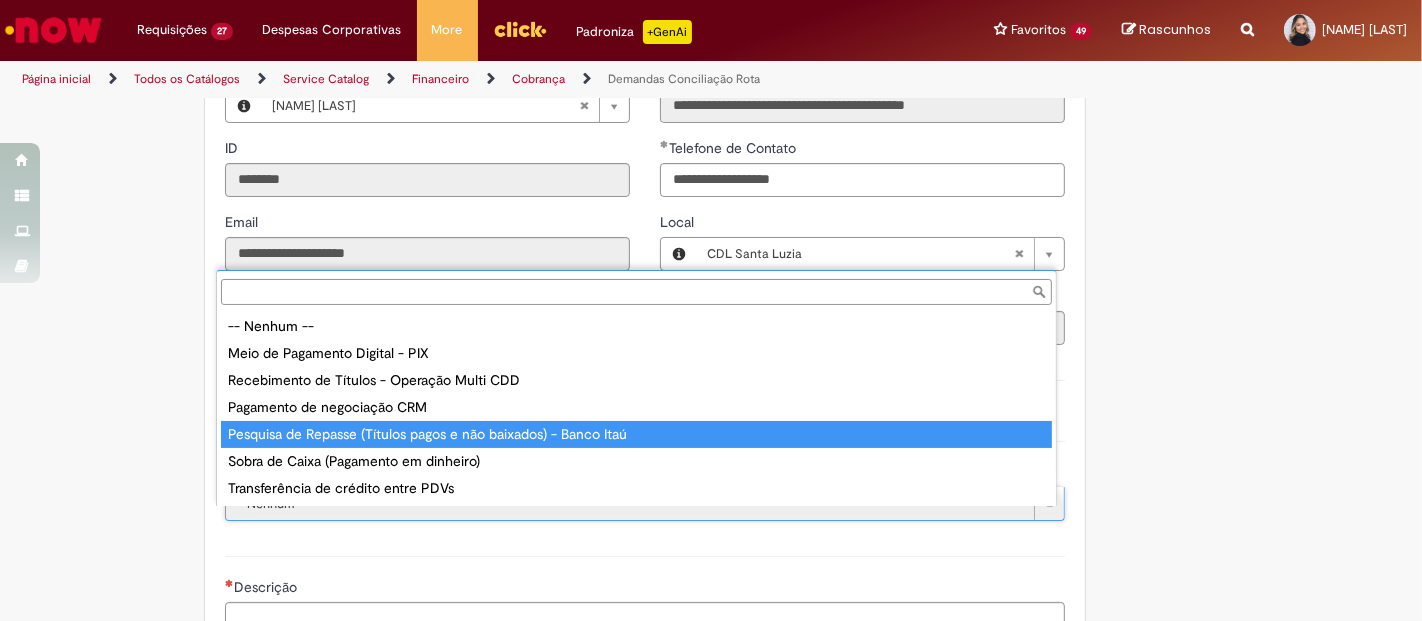 type on "**********" 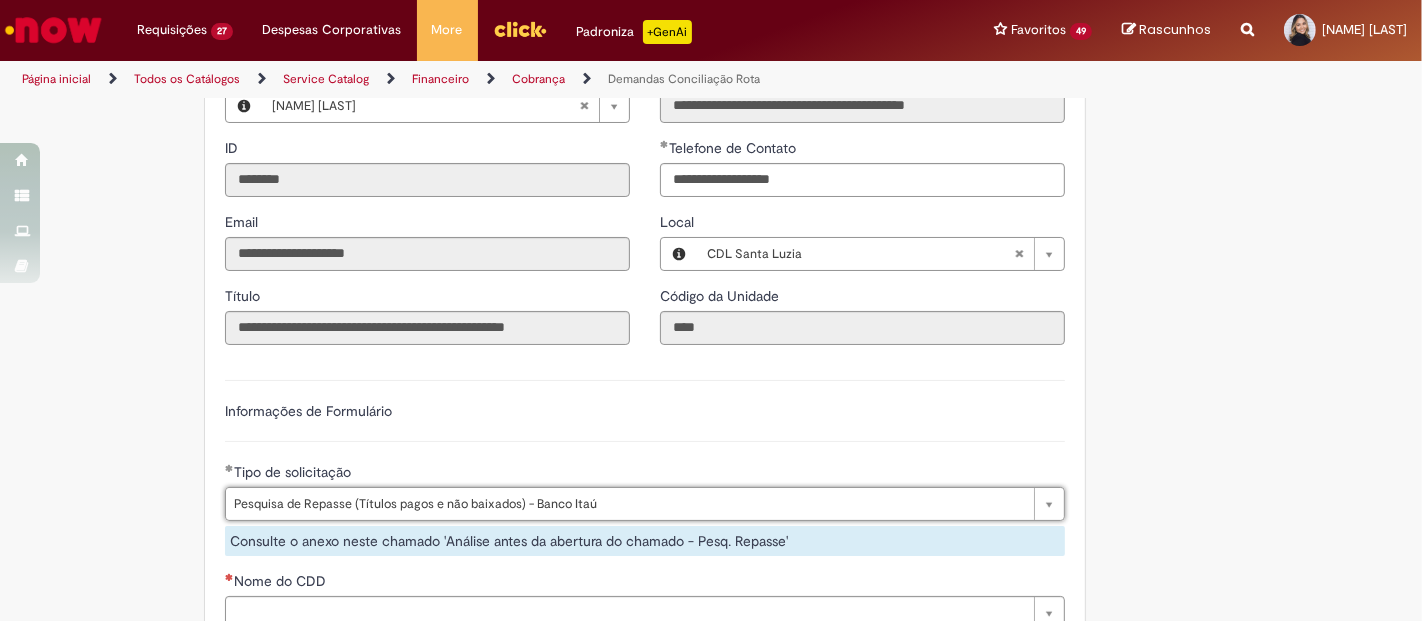scroll, scrollTop: 863, scrollLeft: 0, axis: vertical 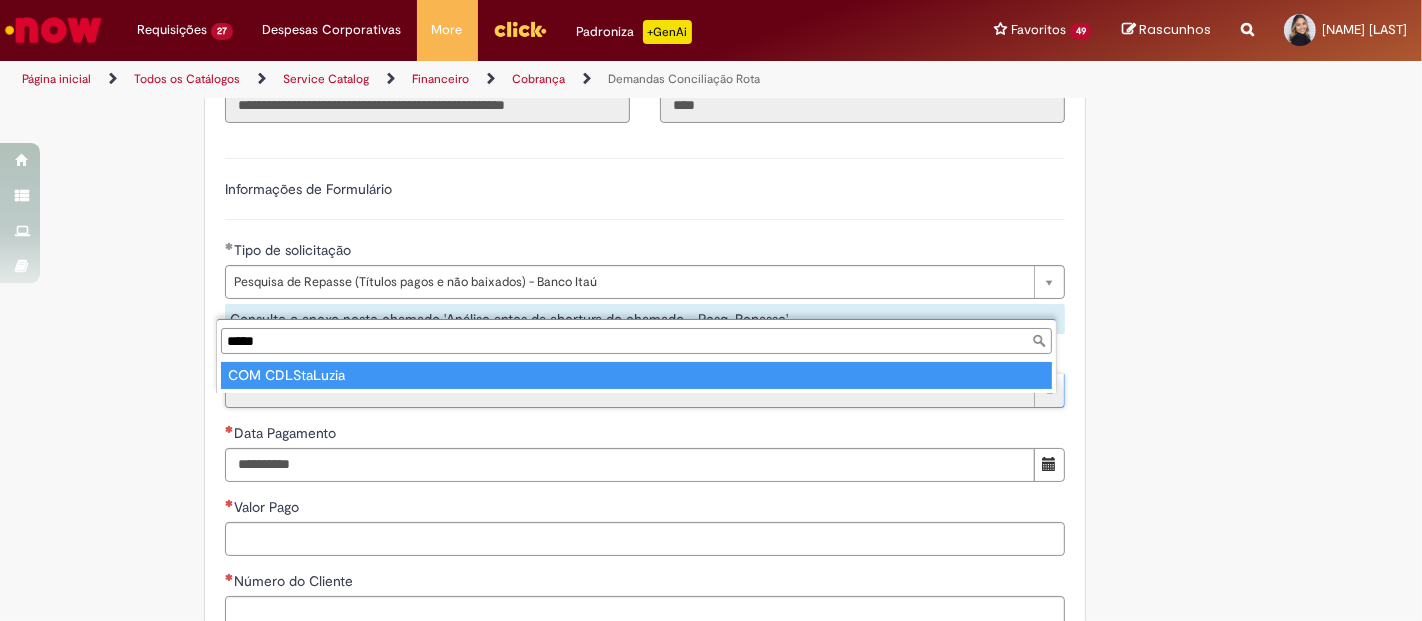 type on "*****" 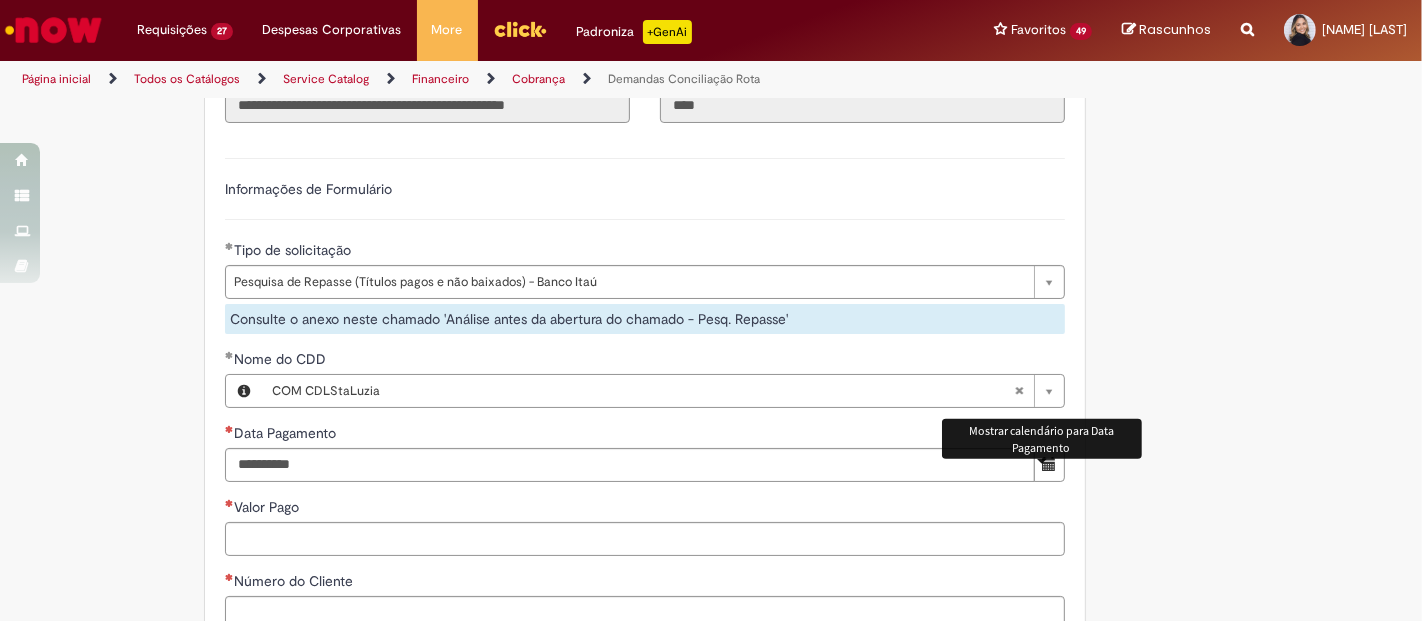 click at bounding box center [1049, 464] 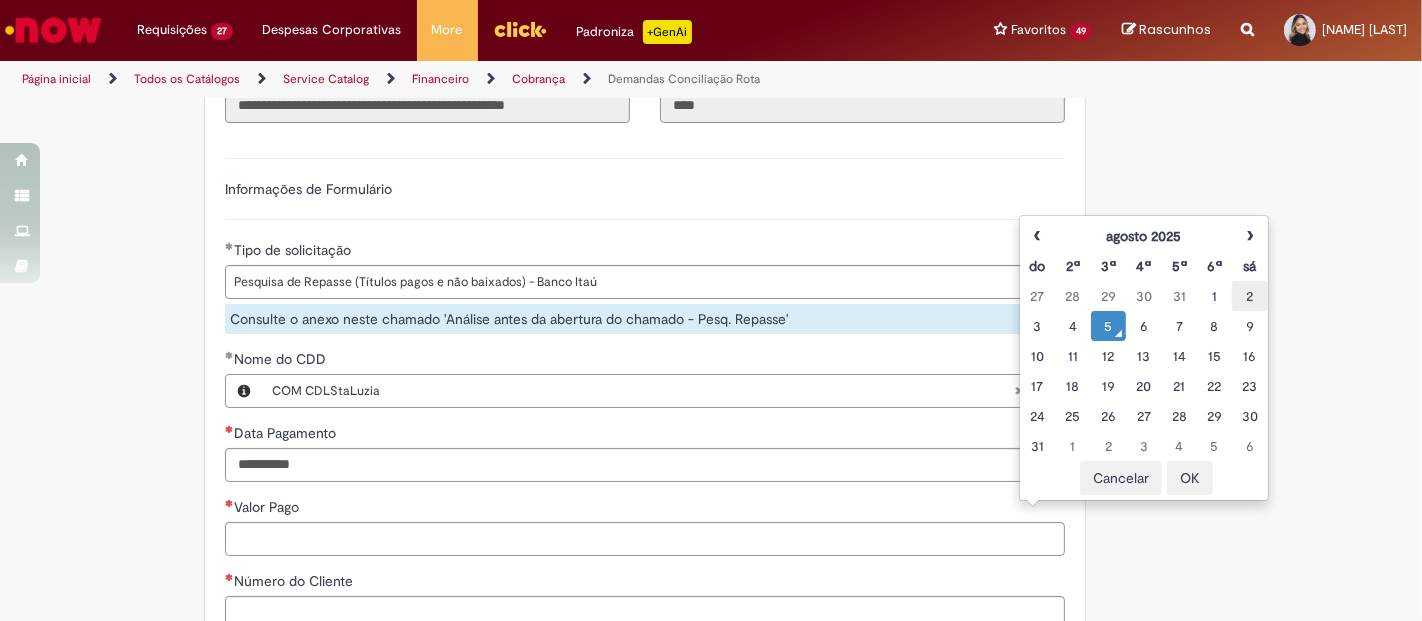 click on "2" at bounding box center (1249, 296) 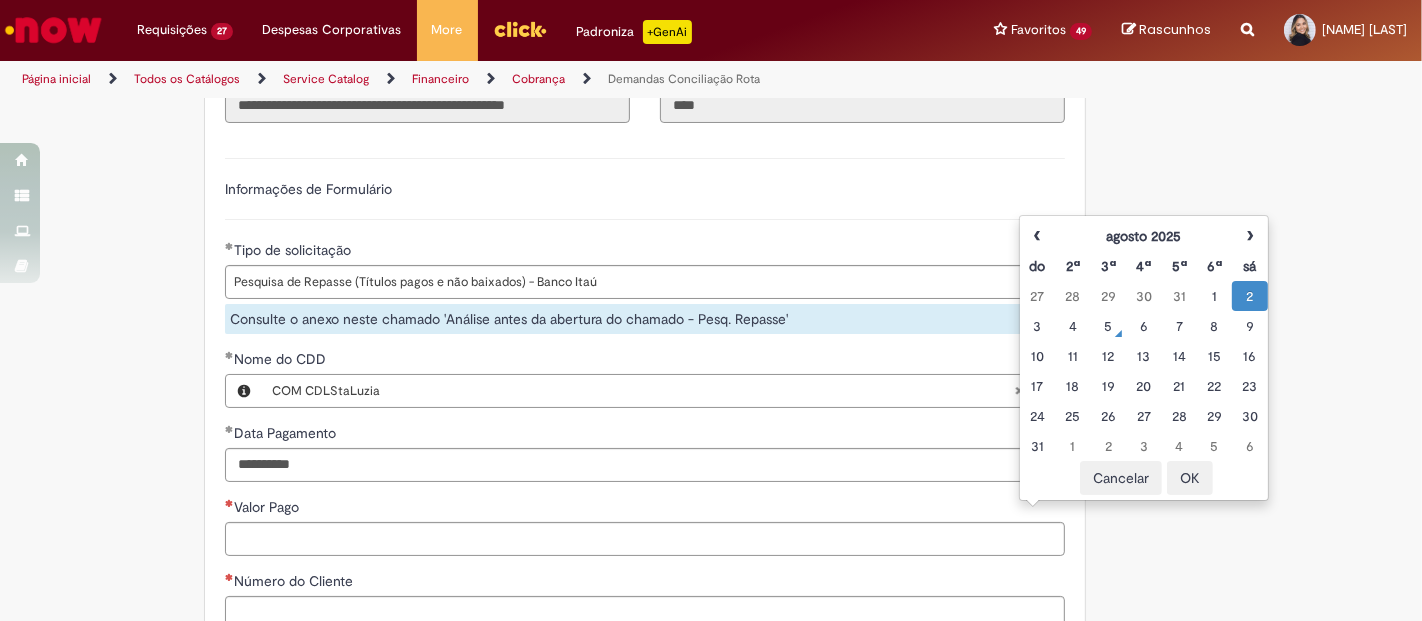 click on "OK" at bounding box center (1190, 478) 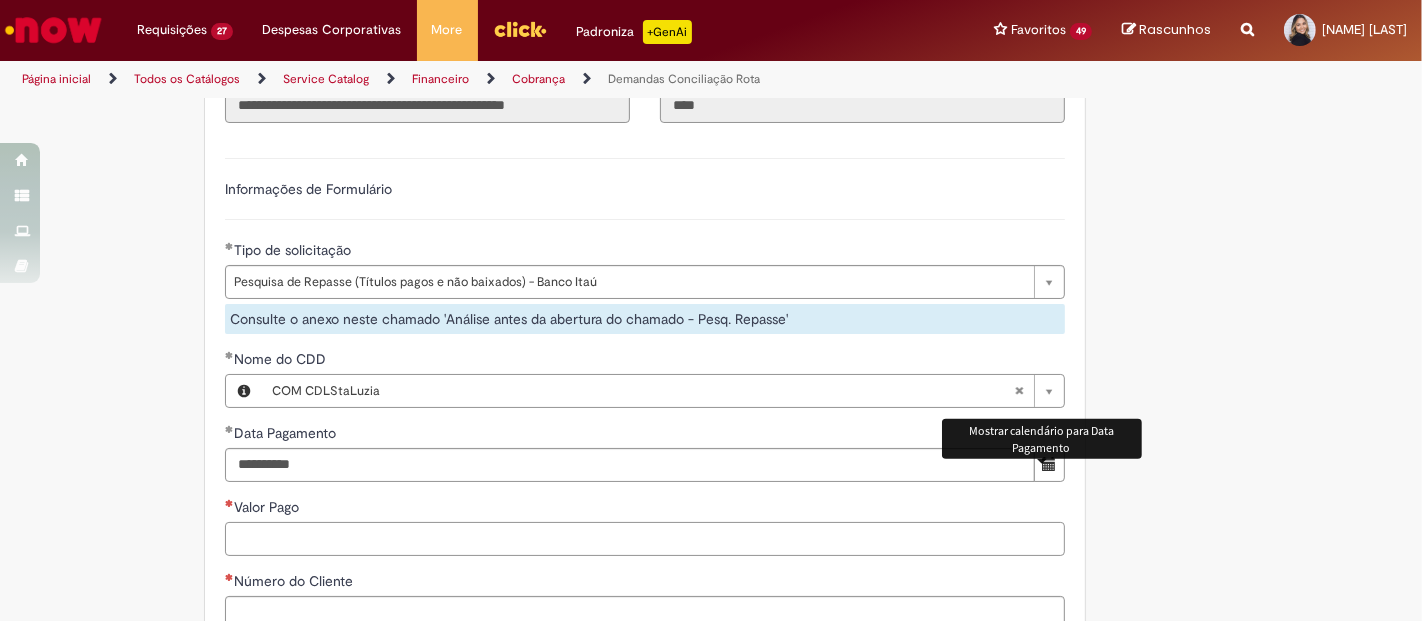click on "Valor Pago" at bounding box center (645, 539) 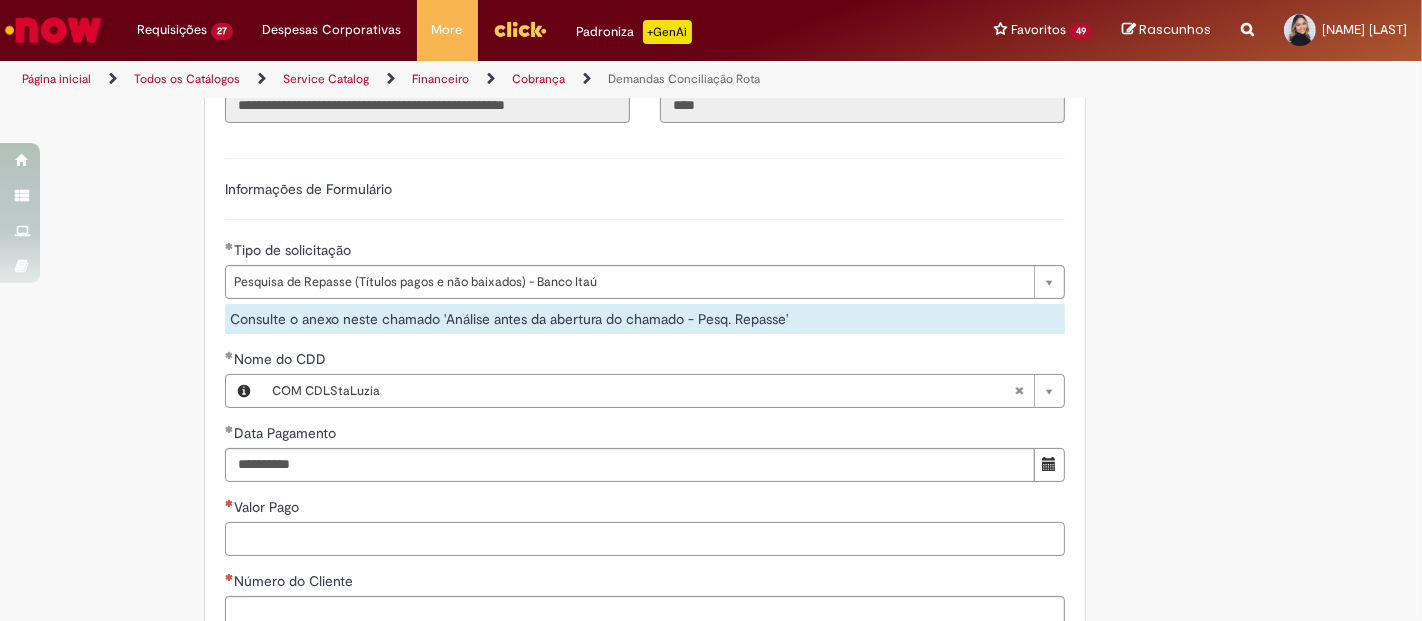 scroll, scrollTop: 974, scrollLeft: 0, axis: vertical 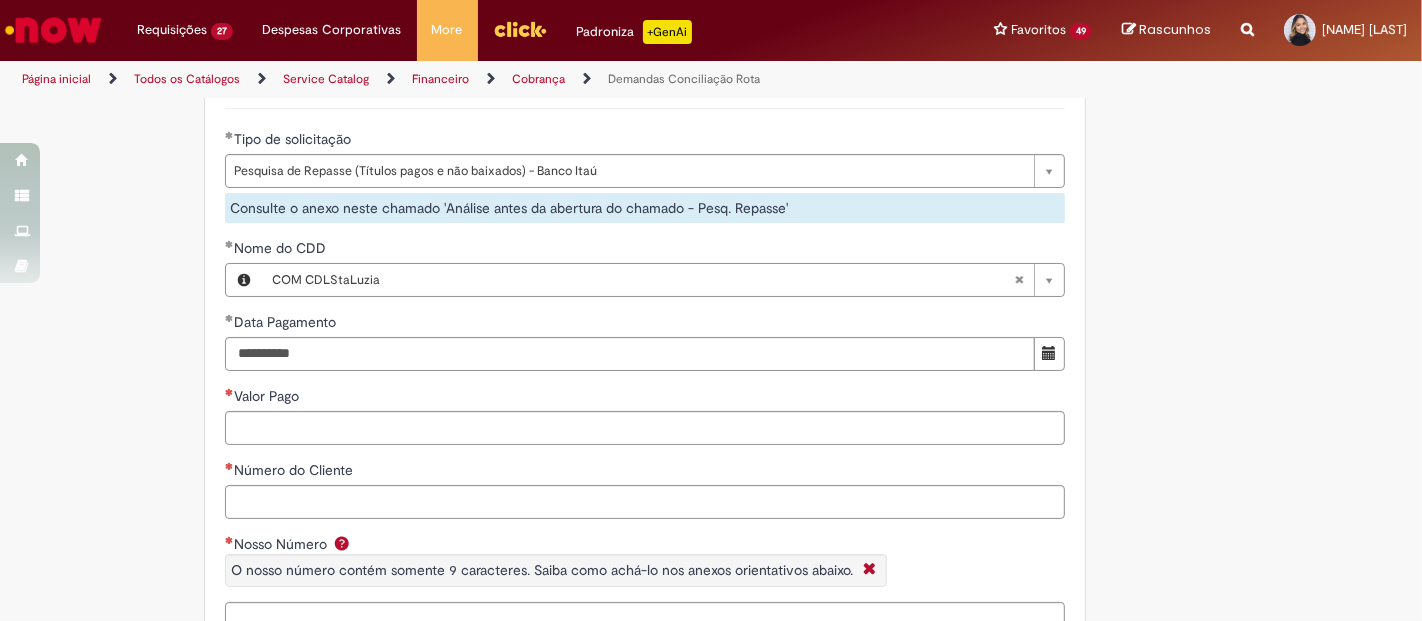 click on "Adicionar a Favoritos
Demandas Conciliação Rota
Oferta para dúvidas ou solicitações relacionadas ao time de Conciliação CDD - Rota
Nessa oferta você  poderá solicitar  as seguintes opções:
Meio de Pagamento Digital - PIX
Pagamento de negociação CRM
Pesquisa de Repasse (Títulos pagos e não baixados) - Banco Itaú
Recebimento de Títulos - Operação Multi CDD
Sobra de Caixa (Pagamento em dinheiro)
Transferência de crédito entre PDVs
Para erros, problemas e dúvidas enviar e-mail para  opconcdd@ambev.com.br
Para dúvidas de como abrir chamados e ter acesso aos treinamentos de conciliação clique aqui >  10. Como abrir chamados Demandas Conciliação Sharepoint Financeiro: https://anheuserbuschinbev.sharepoint.com/sites/ComunicaoOTC
Country Code ** Favorecido     [NAME] [LAST]" at bounding box center [711, 346] 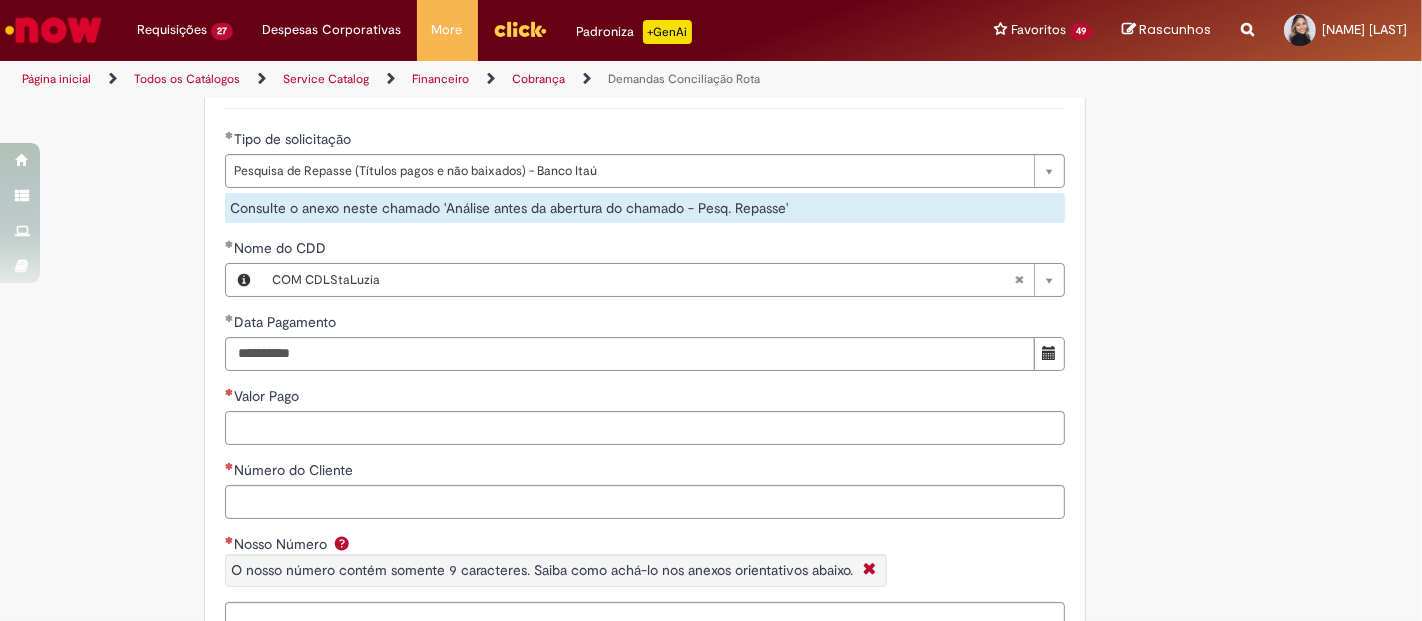 click on "**********" at bounding box center [645, 393] 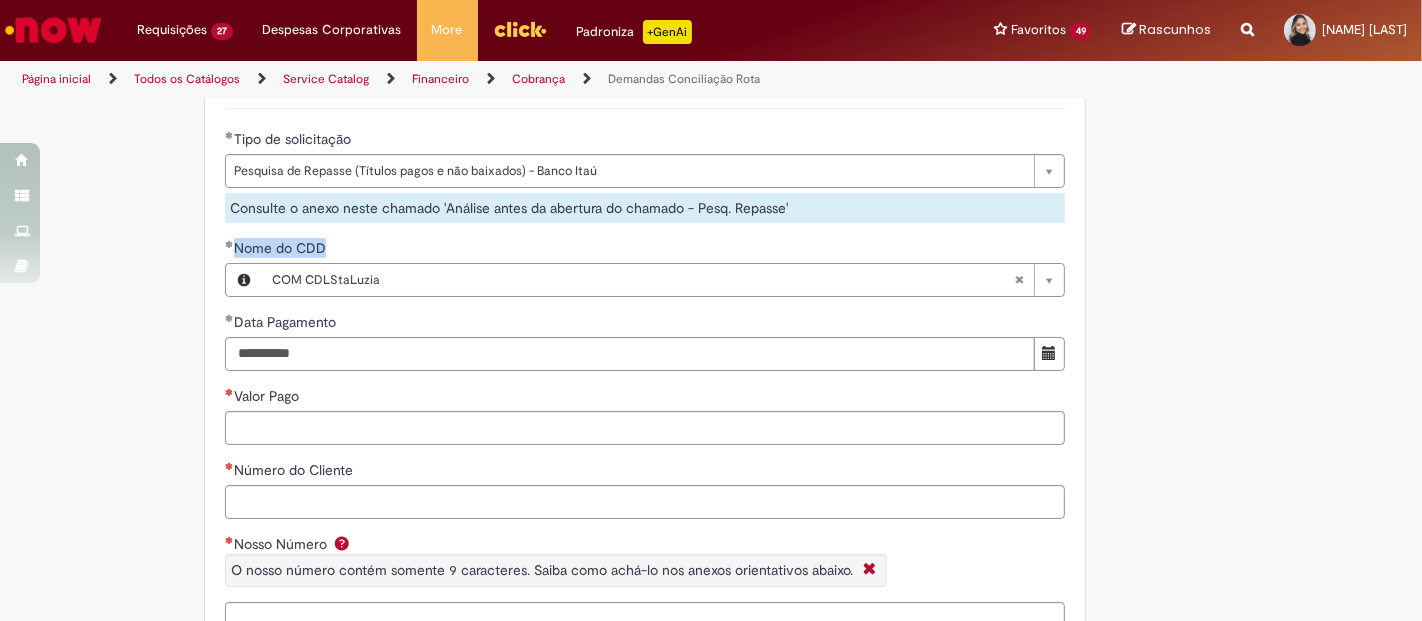 drag, startPoint x: 320, startPoint y: 258, endPoint x: 185, endPoint y: 258, distance: 135 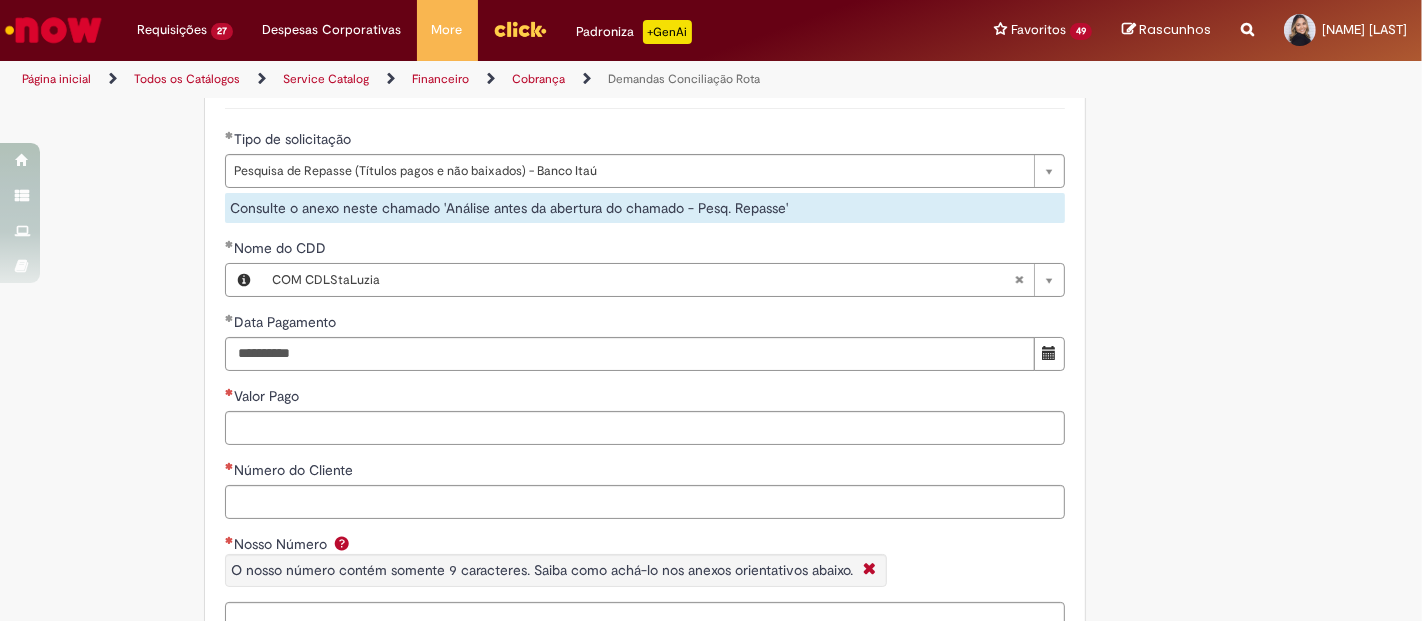 click on "Nome do CDD" at bounding box center (645, 250) 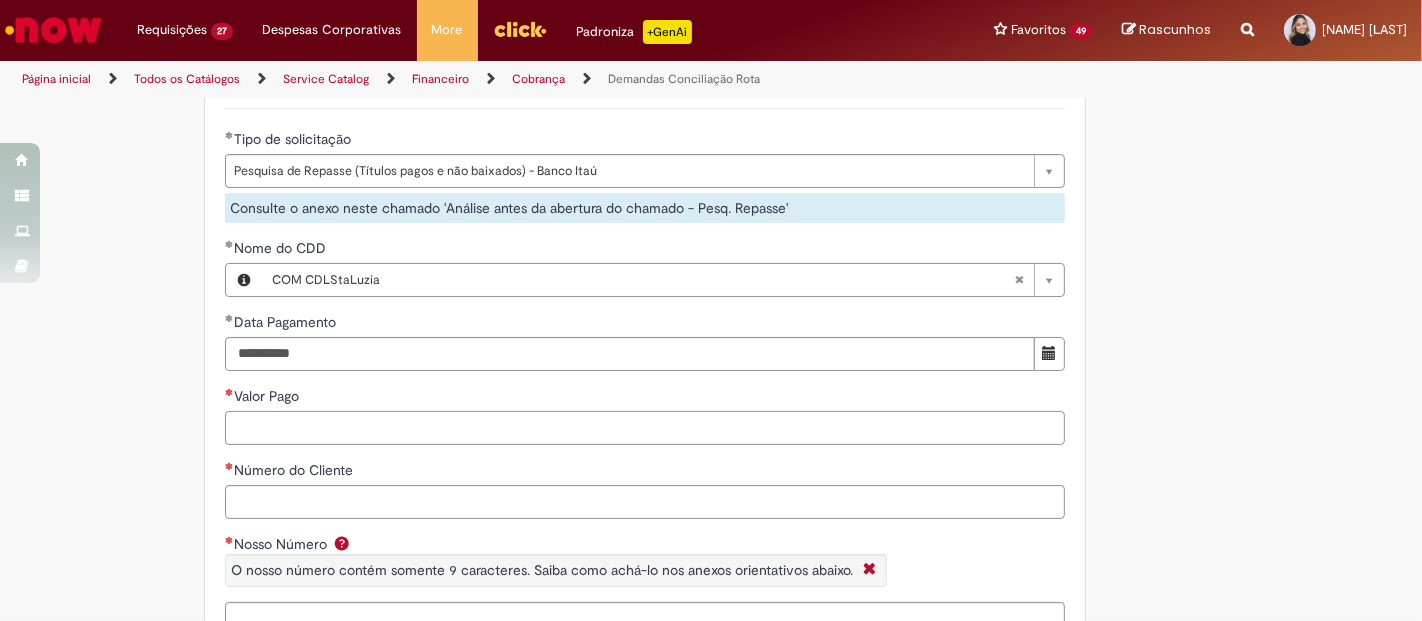 click on "Valor Pago" at bounding box center [645, 428] 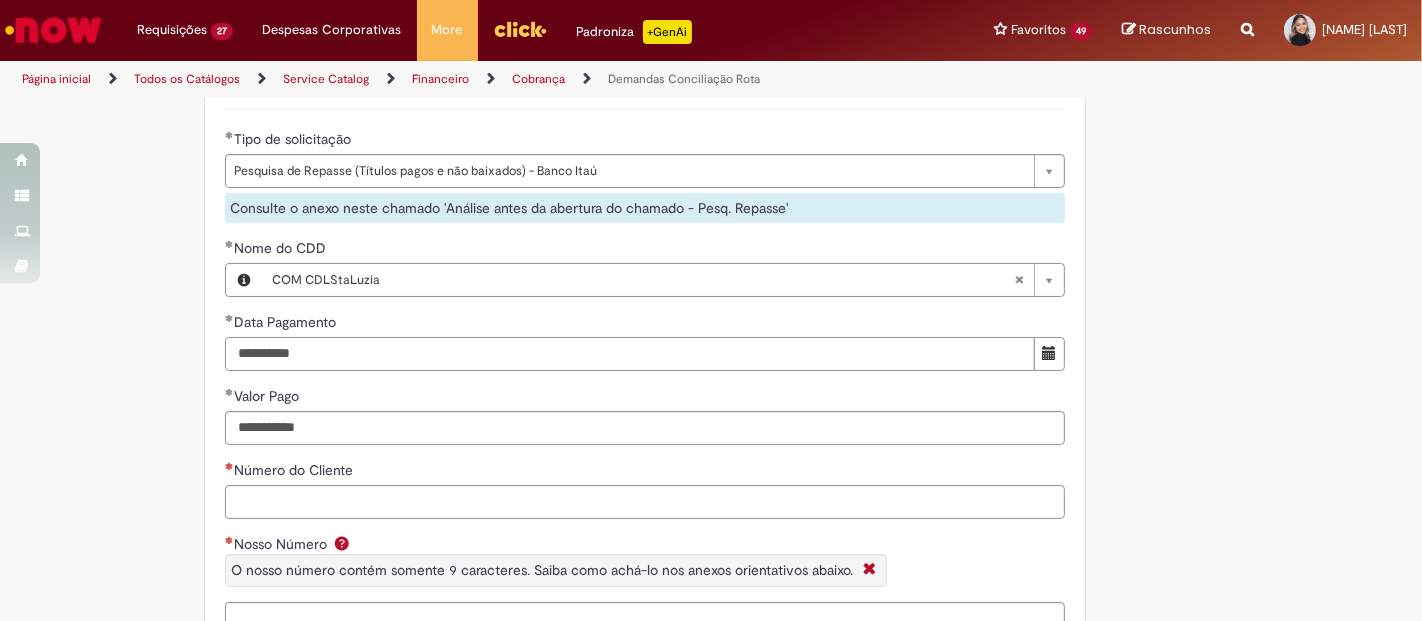 click on "**********" at bounding box center [630, 354] 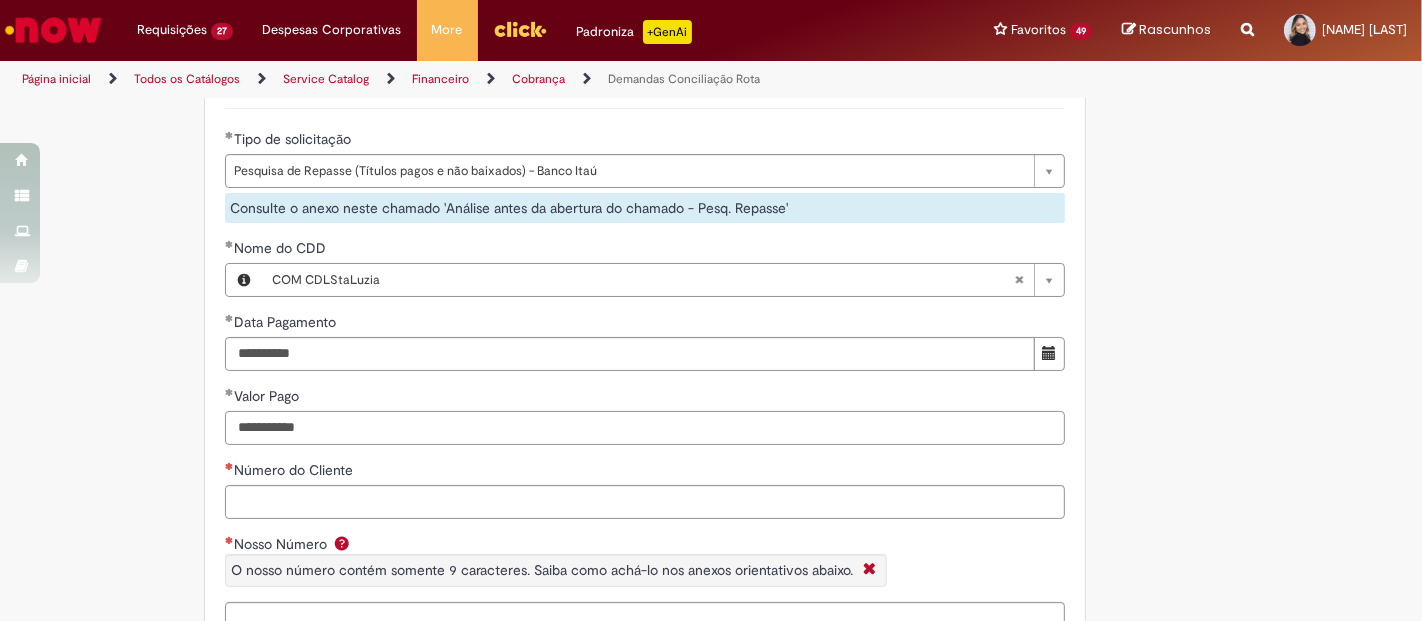 click on "**********" at bounding box center [645, 428] 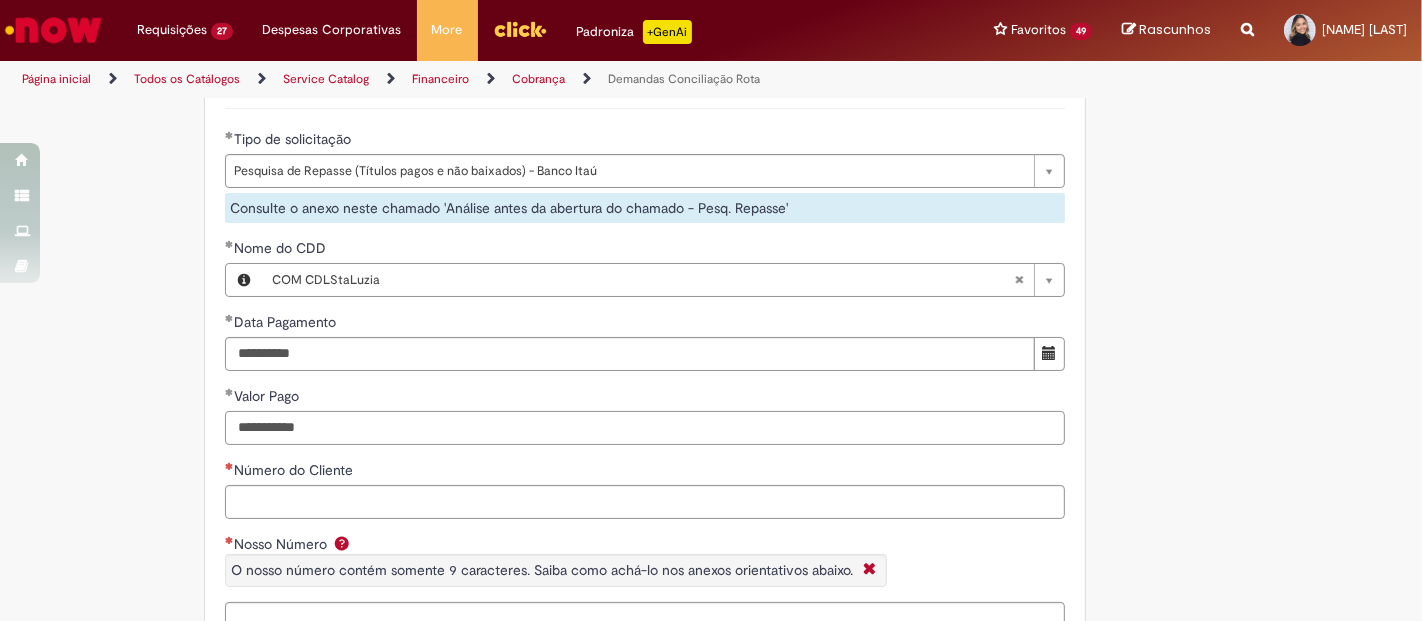type on "**********" 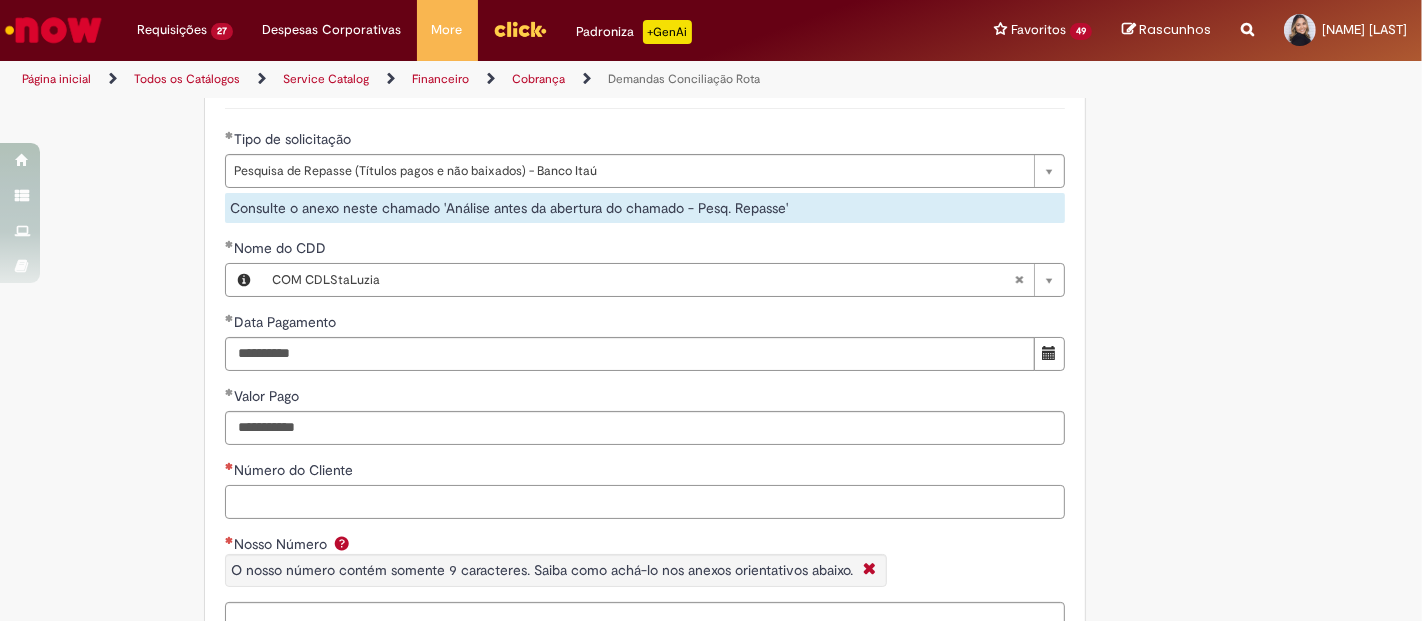 click on "Número do Cliente" at bounding box center (645, 502) 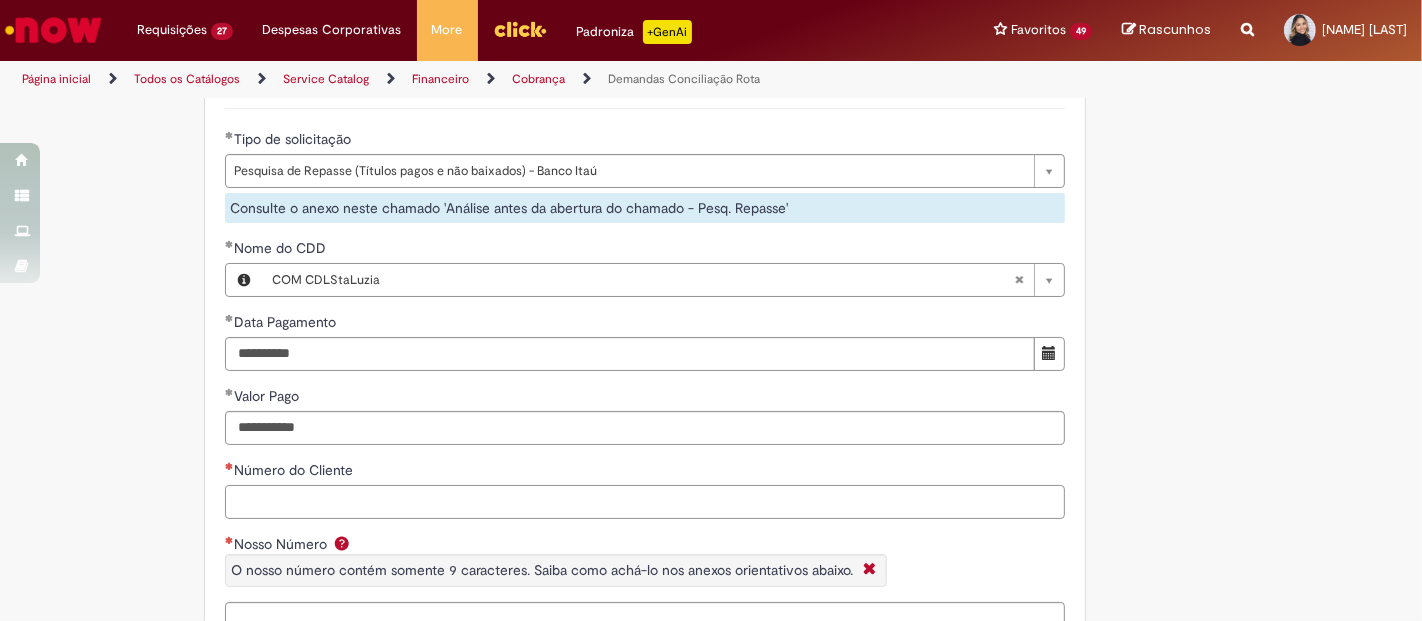 click on "Número do Cliente" at bounding box center (645, 502) 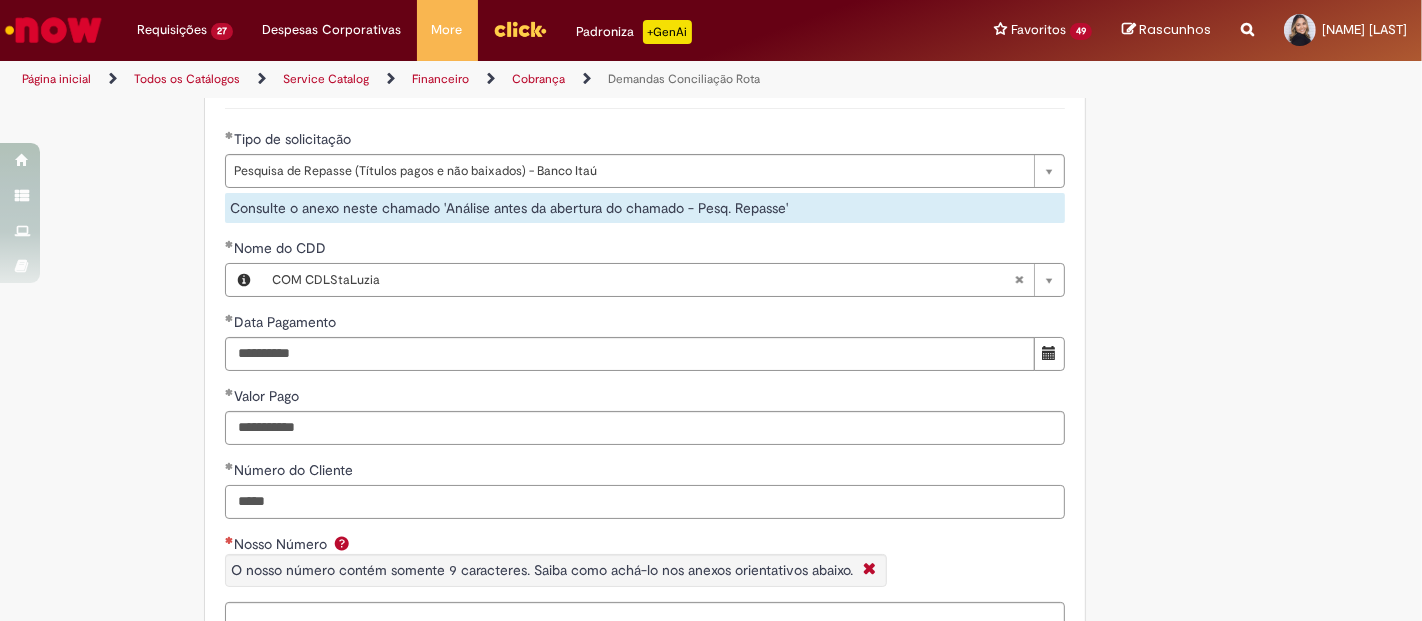 scroll, scrollTop: 1085, scrollLeft: 0, axis: vertical 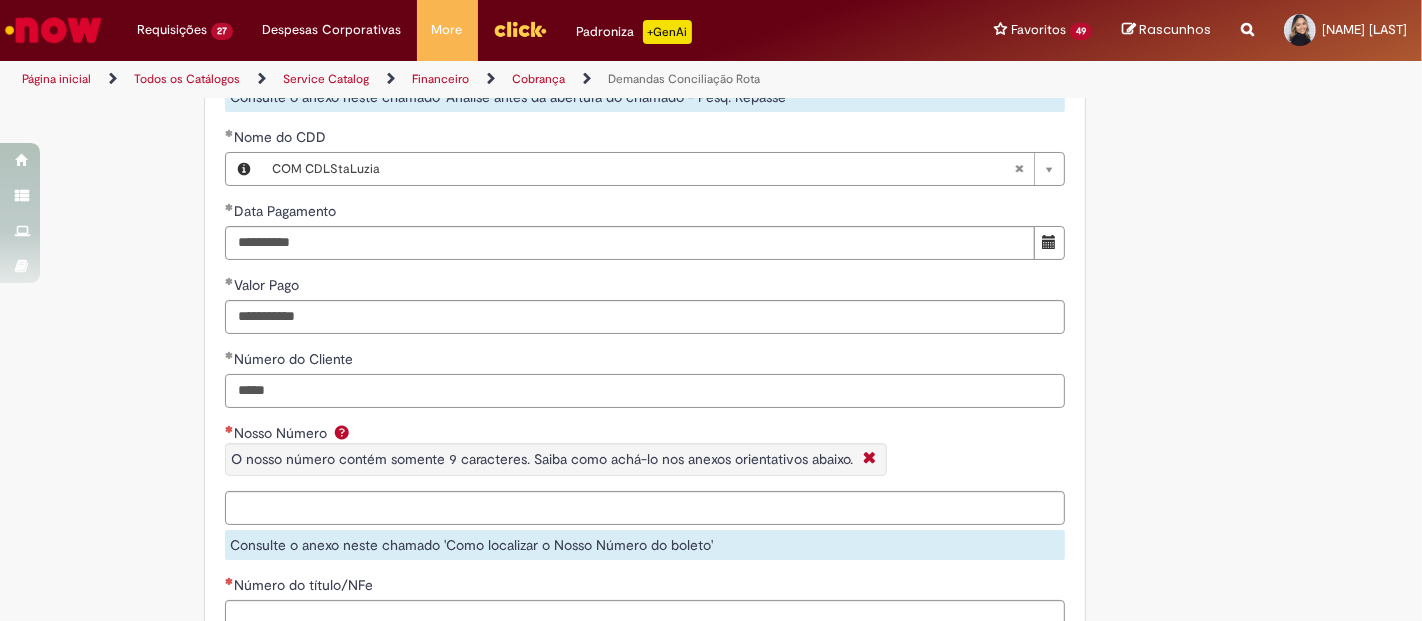 type on "*****" 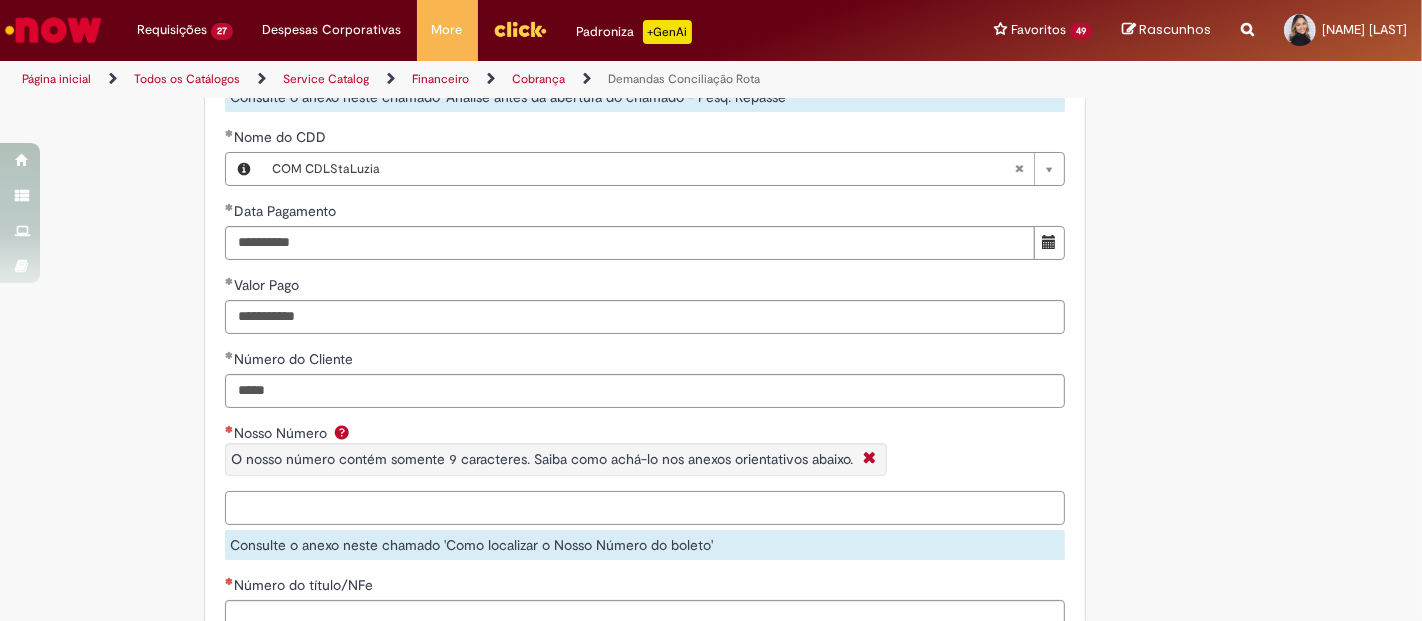 click on "Nosso Número O nosso número contém somente 9 caracteres. Saiba como achá-lo nos anexos orientativos abaixo." at bounding box center [645, 508] 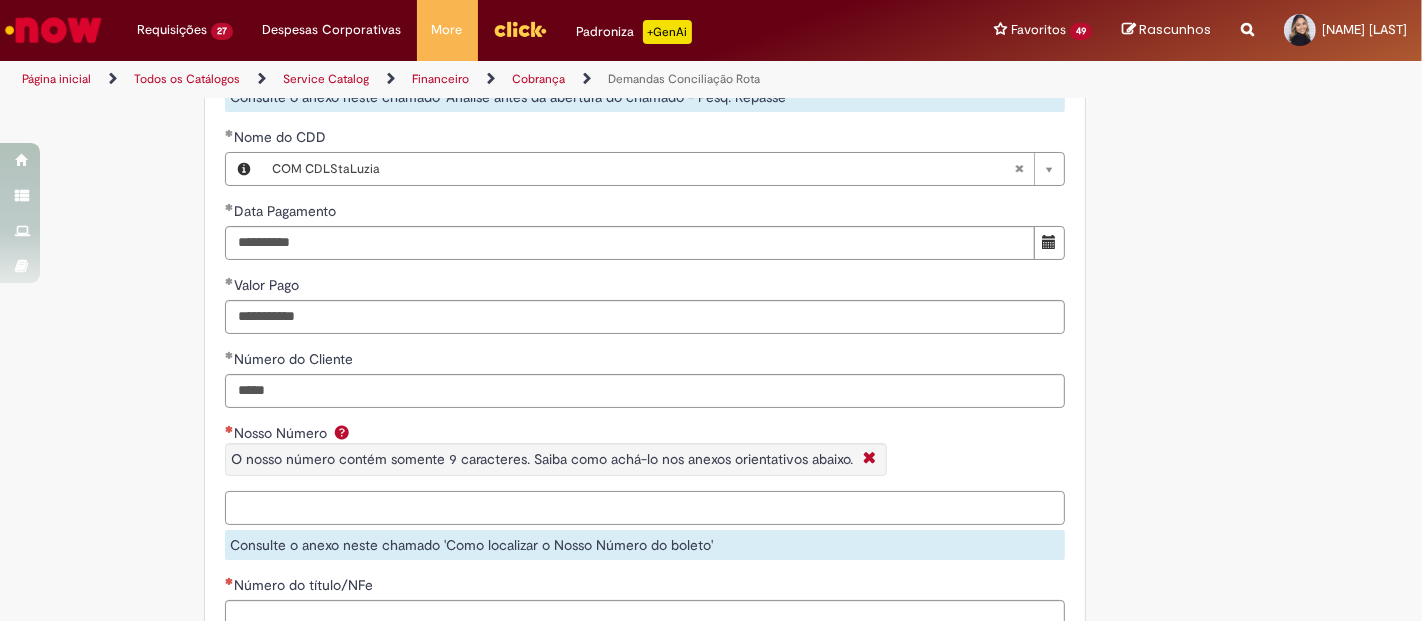 click on "Nosso Número O nosso número contém somente 9 caracteres. Saiba como achá-lo nos anexos orientativos abaixo." at bounding box center (645, 508) 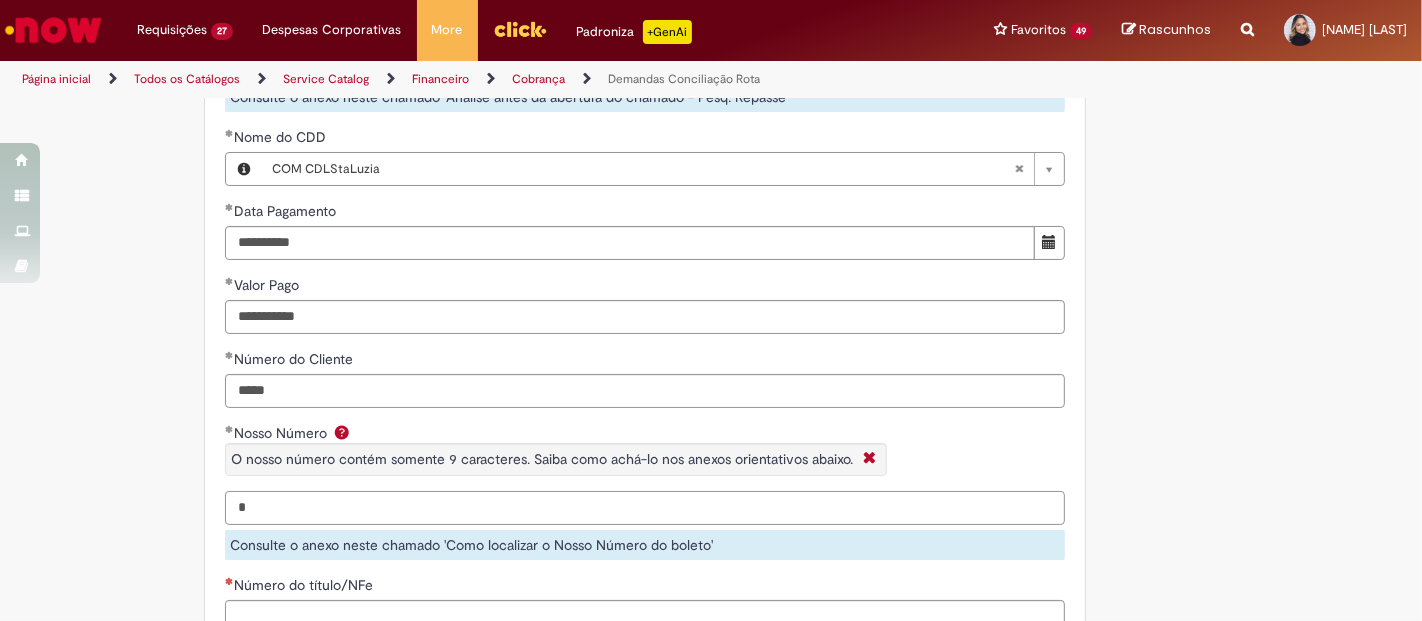 scroll, scrollTop: 1308, scrollLeft: 0, axis: vertical 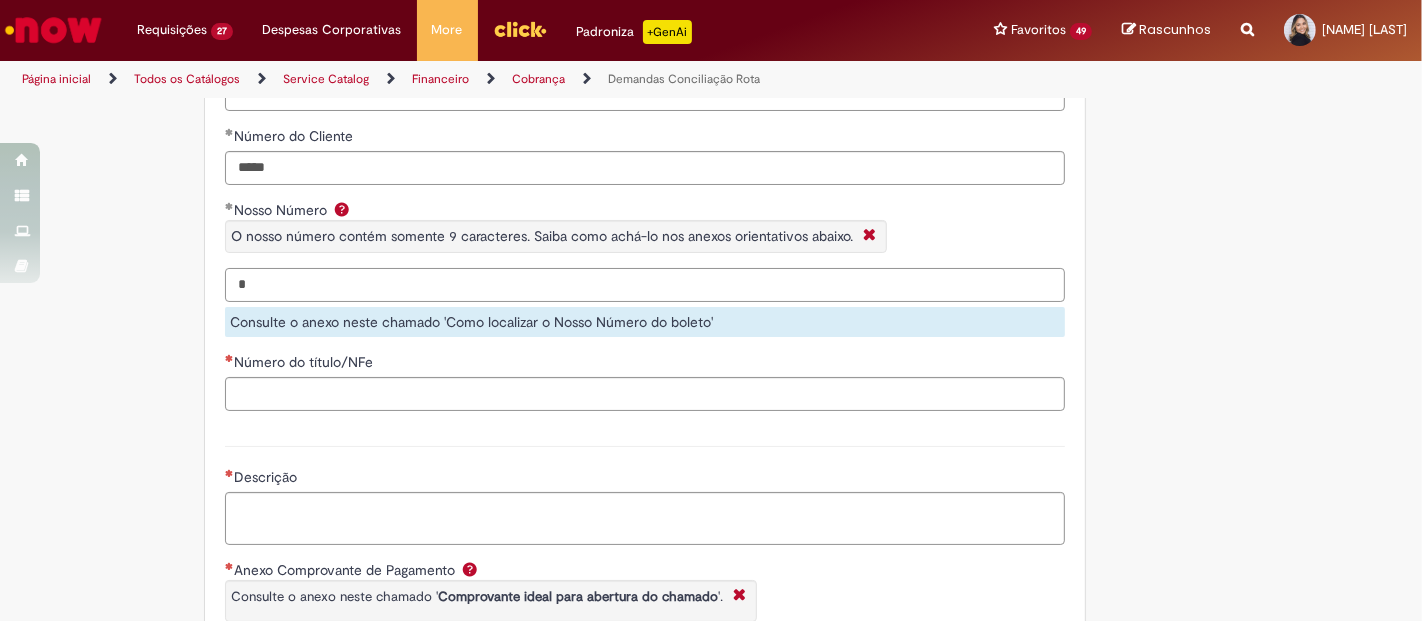 type on "*" 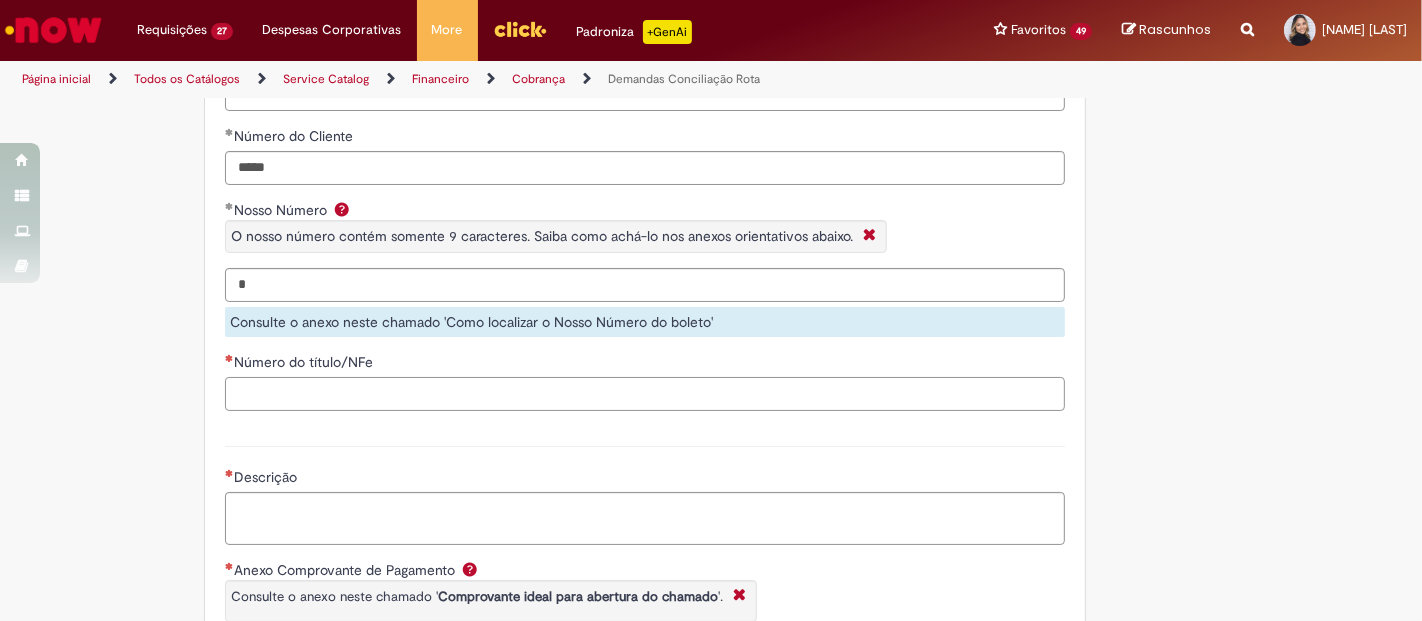 click on "**********" at bounding box center (645, 59) 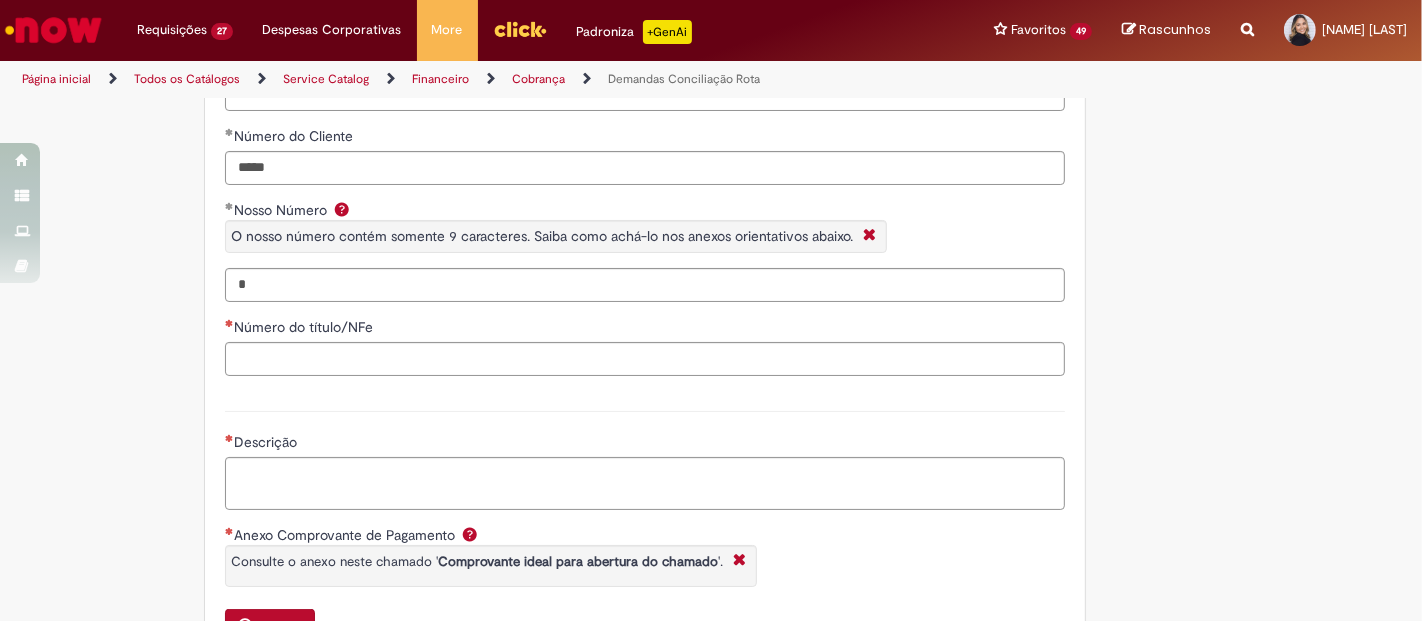 click on "**********" at bounding box center (645, 42) 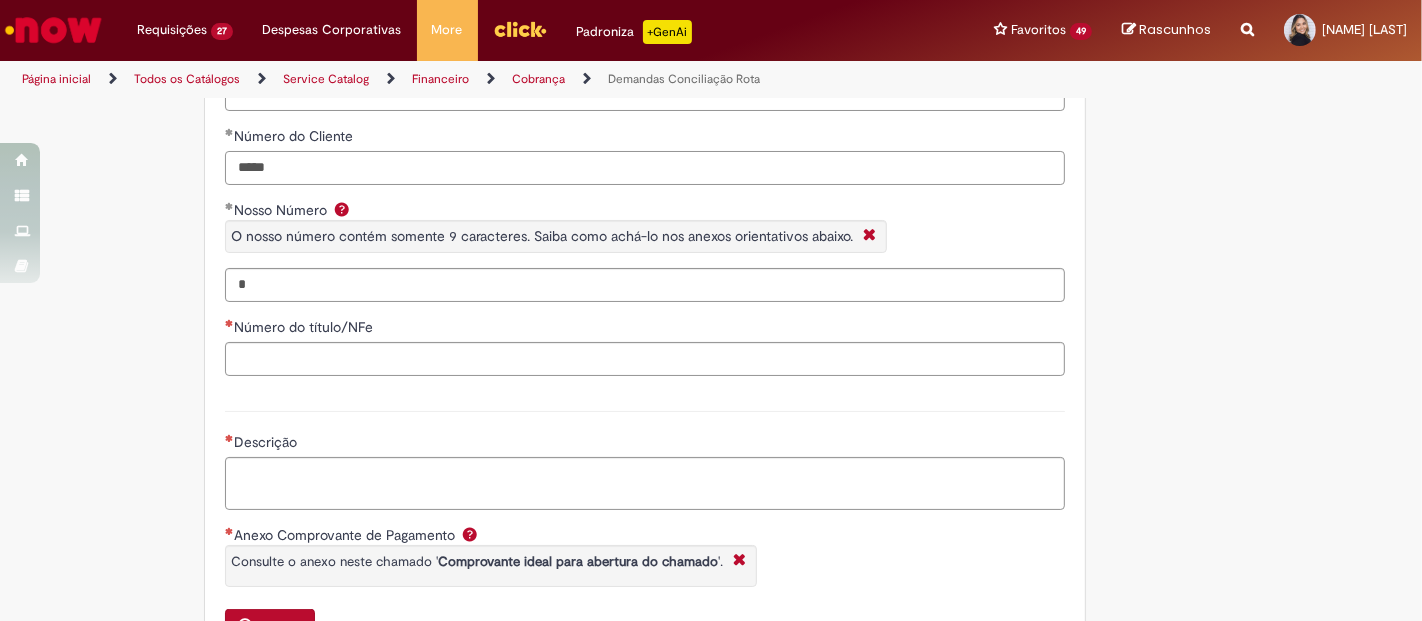 drag, startPoint x: 282, startPoint y: 187, endPoint x: 205, endPoint y: 182, distance: 77.16217 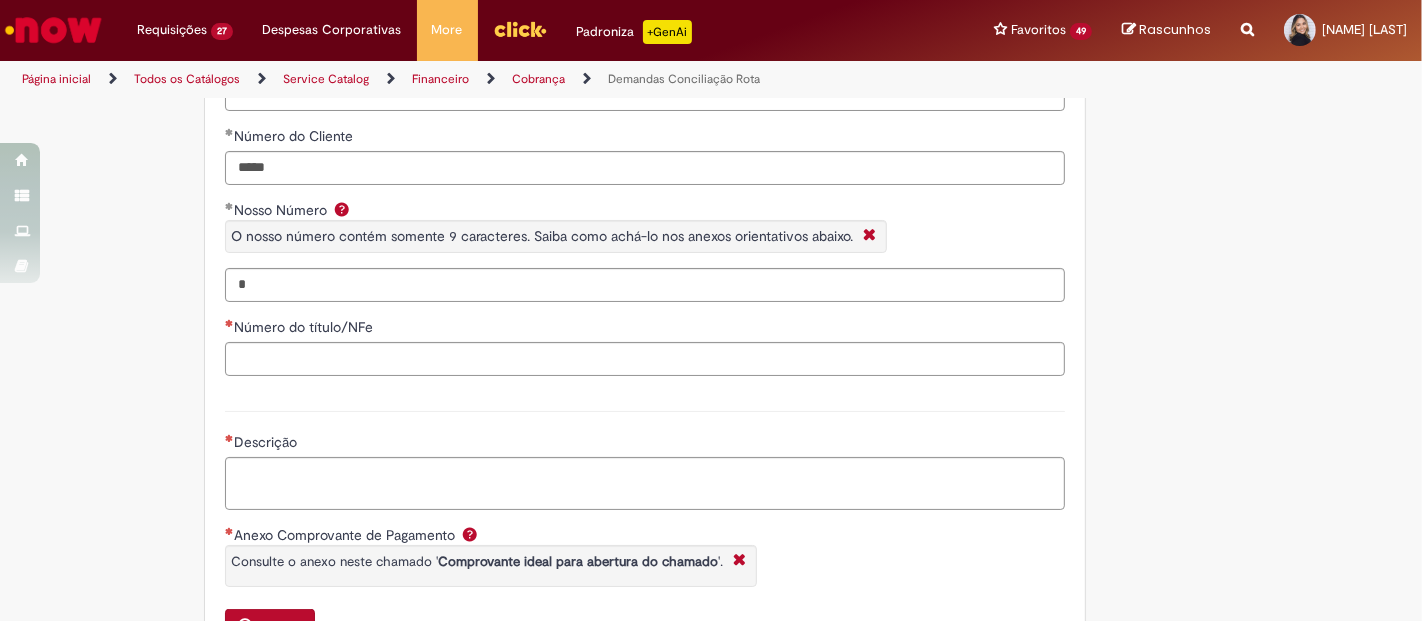 click on "Descrição" at bounding box center (645, 458) 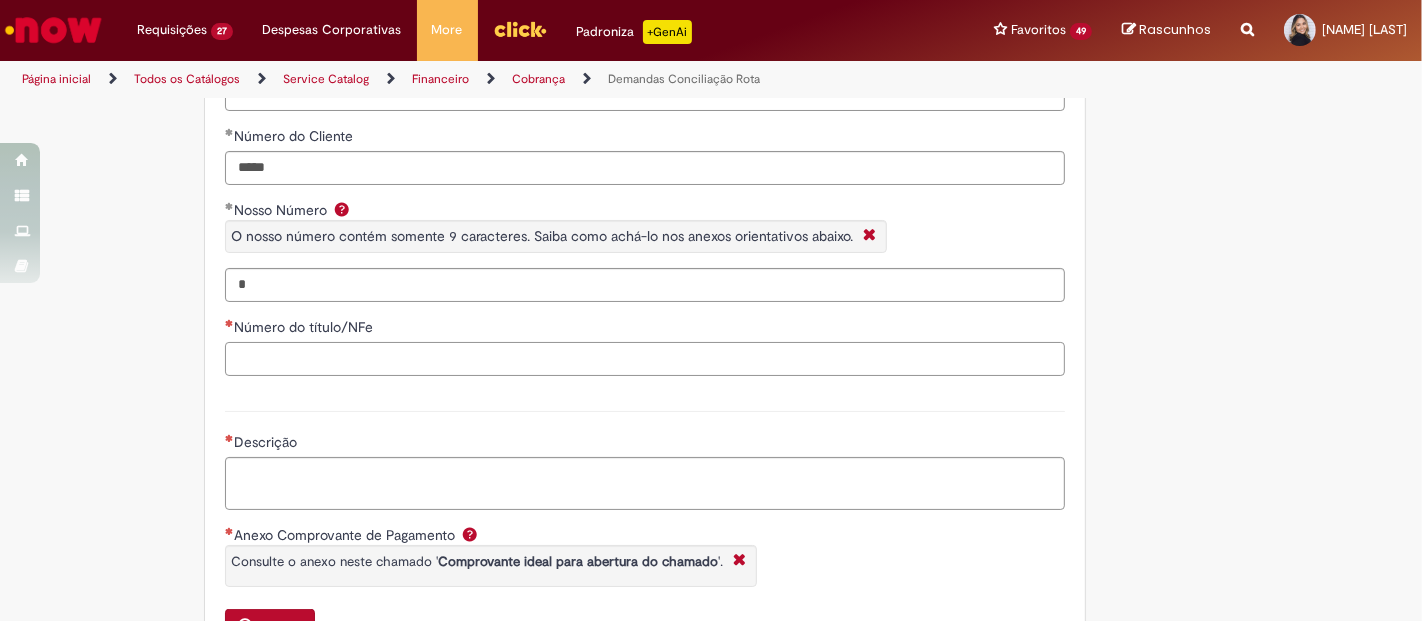 click on "Número do título/NFe" at bounding box center [645, 359] 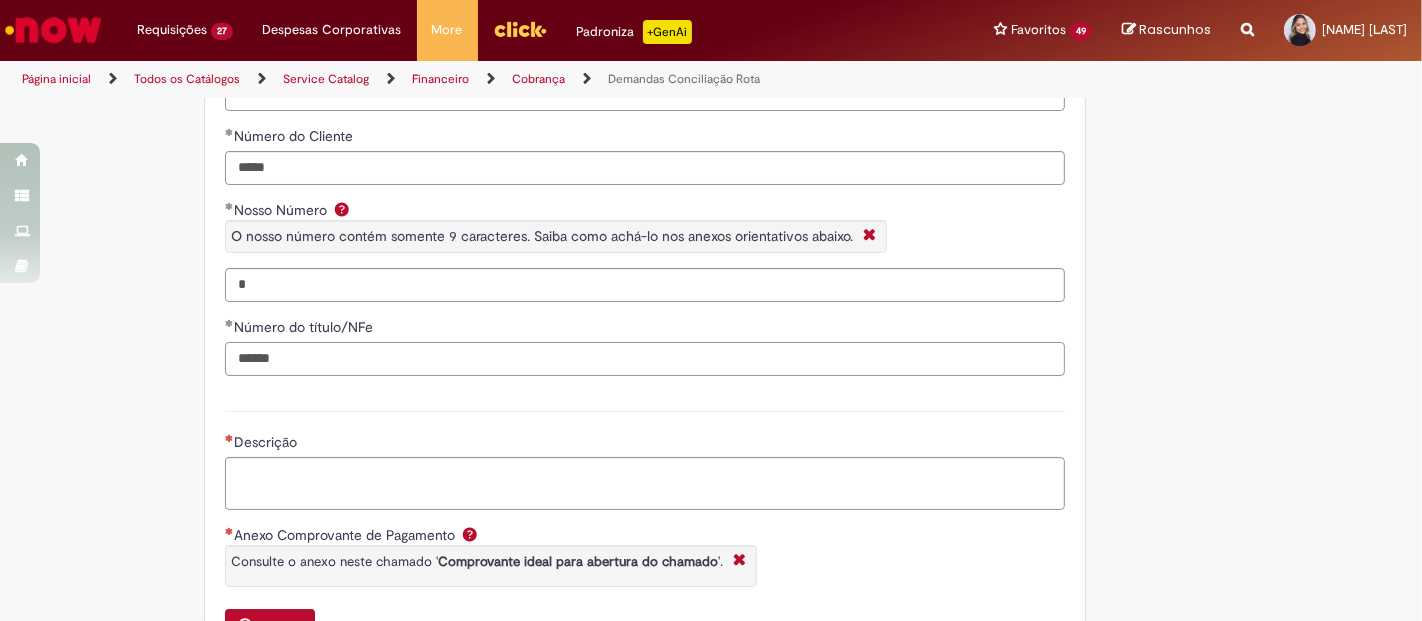 type on "******" 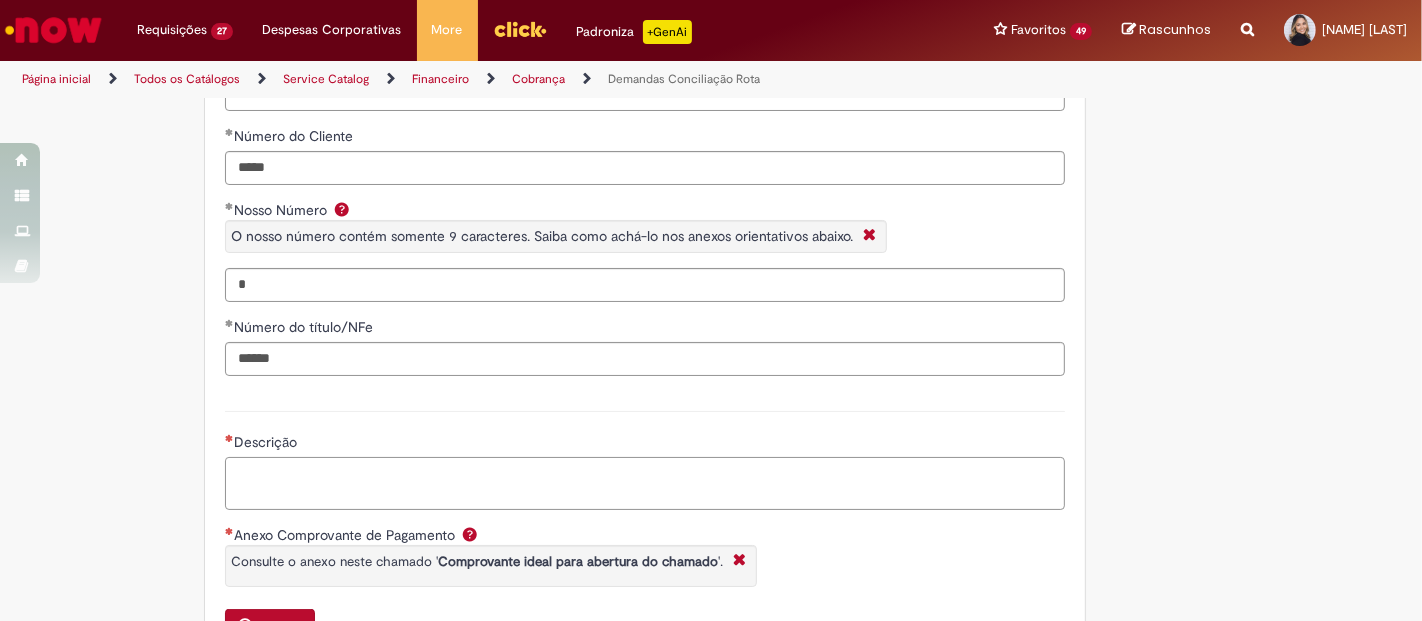 click on "Descrição" at bounding box center (645, 483) 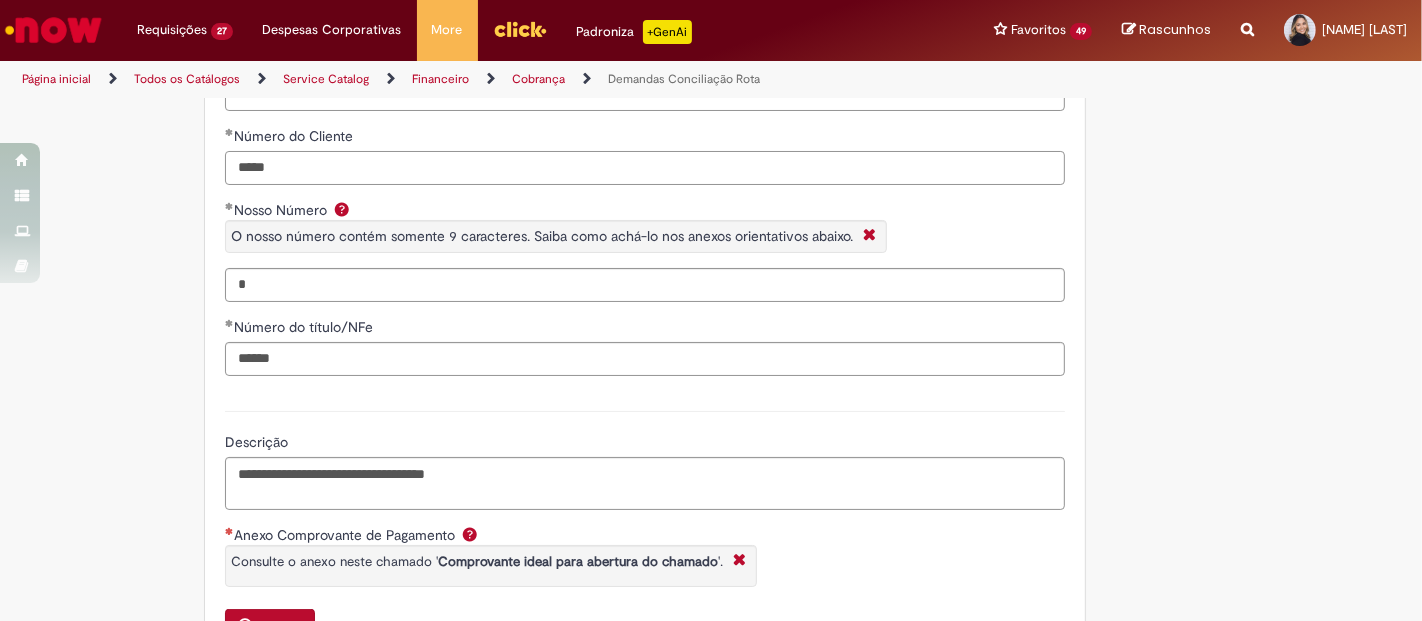drag, startPoint x: 241, startPoint y: 187, endPoint x: 221, endPoint y: 187, distance: 20 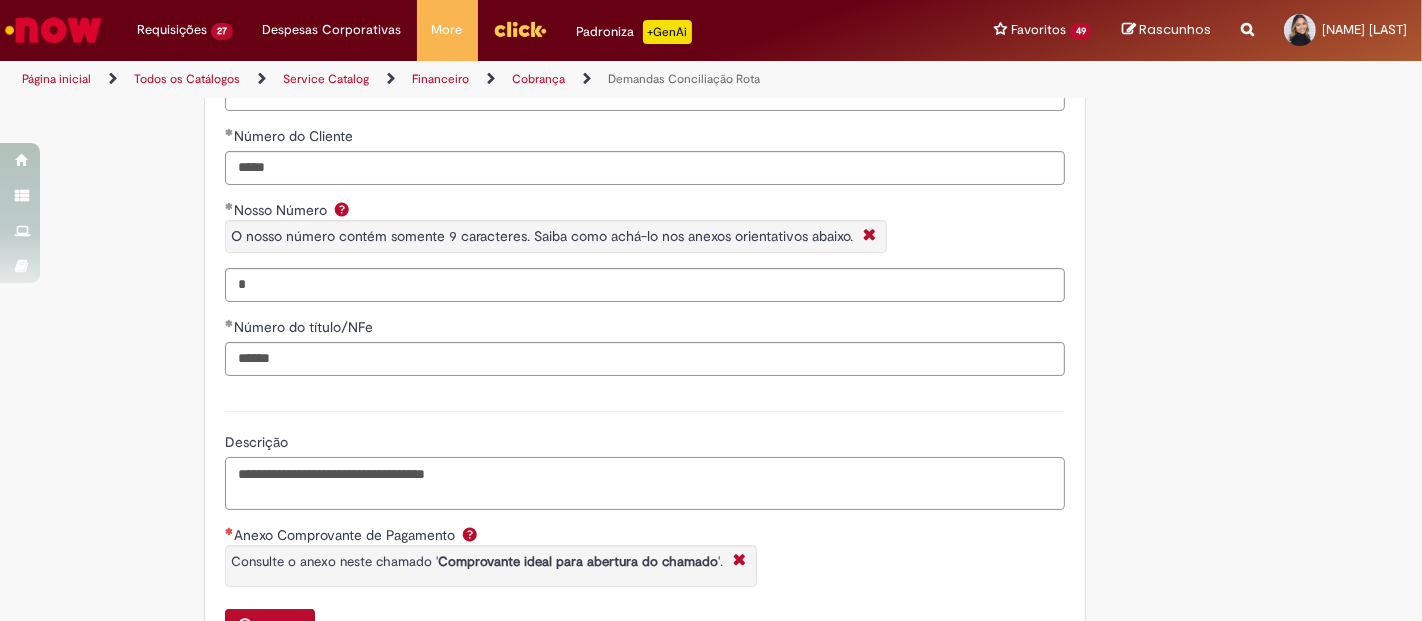 click on "**********" at bounding box center [645, 483] 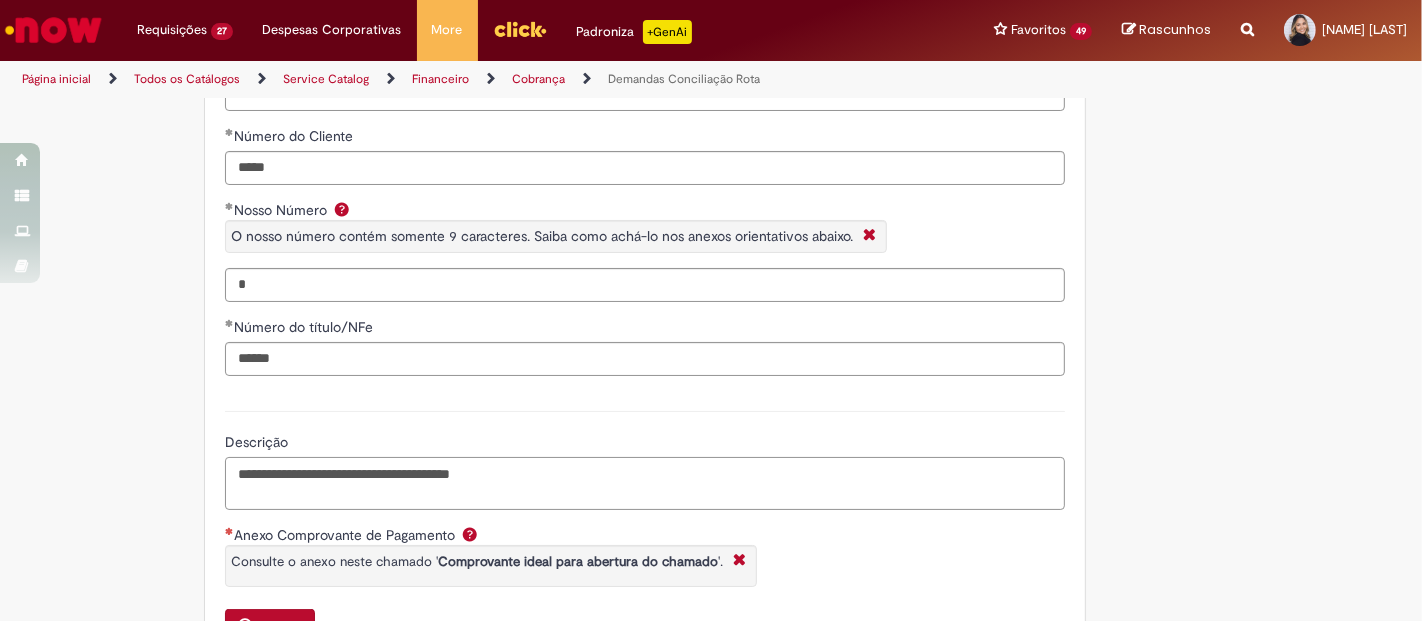 scroll, scrollTop: 1530, scrollLeft: 0, axis: vertical 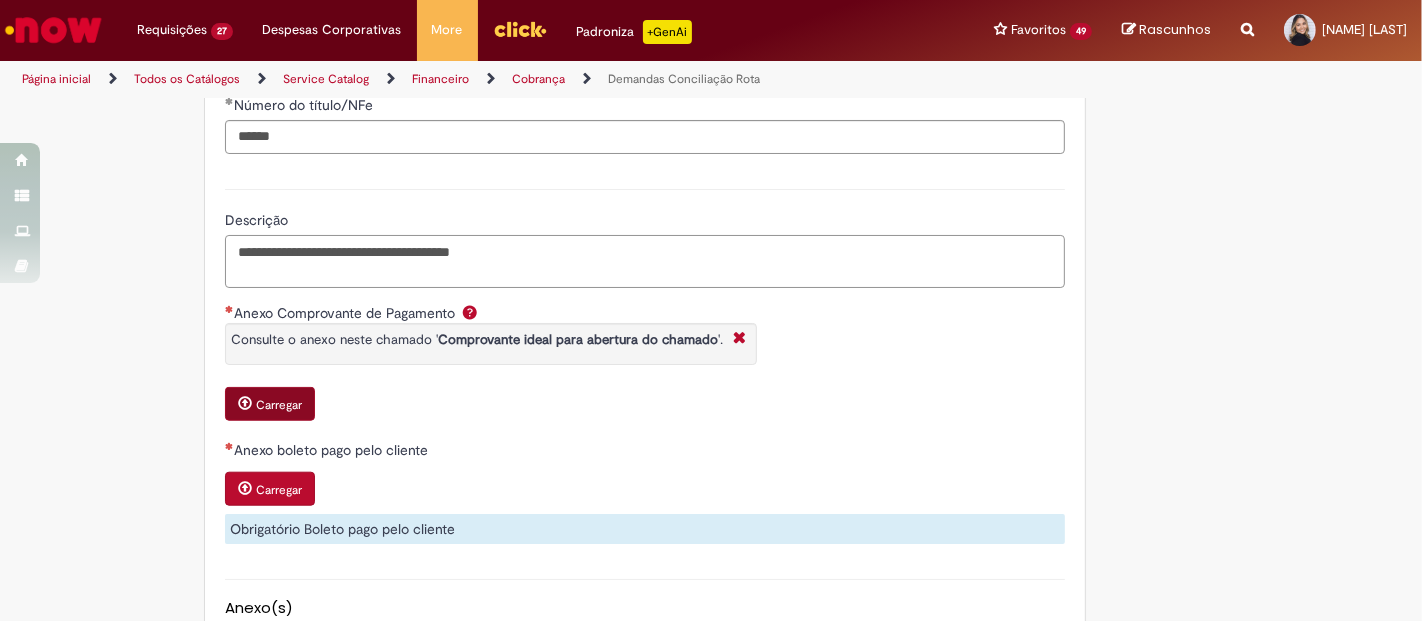 type on "**********" 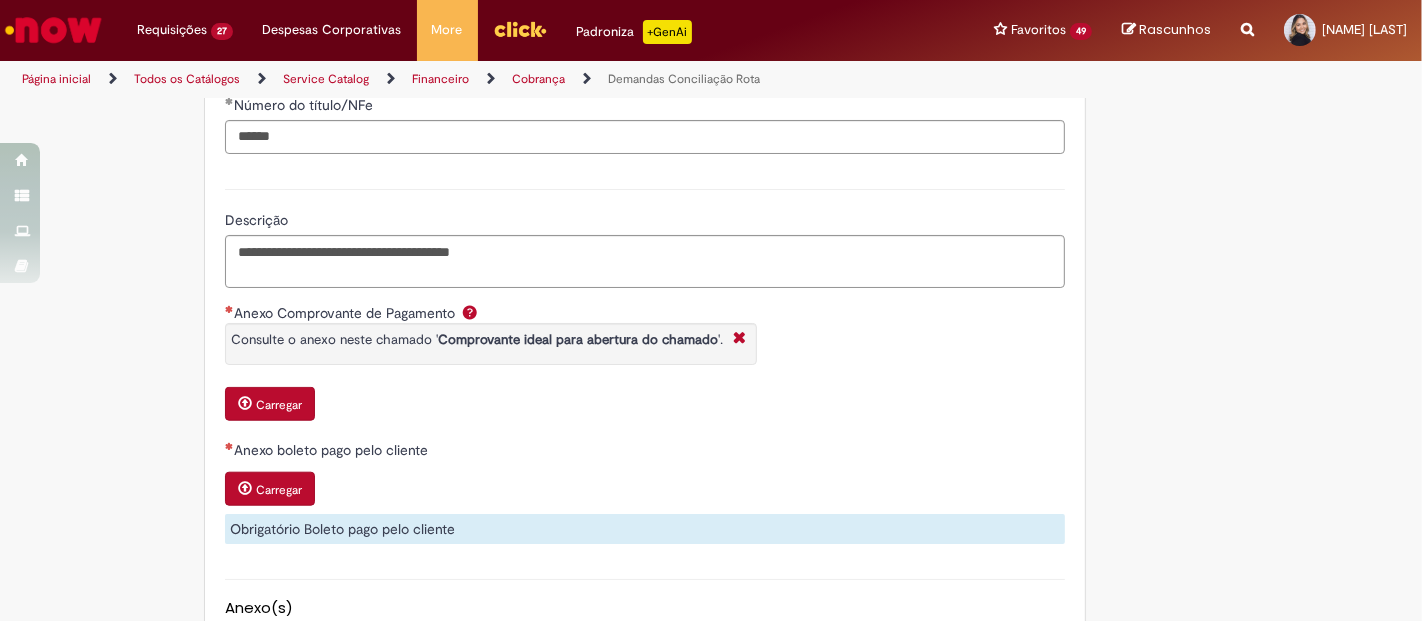 click on "Carregar" at bounding box center [279, 405] 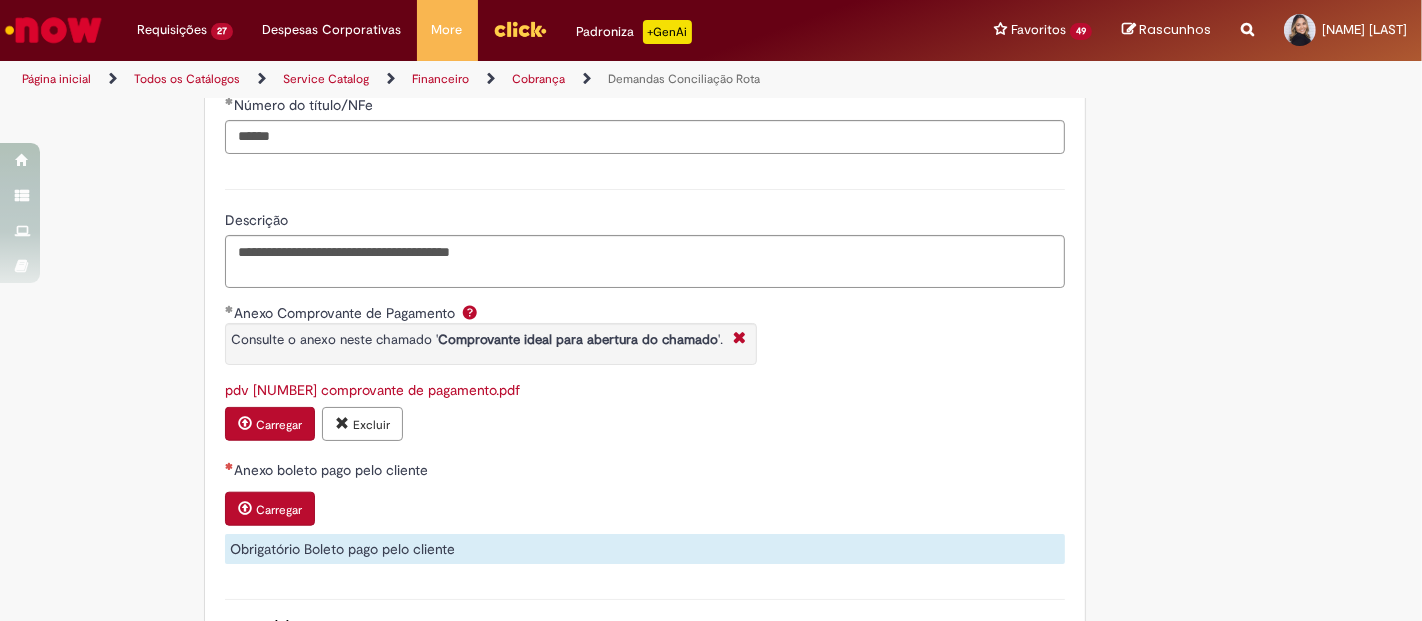 click at bounding box center [245, 508] 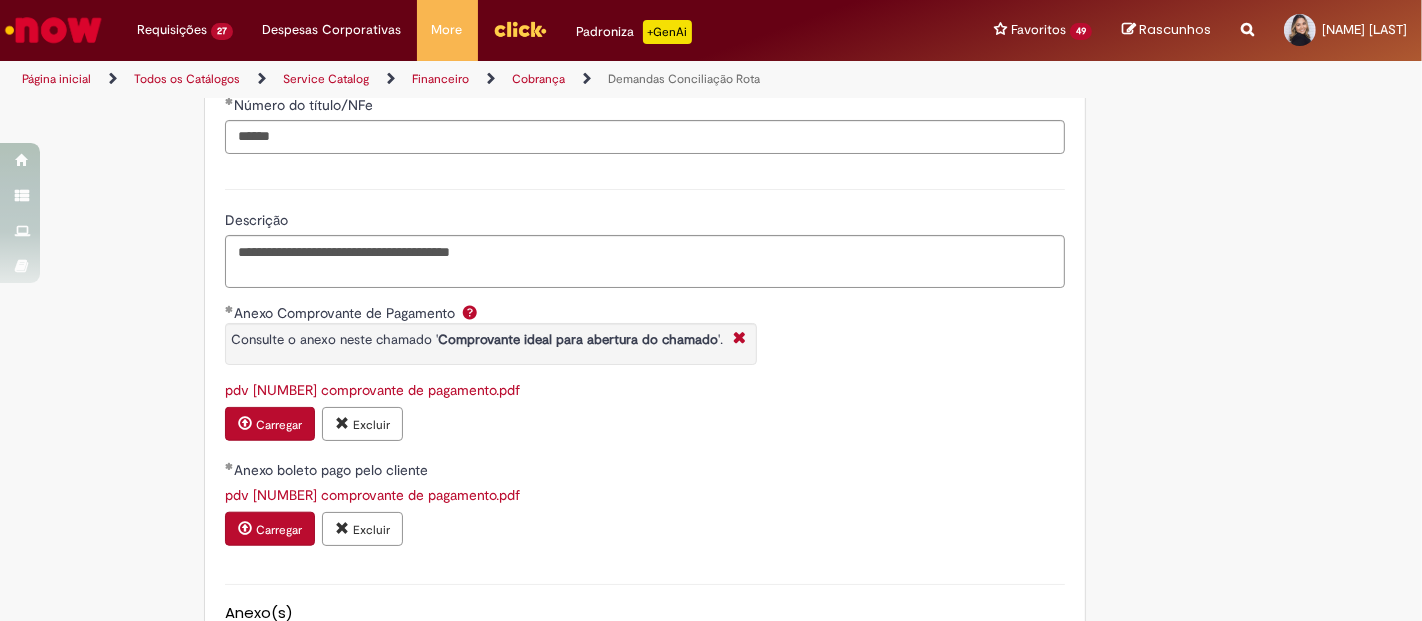 scroll, scrollTop: 1863, scrollLeft: 0, axis: vertical 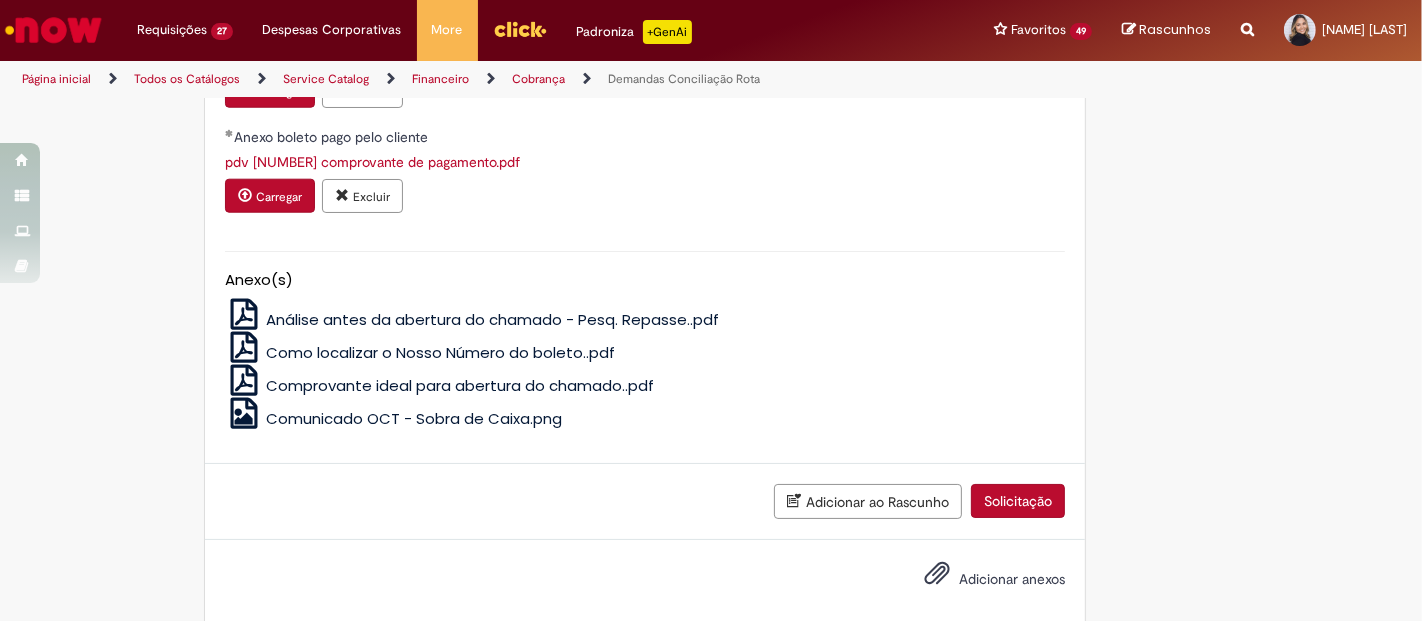click on "Solicitação" at bounding box center (1018, 501) 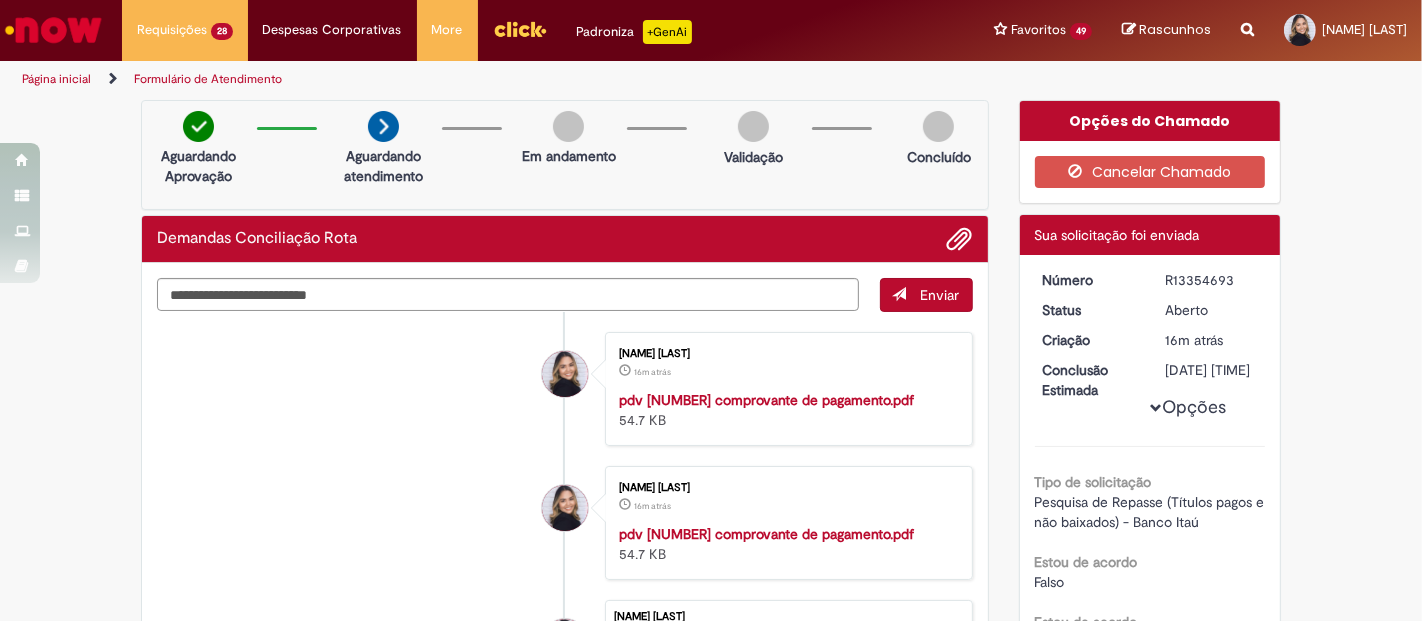 scroll, scrollTop: 333, scrollLeft: 0, axis: vertical 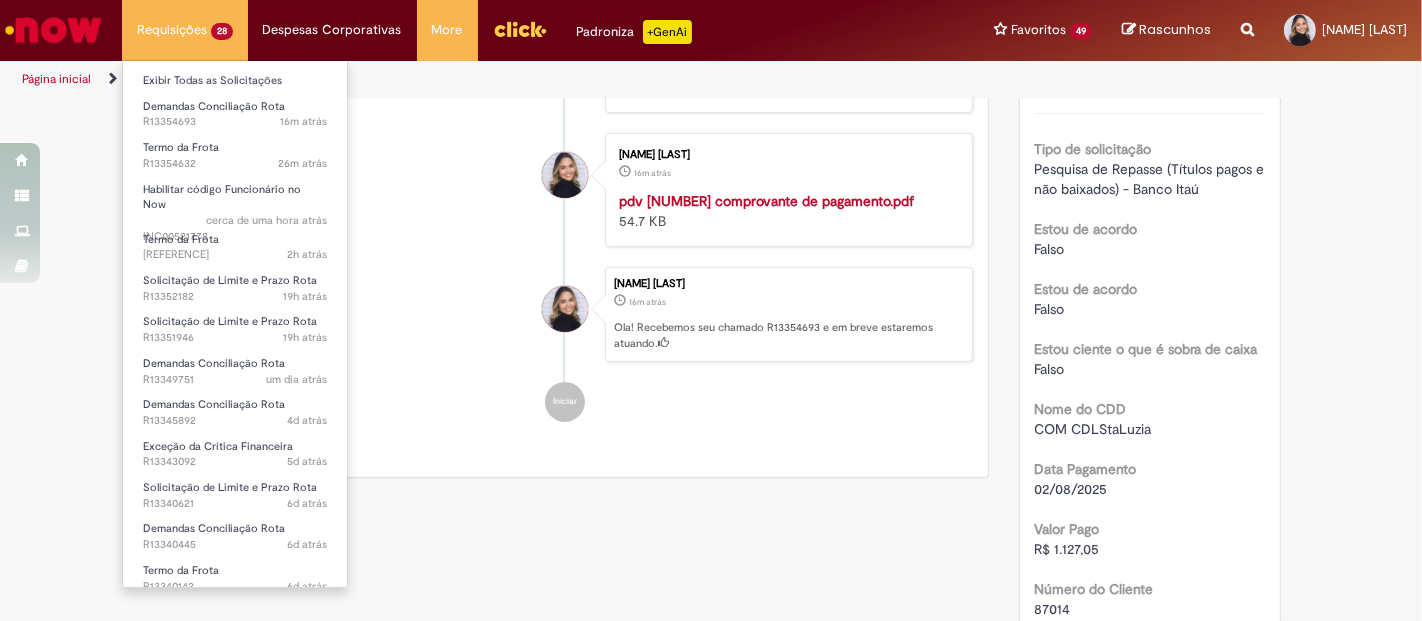 click on "Requisições   28
Exibir Todas as Solicitações
Demandas Conciliação Rota
16m atrás 16 minutos atrás  [REFERENCE]
Termo da Frota
26m atrás 26 minutos atrás  [REFERENCE]
Habilitar código Funcionário no Now
cerca de uma hora atrás cerca de uma hora atrás  [REFERENCE]
Termo da Frota
2h atrás 2 horas atrás  [REFERENCE]
Solicitação de Limite e Prazo Rota
19h atrás 19 horas atrás  [REFERENCE]
Solicitação de Limite e Prazo Rota
19h atrás 19 horas atrás  [REFERENCE]
Demandas Conciliação Rota
um dia atrás um dia atrás  [REFERENCE]
Demandas Conciliação Rota
4d atrás 4 dias atrás  [REFERENCE]
Exceção da Crítica Financeira
5d atrás 5 dias atrás  [REFERENCE]
Solicitação de Limite e Prazo Rota
6d atrás 6 dias atrás  [REFERENCE]" at bounding box center (185, 30) 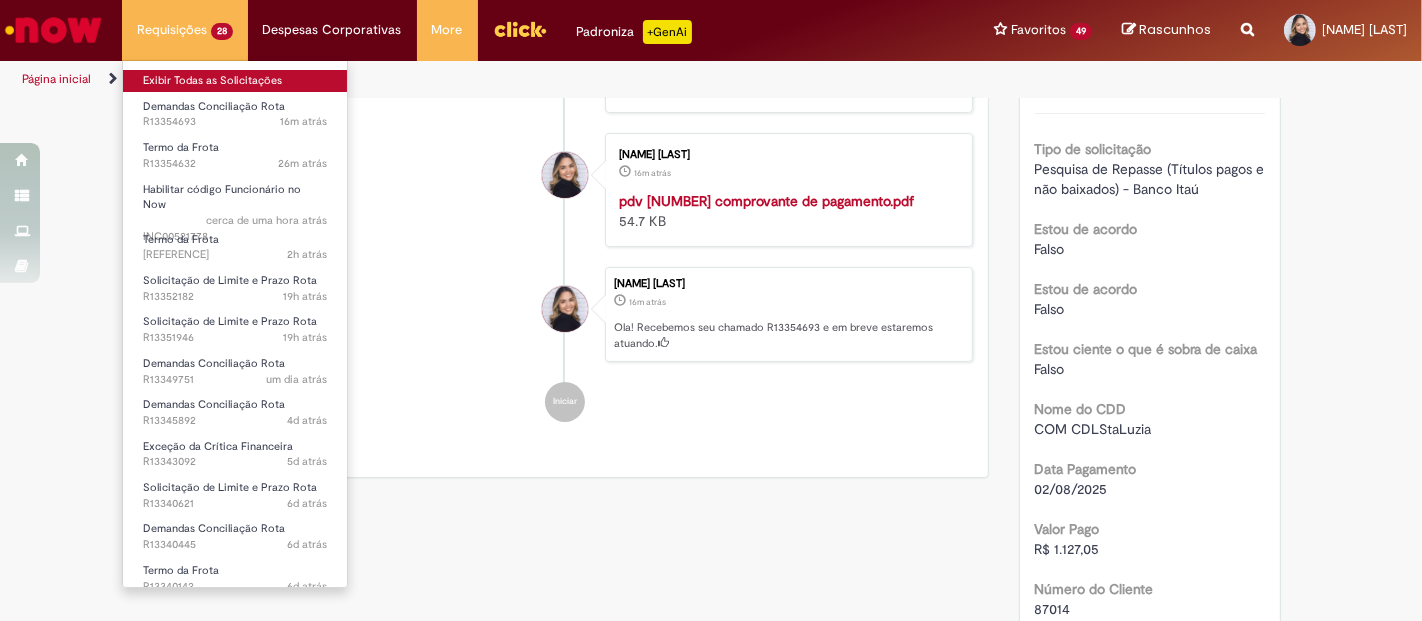 click on "Exibir Todas as Solicitações" at bounding box center [235, 81] 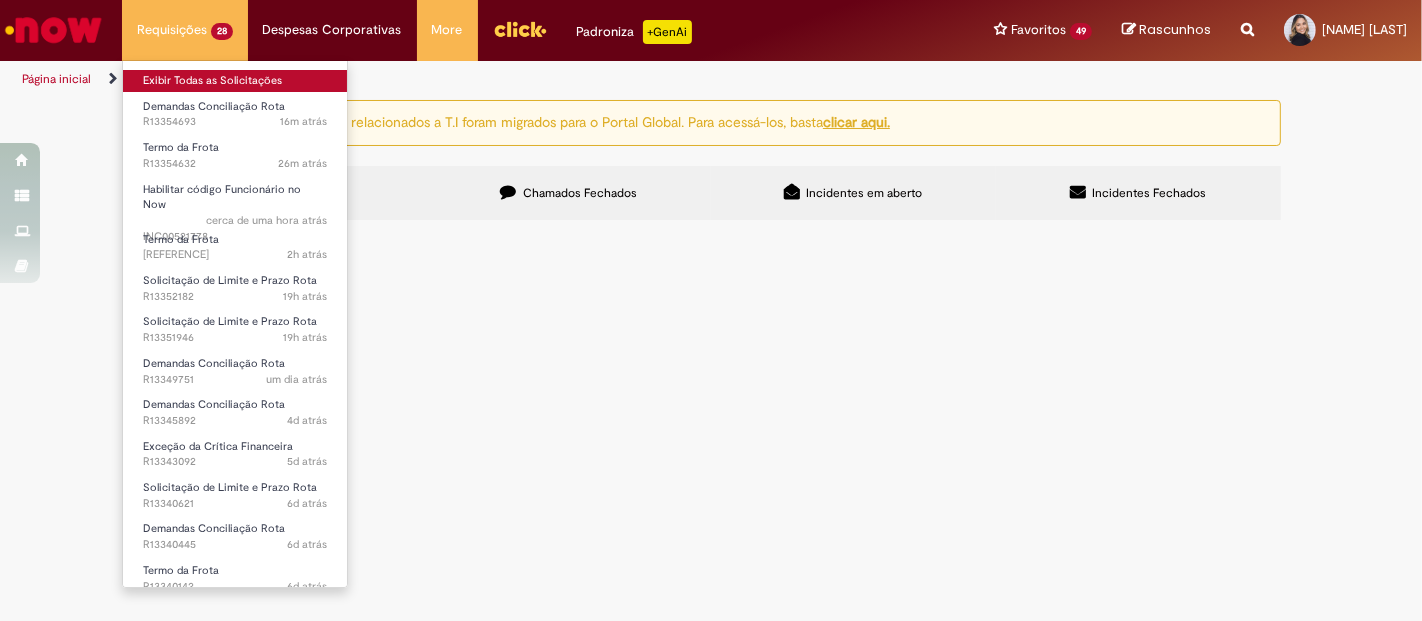 scroll, scrollTop: 0, scrollLeft: 0, axis: both 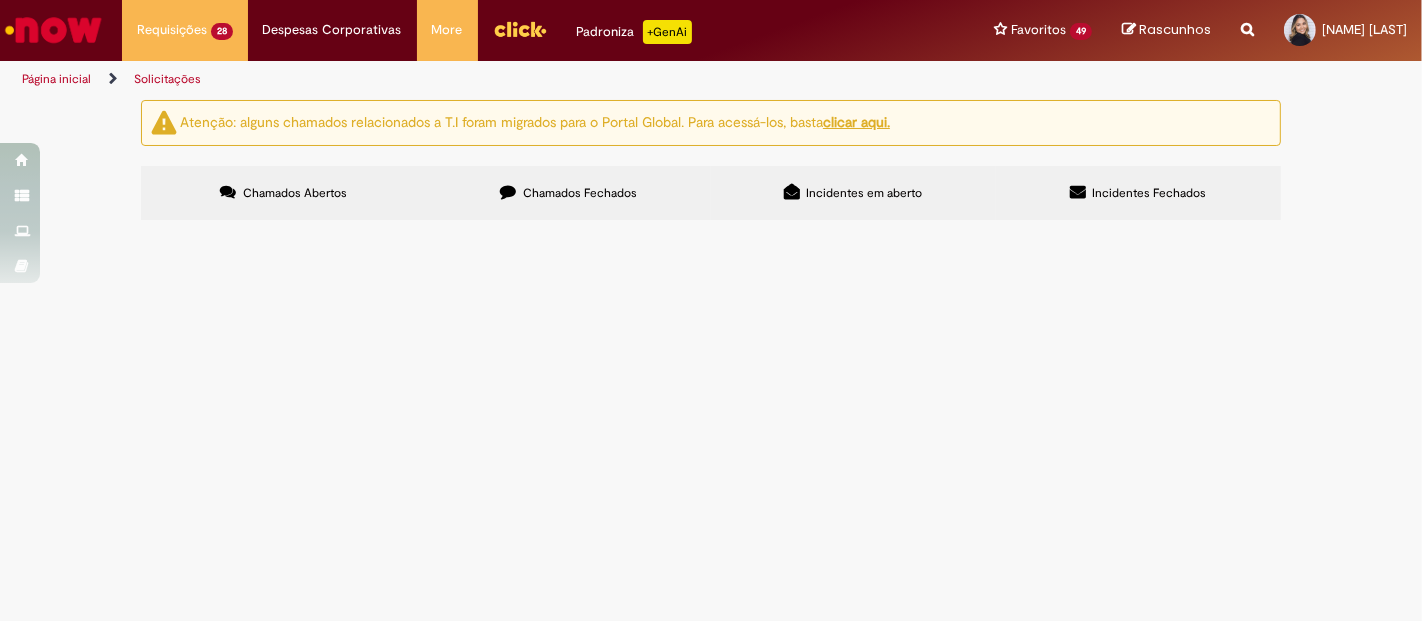 click on "prazo e lc pdv 55588" at bounding box center (0, 0) 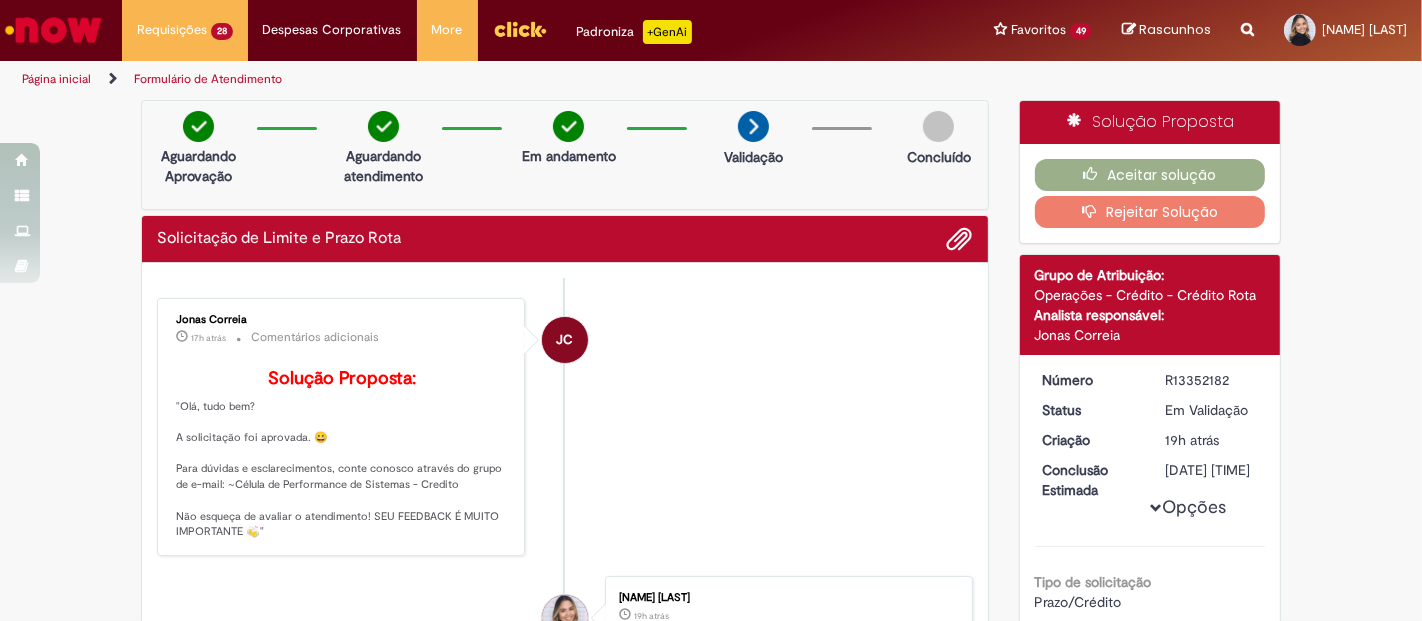 scroll, scrollTop: 222, scrollLeft: 0, axis: vertical 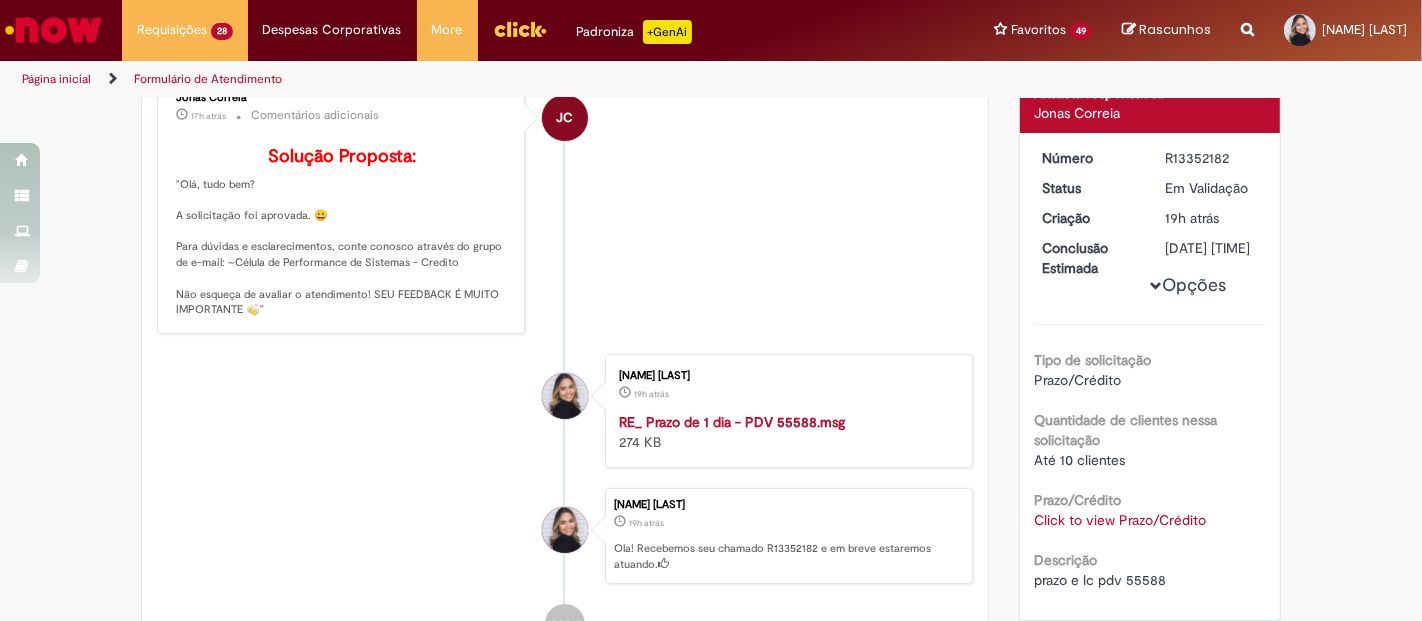 click on "prazo e lc pdv 55588" at bounding box center [1101, 580] 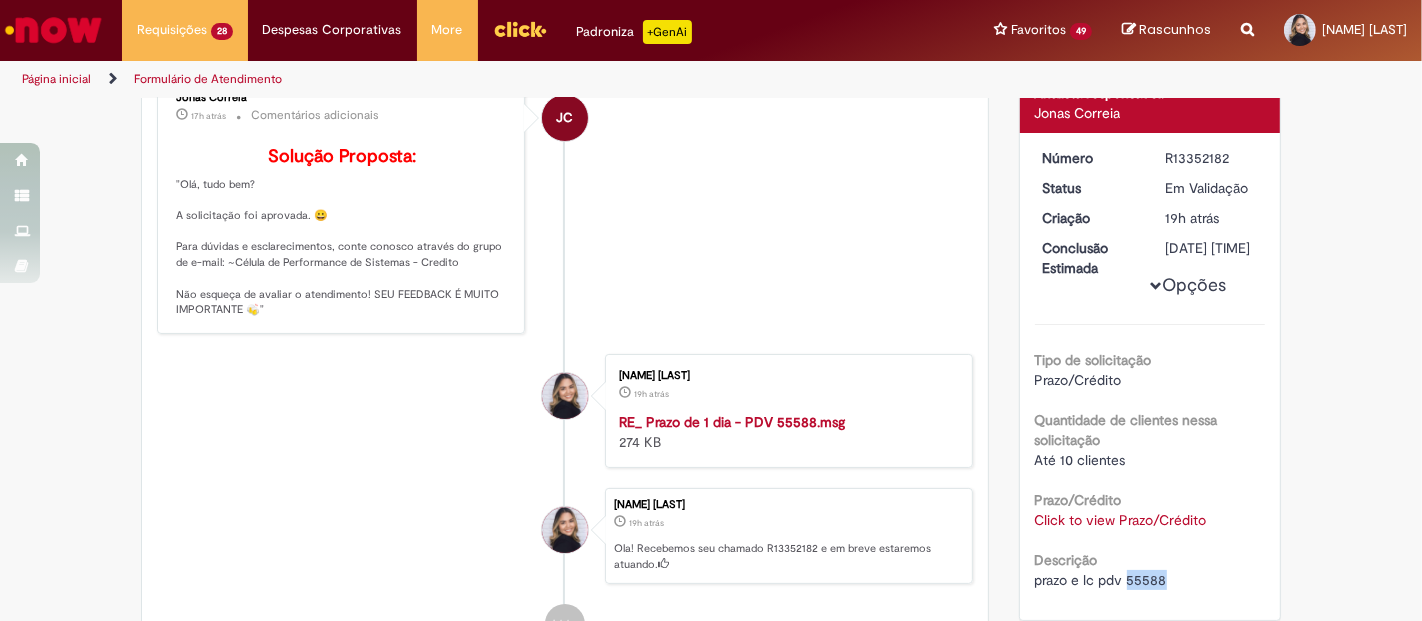click on "prazo e lc pdv 55588" at bounding box center (1101, 580) 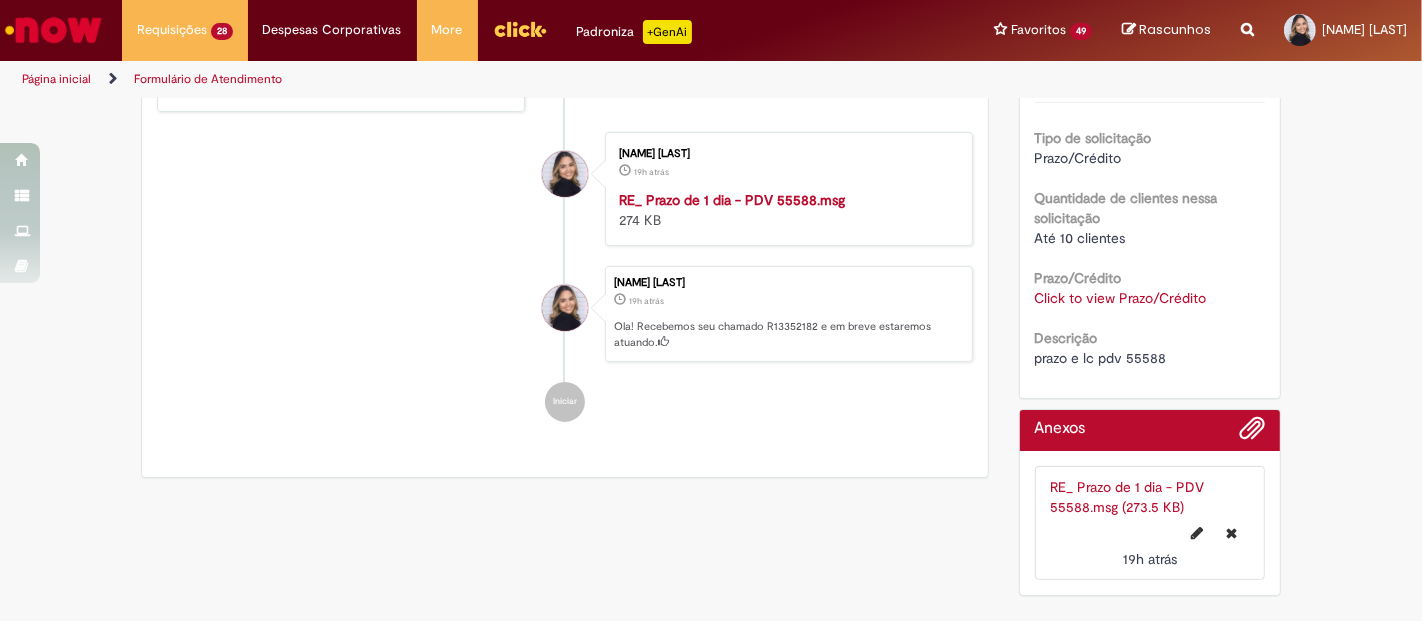 click on "Click to view Prazo/Crédito   Click to view Prazo/Crédito" at bounding box center [1150, 298] 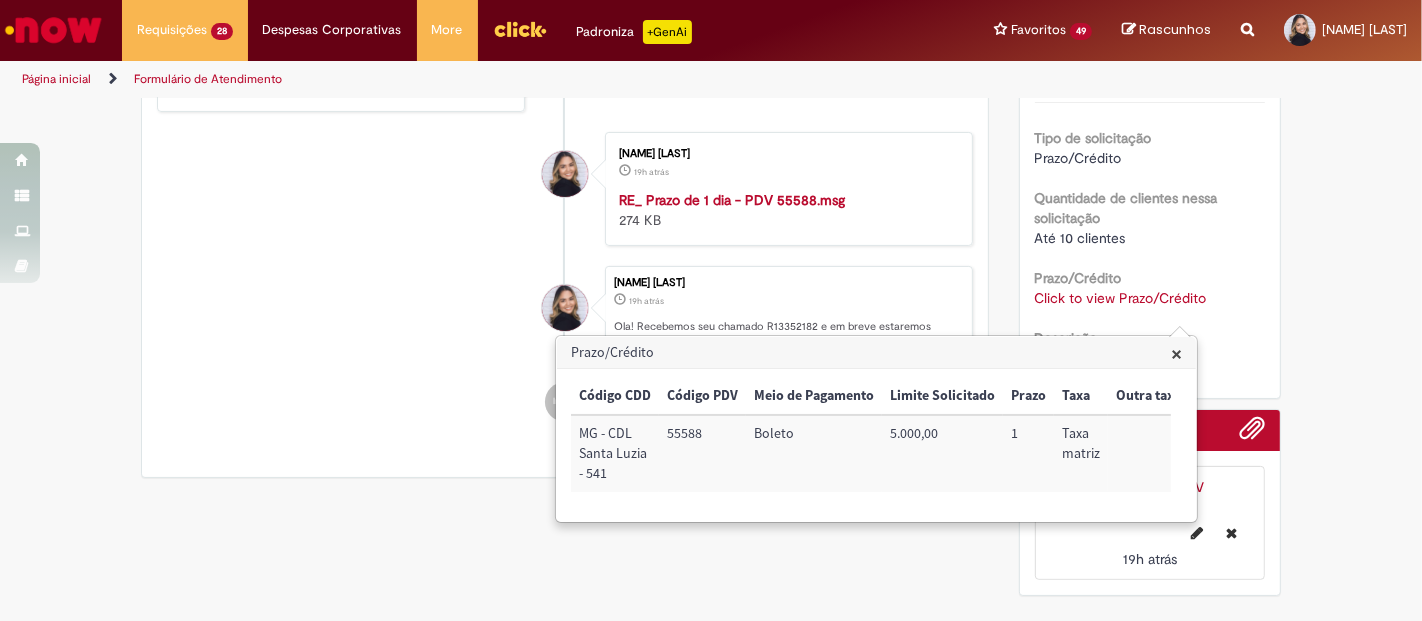click on "[FIRST] [LAST]
19h atrás 19 horas atrás
RE_ Prazo de 1 dia - PDV [NUMBER].msg  274 KB" at bounding box center [565, 189] 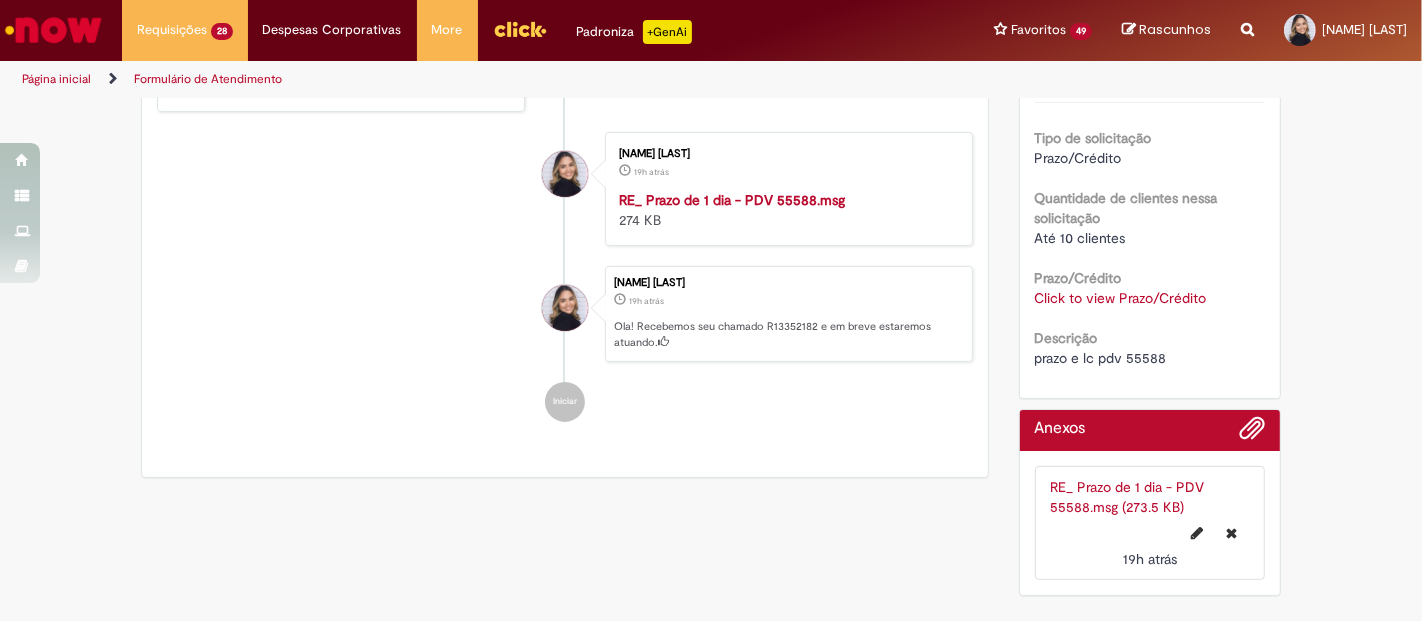 scroll, scrollTop: 0, scrollLeft: 0, axis: both 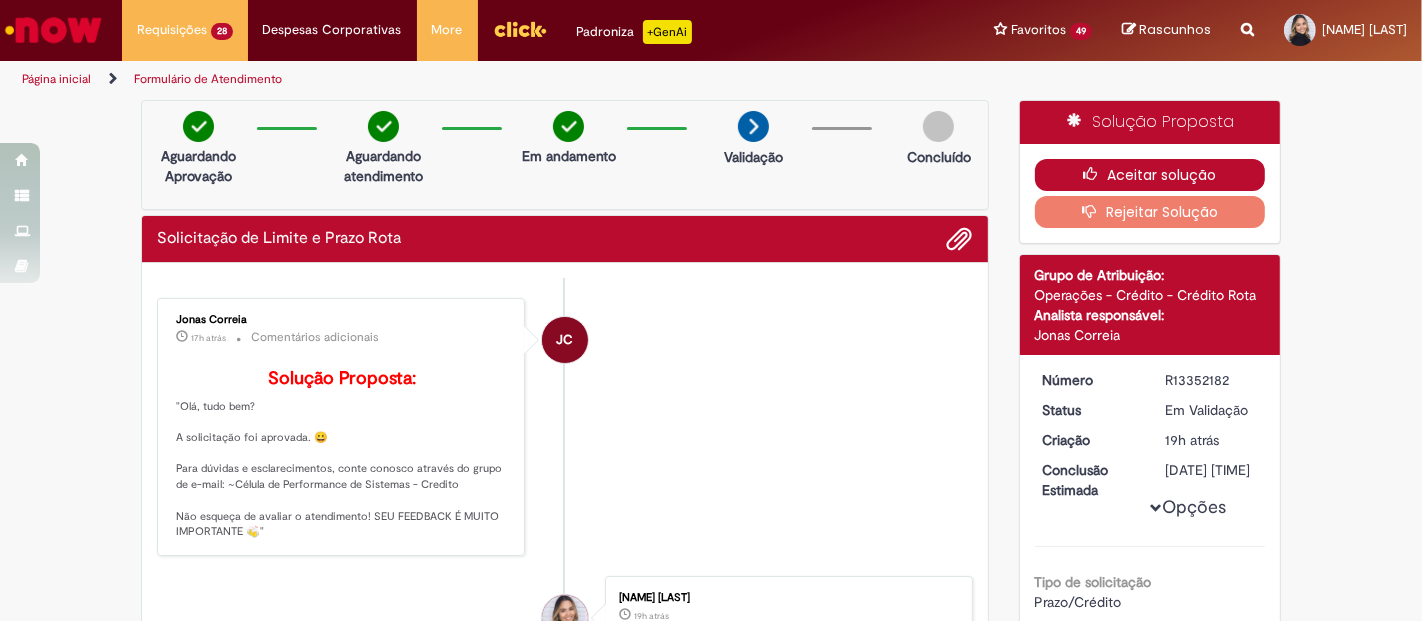 click on "Aceitar solução" at bounding box center [1150, 175] 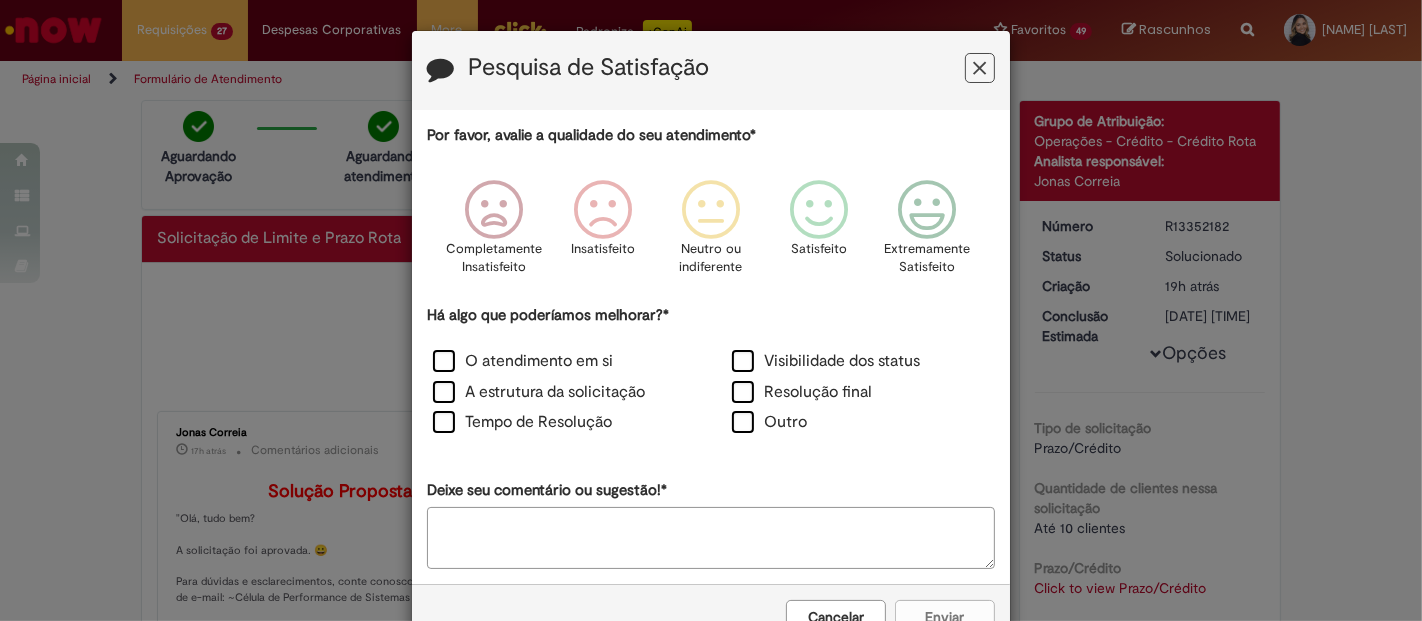 click at bounding box center (980, 68) 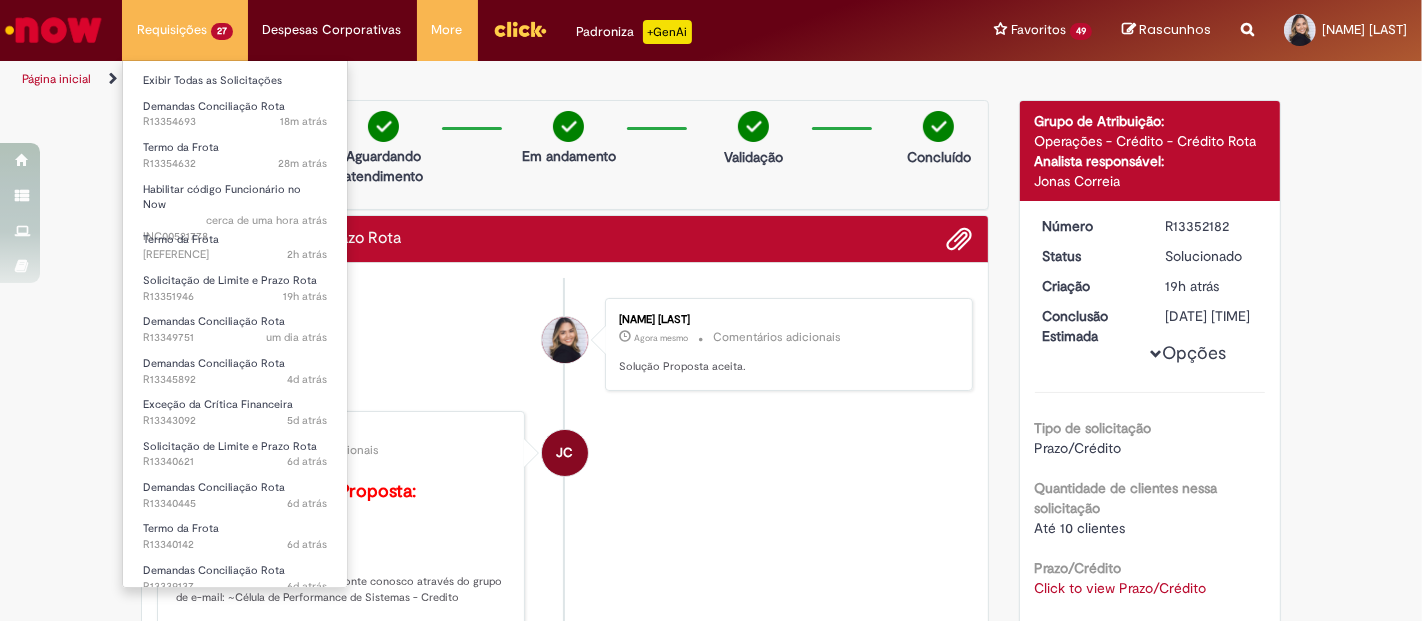 click on "Requisições   27
Exibir Todas as Solicitações
Demandas Conciliação Rota
18m atrás 18 minutos atrás  R13354693
Termo da Frota
28m atrás 28 minutos atrás  R13354632
Habilitar código Funcionário no Now
cerca de uma hora atrás cerca de uma hora atrás  INC00521778
Termo da Frota
2h atrás 2 horas atrás  R13353853
Solicitação de Limite e Prazo Rota
19h atrás 19 horas atrás  R13351946
Demandas Conciliação Rota
um dia atrás um dia atrás  R13349751
Demandas Conciliação Rota
4d atrás 4 dias atrás  R13345892
Exceção da Crítica Financeira
5d atrás 5 dias atrás  R13343092
Solicitação de Limite e Prazo Rota
6d atrás 6 dias atrás  R13340621
Demandas Conciliação Rota
6d atrás 6 dias atrás  R13340445" at bounding box center (185, 30) 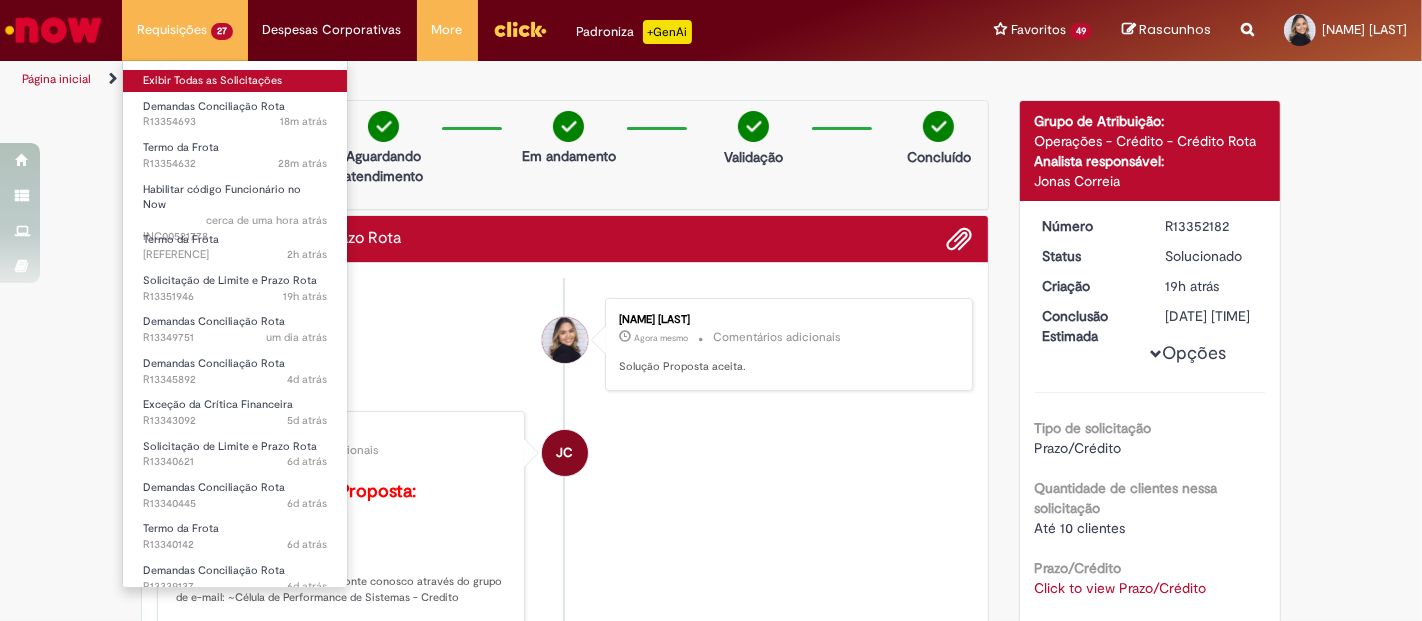 click on "Exibir Todas as Solicitações" at bounding box center [235, 81] 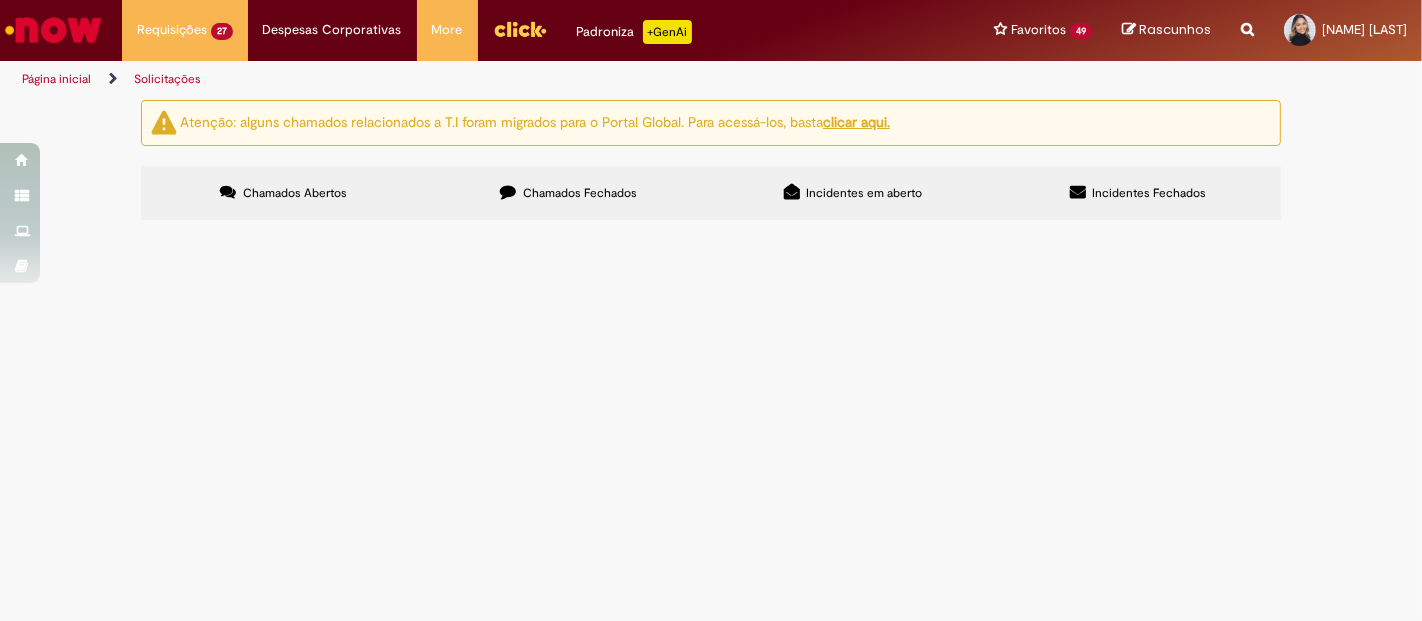 scroll, scrollTop: 111, scrollLeft: 0, axis: vertical 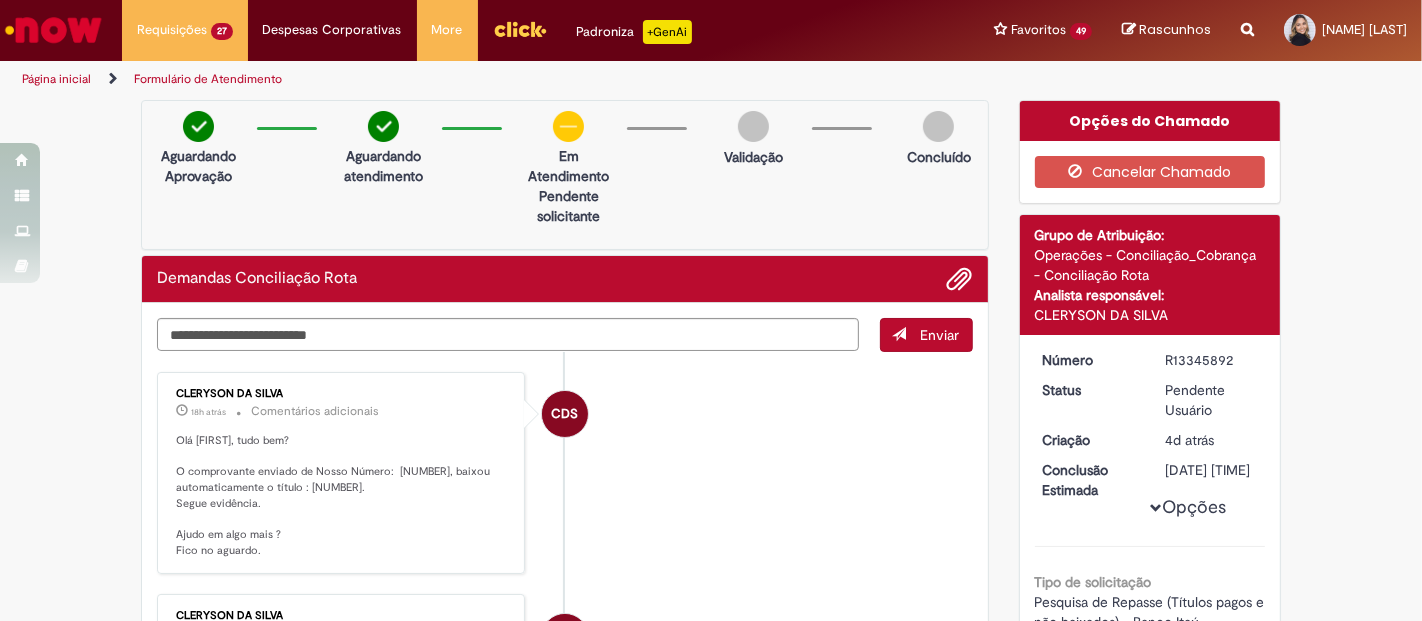 click on "Olá [FIRST], tudo bem?
O comprovante enviado de Nosso Número:  [NUMBER], baixou automaticamente o título : [NUMBER].
Segue evidência.
Ajudo em algo mais ?
Fico no aguardo." at bounding box center [342, 496] 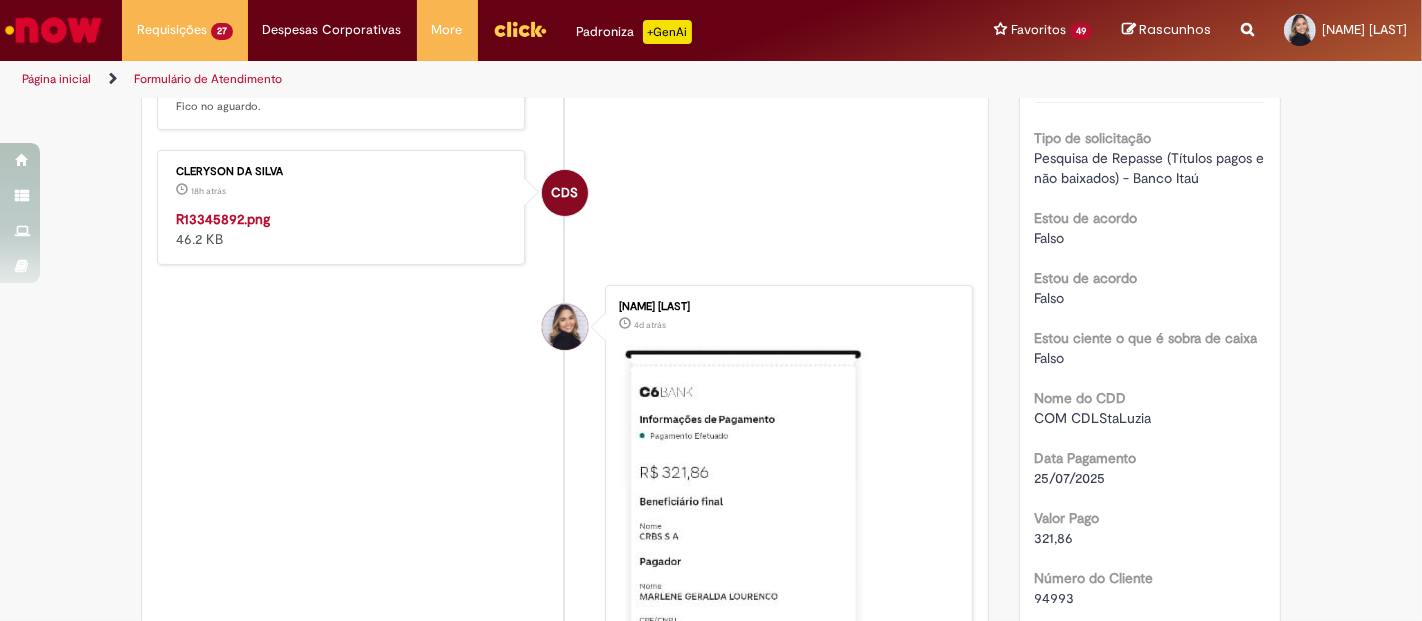 scroll, scrollTop: 333, scrollLeft: 0, axis: vertical 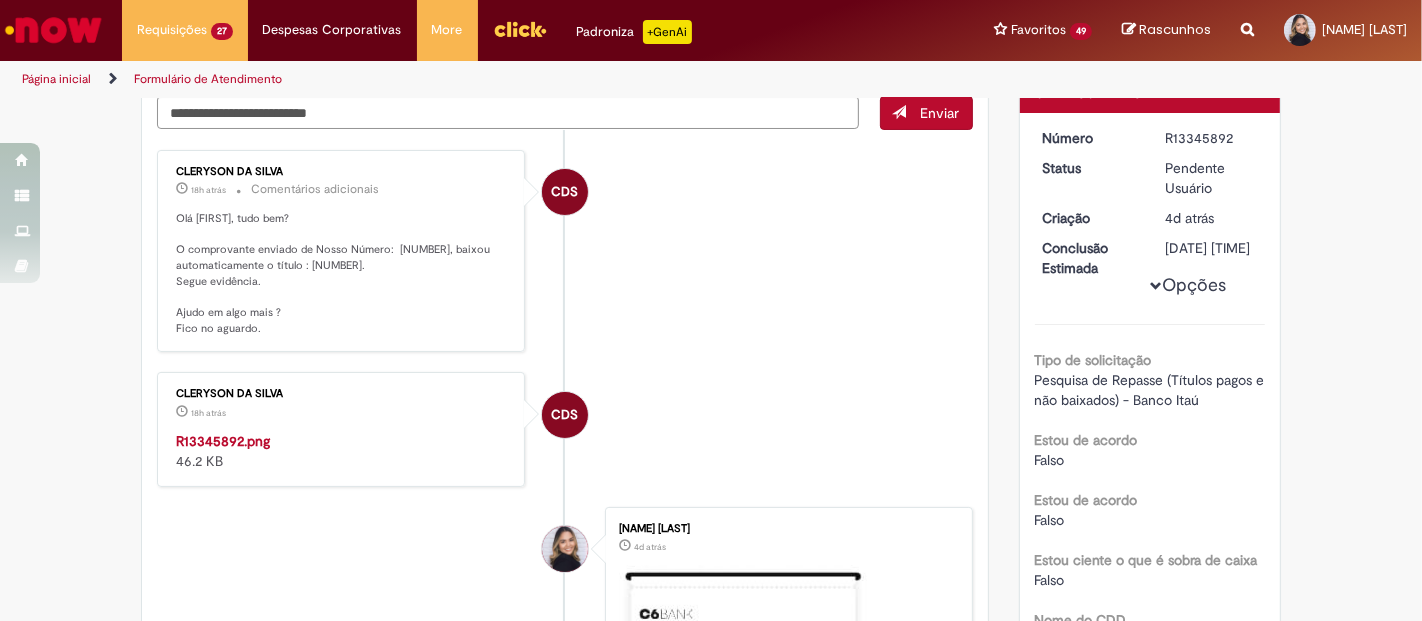 click on "Olá [FIRST], tudo bem?
O comprovante enviado de Nosso Número:  [NUMBER], baixou automaticamente o título : [NUMBER].
Segue evidência.
Ajudo em algo mais ?
Fico no aguardo." at bounding box center [342, 274] 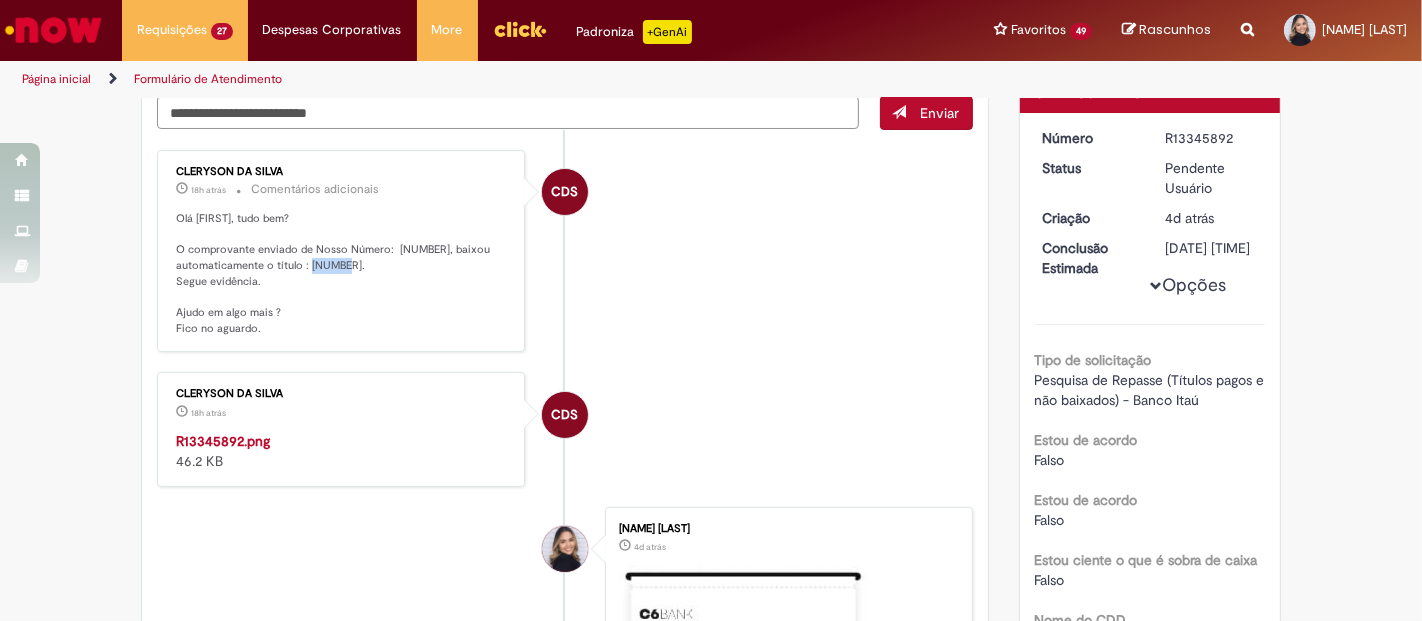 click on "Olá [FIRST], tudo bem?
O comprovante enviado de Nosso Número:  [NUMBER], baixou automaticamente o título : [NUMBER].
Segue evidência.
Ajudo em algo mais ?
Fico no aguardo." at bounding box center (342, 274) 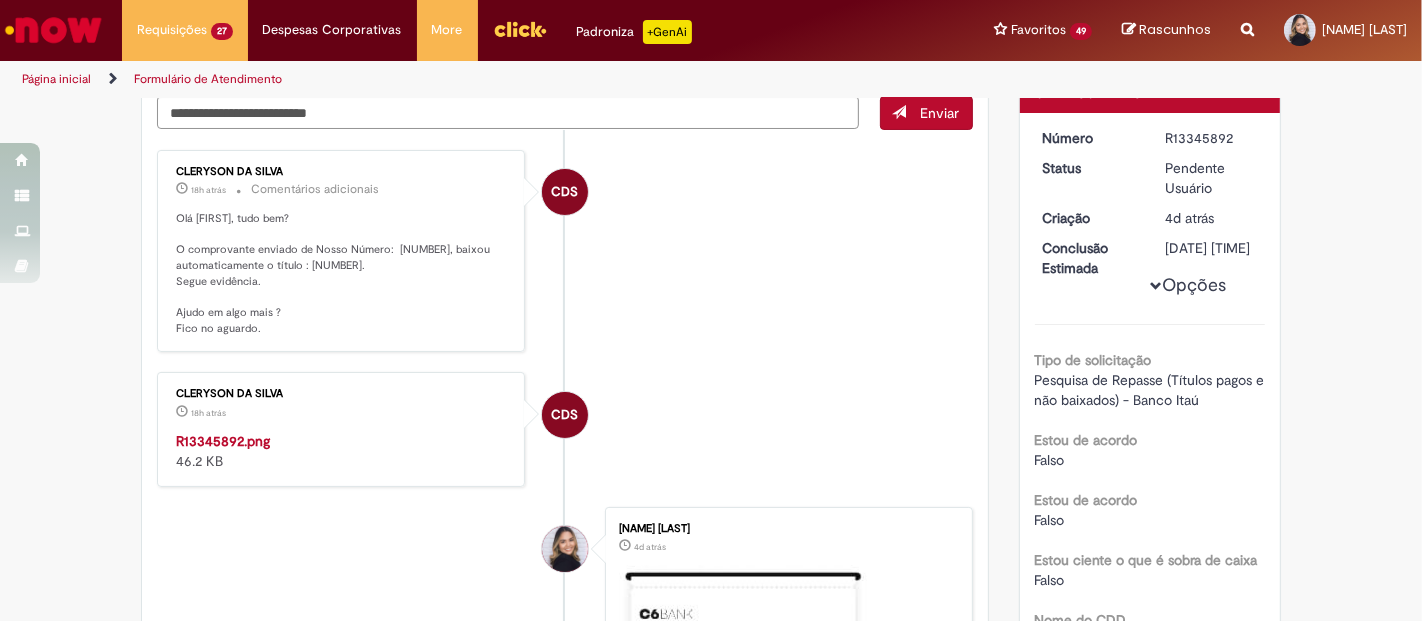 click on "Verificar Código de Barras
Aguardando Aprovação
Aguardando atendimento
Em Atendimento   Clique para exibir         Pendente solicitante
Validação
Concluído
Demandas Conciliação Rota
Enviar
CDS
CLERYSON DA SILVA
18h atrás 18 horas atrás     Comentários adicionais
CDS" at bounding box center [711, 1717] 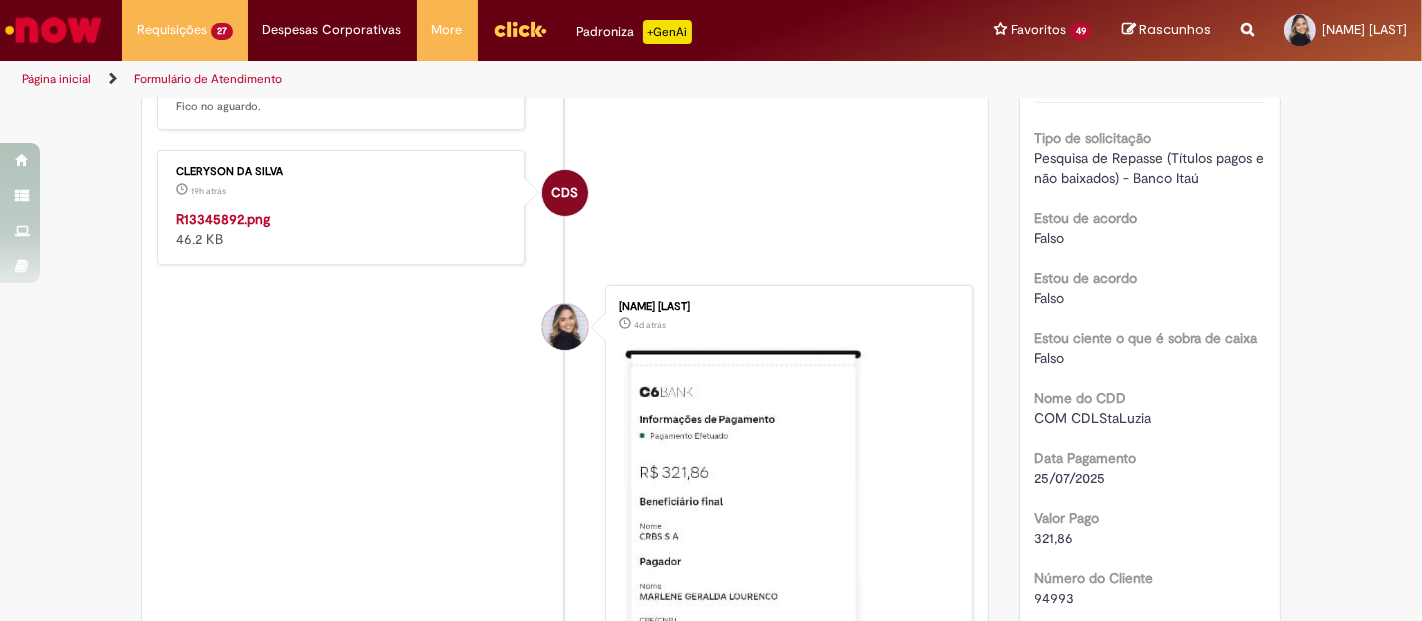 scroll, scrollTop: 0, scrollLeft: 0, axis: both 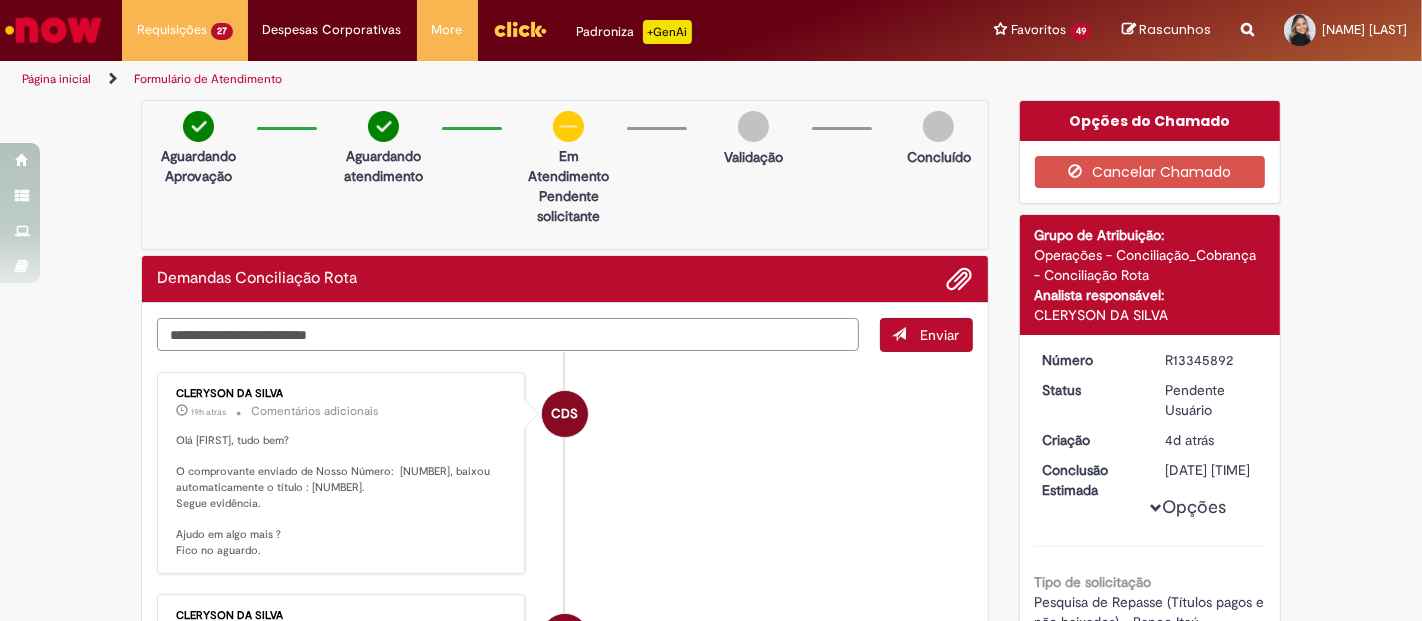 click at bounding box center (508, 334) 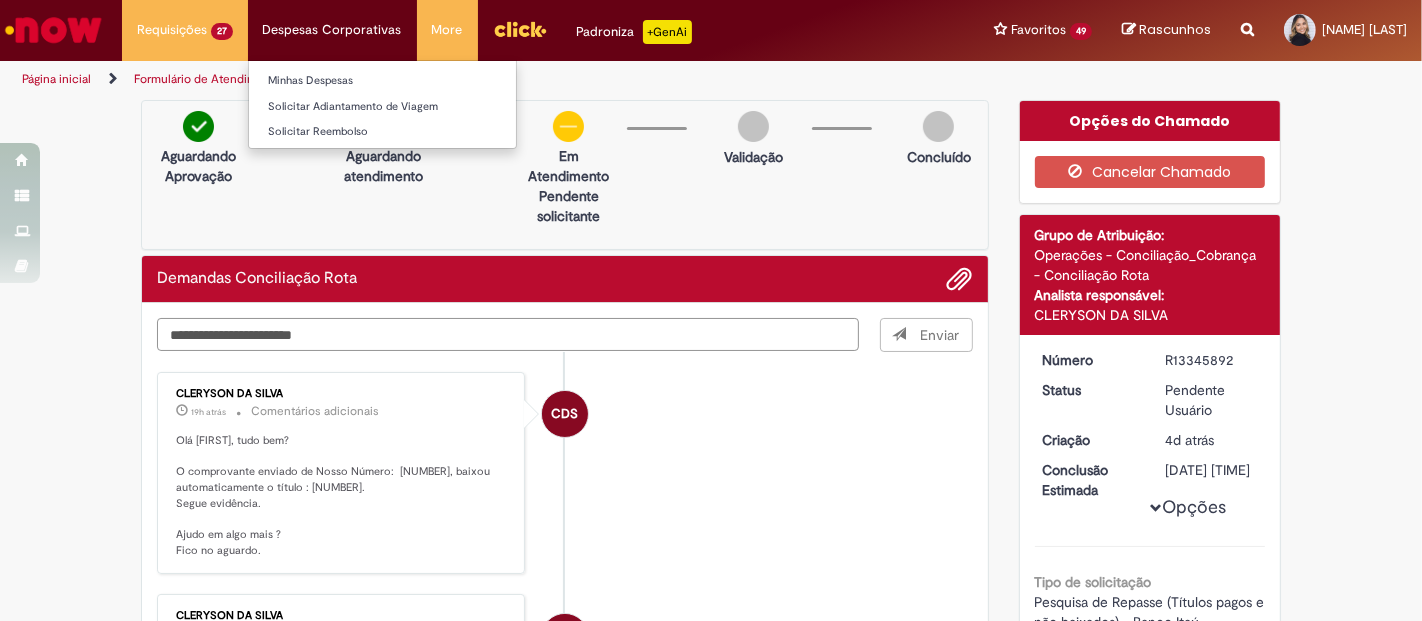 type on "**********" 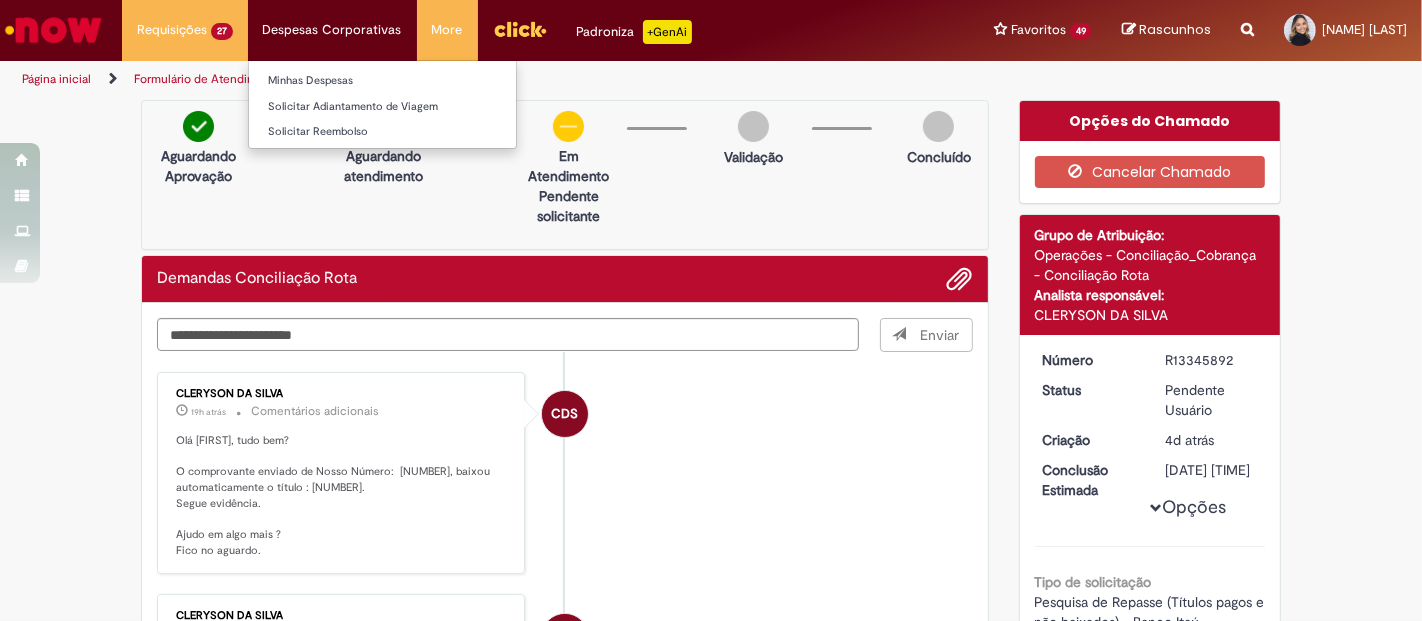 type 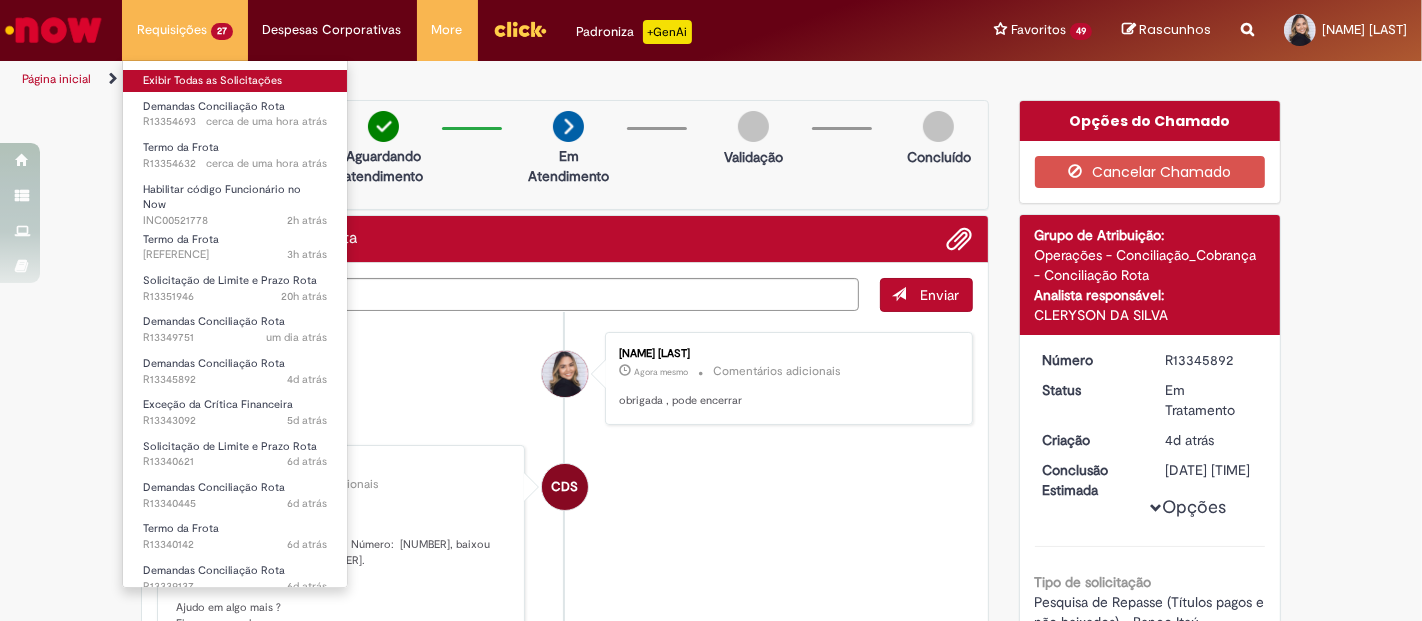 click on "Exibir Todas as Solicitações" at bounding box center [235, 81] 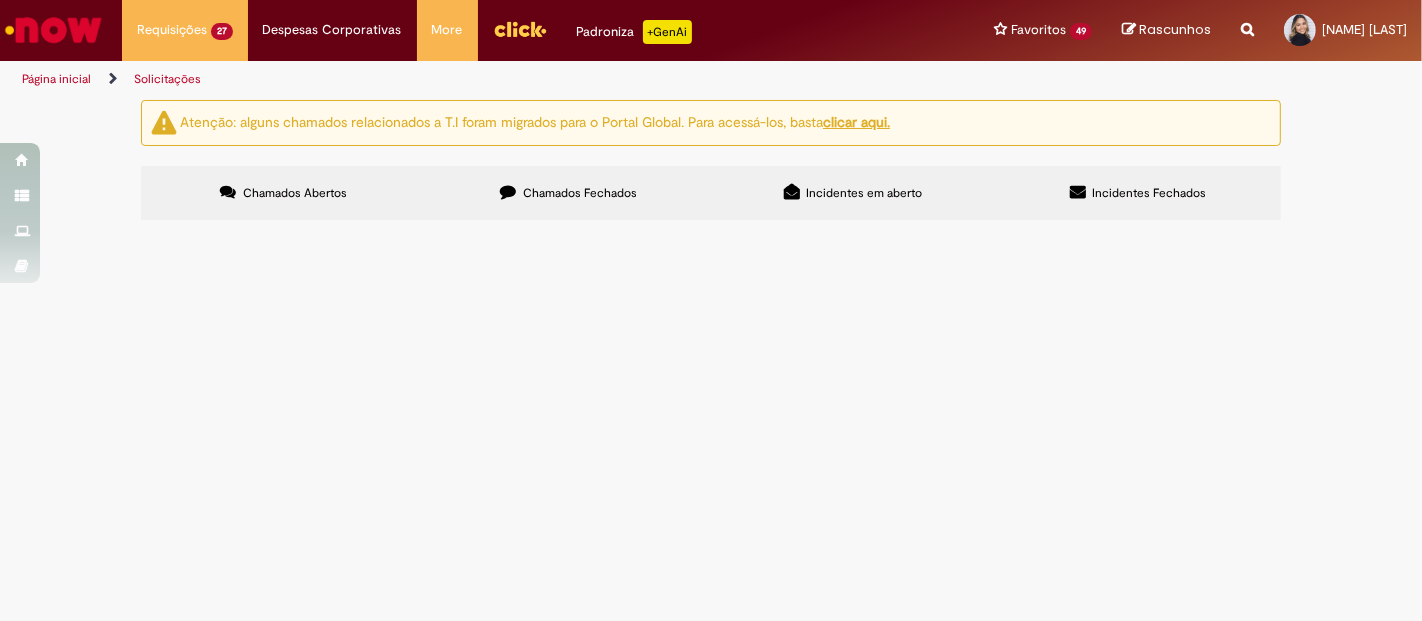 scroll, scrollTop: 222, scrollLeft: 0, axis: vertical 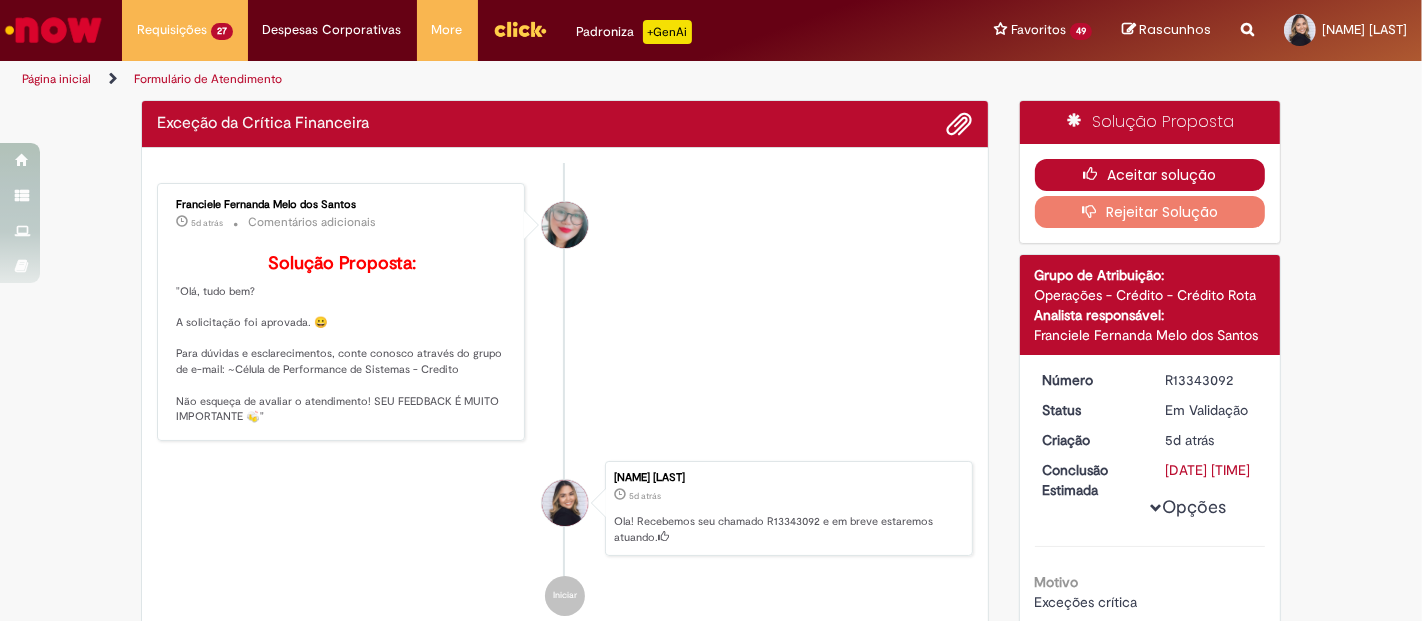 click on "Aceitar solução" at bounding box center (1150, 175) 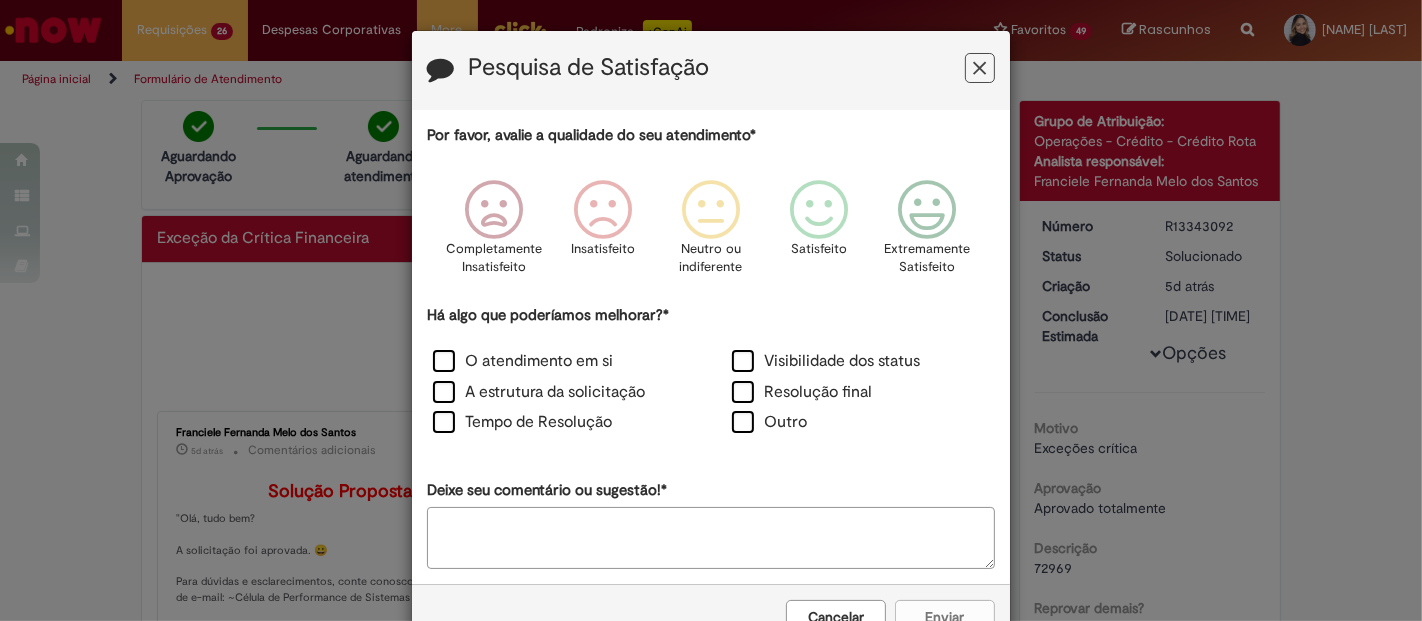 click at bounding box center [980, 68] 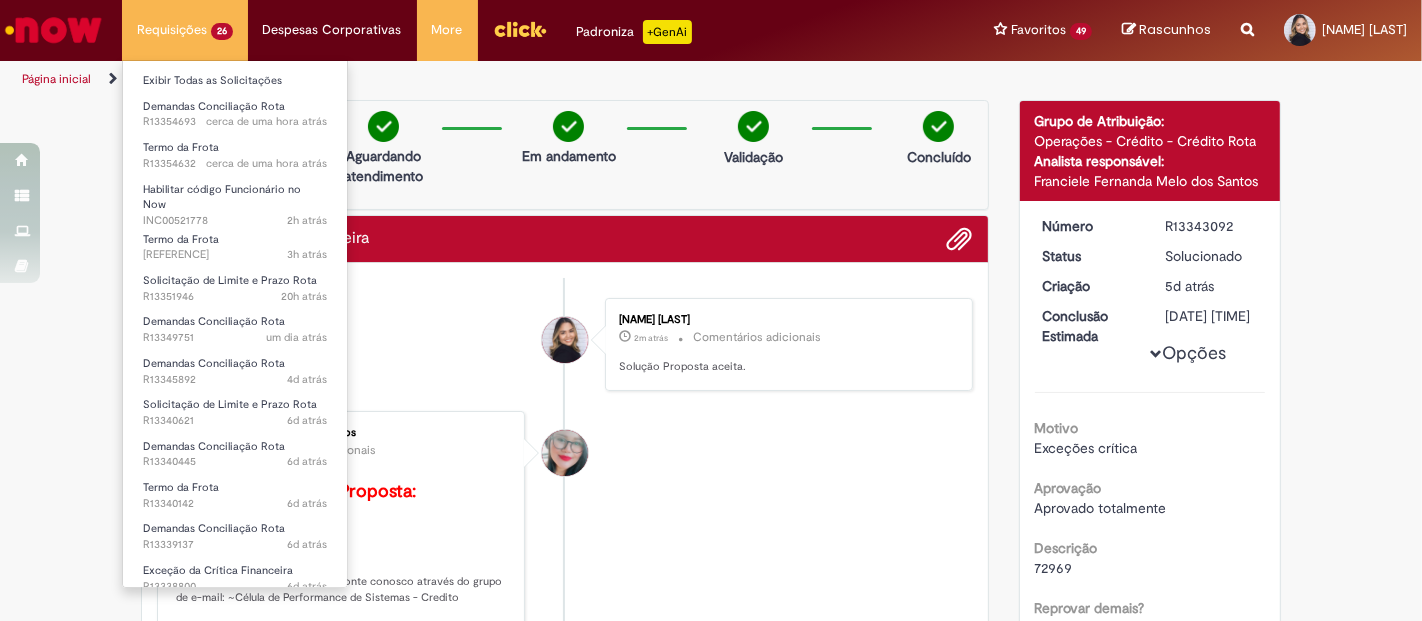 click on "Requisições   26
Exibir Todas as Solicitações
Demandas Conciliação Rota
cerca de uma hora atrás cerca de uma hora atrás  R[ID]
Termo da Frota
cerca de uma hora atrás cerca de uma hora atrás  R[ID]
Habilitar código Funcionário no Now
2h atrás 2 horas atrás  INC[ID]
Termo da Frota
3h atrás 3 horas atrás  R[ID]
Solicitação de Limite e Prazo Rota
20h atrás 20 horas atrás  R[ID]
Demandas Conciliação Rota
um dia atrás um dia atrás  R[ID]
Demandas Conciliação Rota
4d atrás 4 dias atrás  R[ID]
Solicitação de Limite e Prazo Rota
6d atrás 6 dias atrás  R[ID]
Demandas Conciliação Rota
6d atrás 6 dias atrás  R[ID]
Termo da Frota
6d atrás 6 dias atrás  R[ID]" at bounding box center (185, 30) 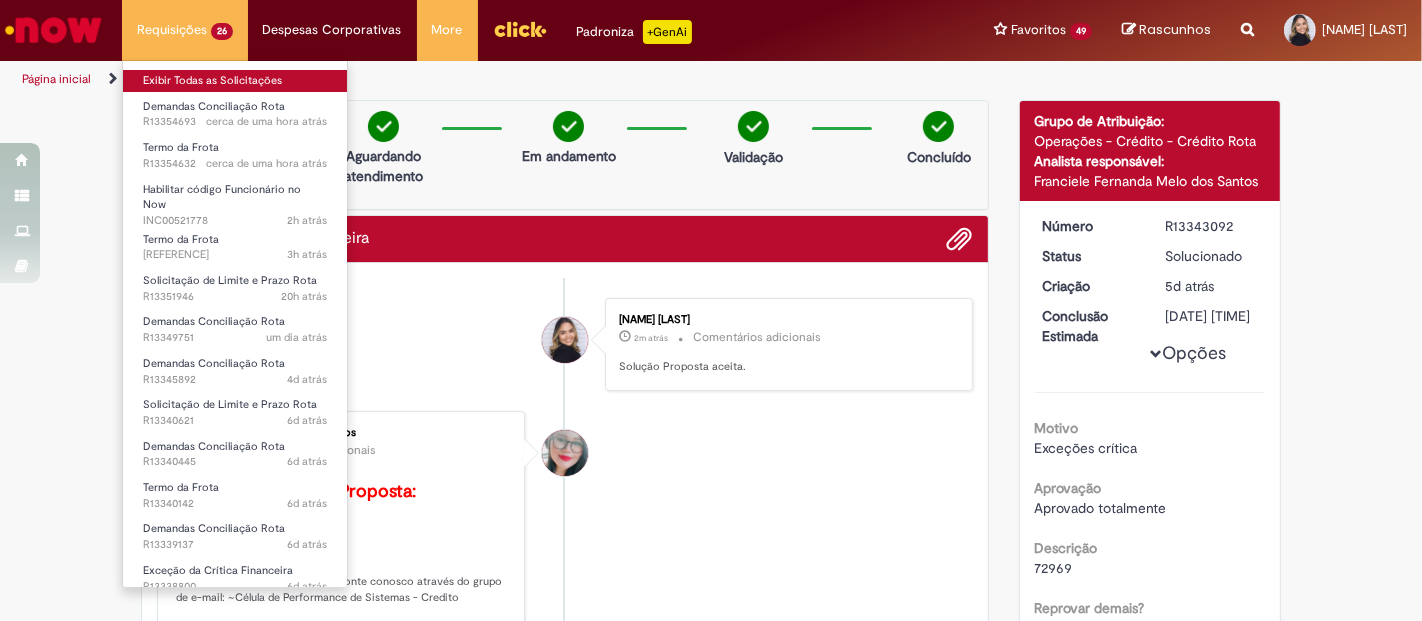 click on "Exibir Todas as Solicitações" at bounding box center (235, 81) 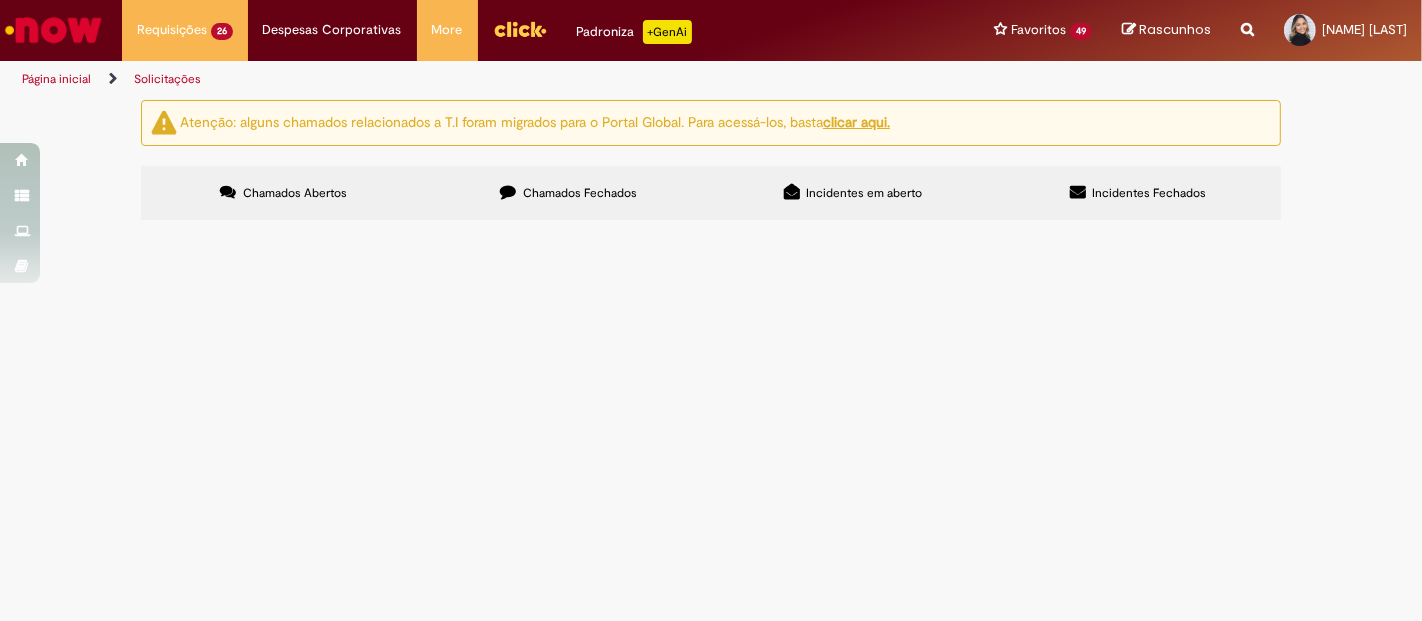click on "Termo da Frota" at bounding box center [0, 0] 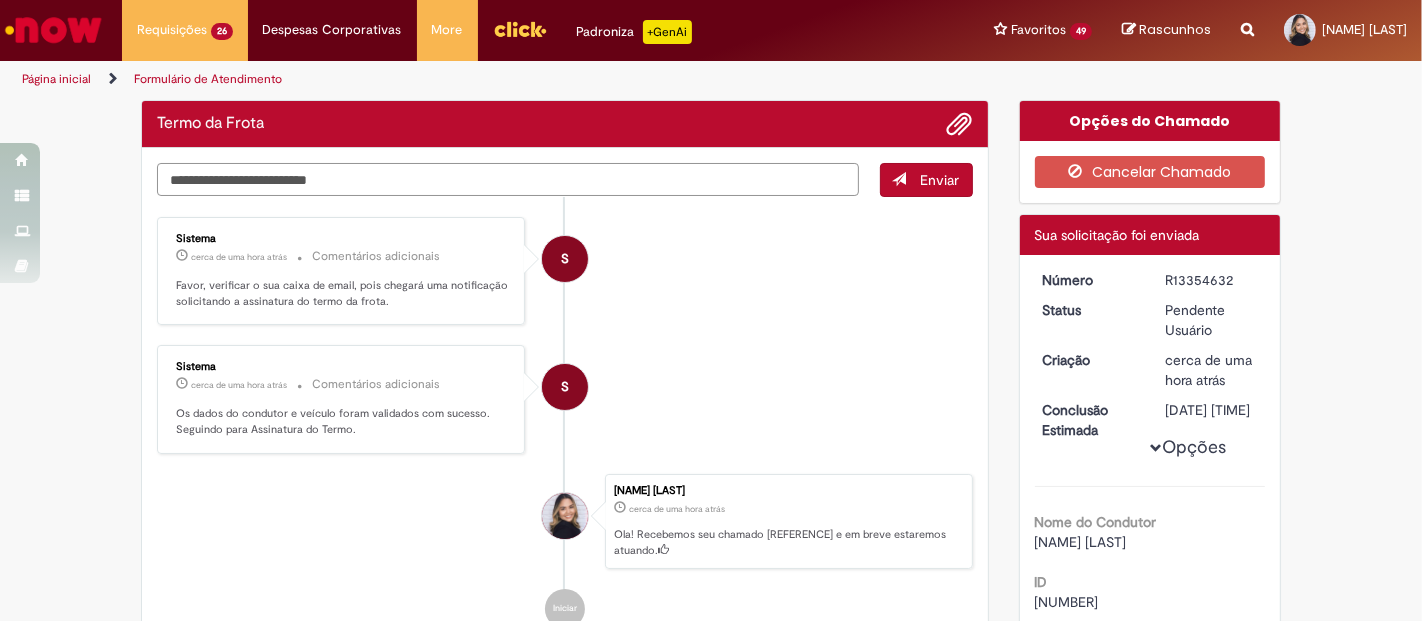 click at bounding box center [508, 179] 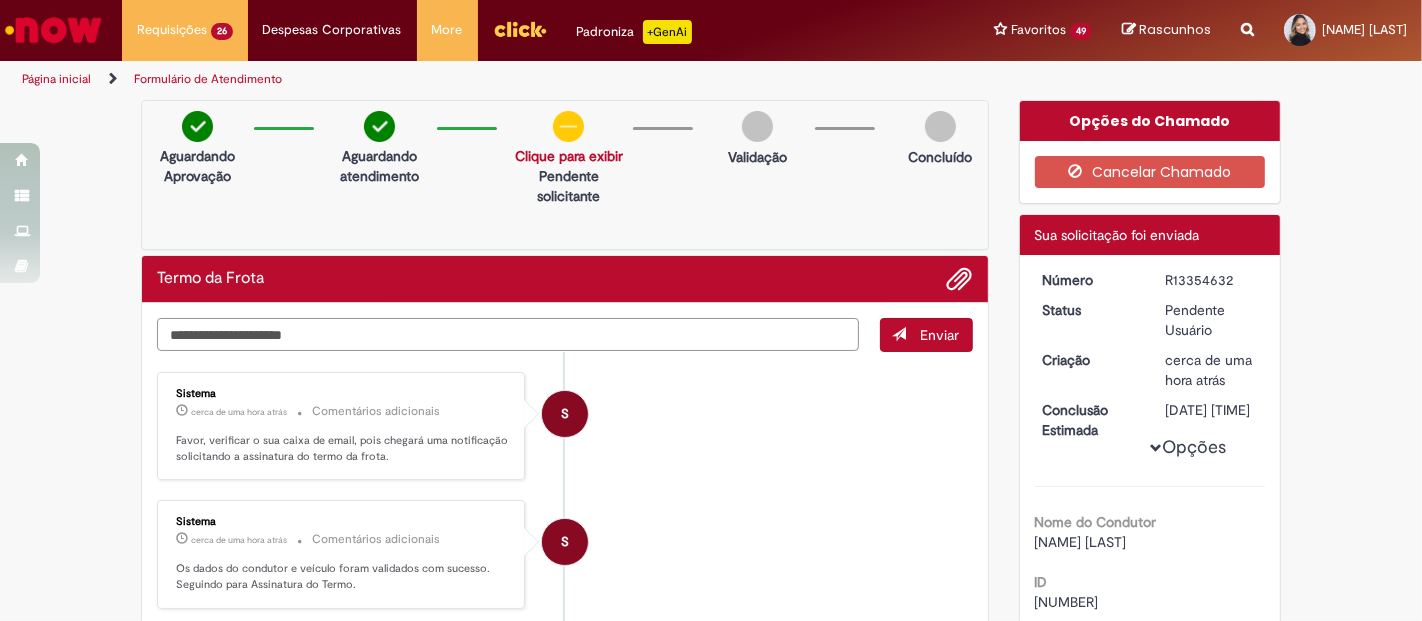 type on "**********" 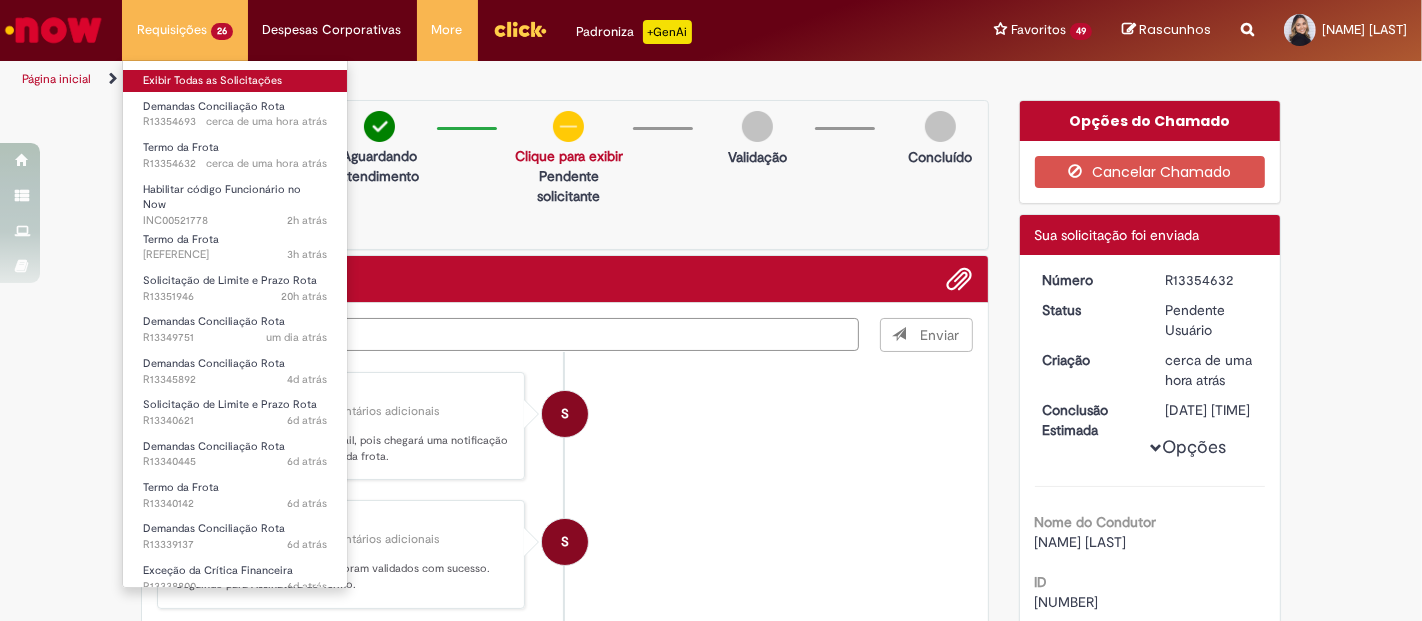 type 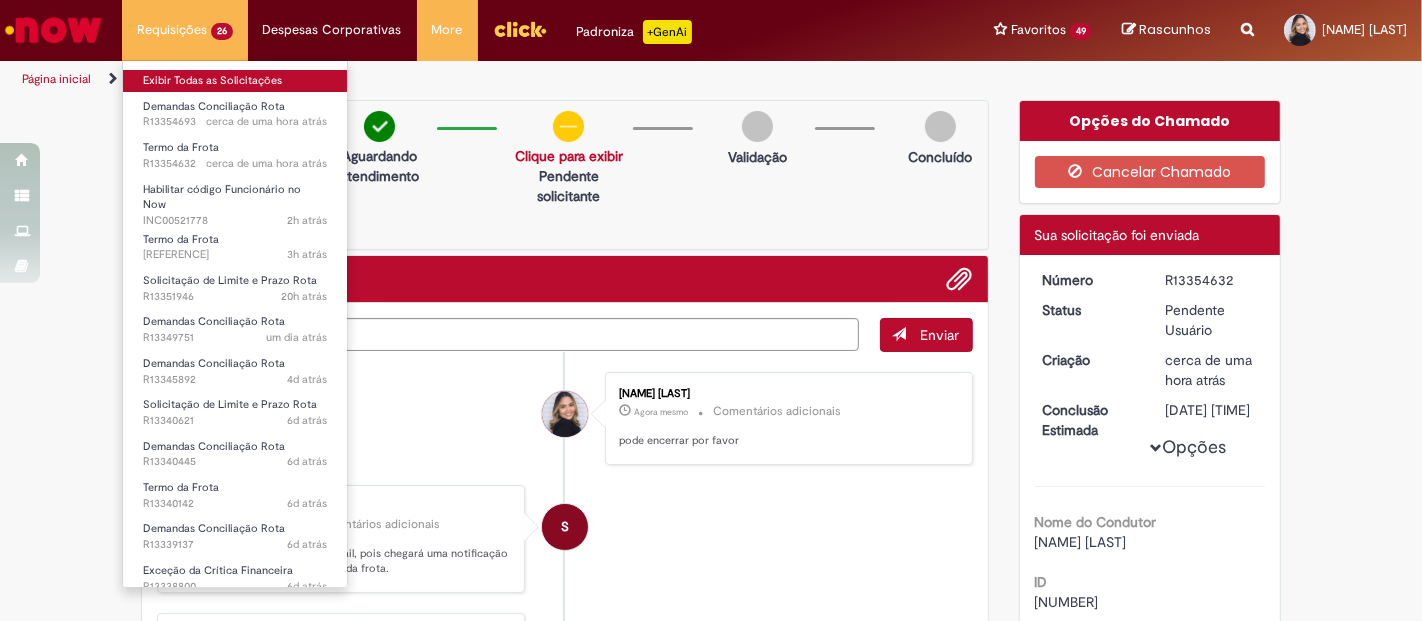 click on "Exibir Todas as Solicitações" at bounding box center (235, 81) 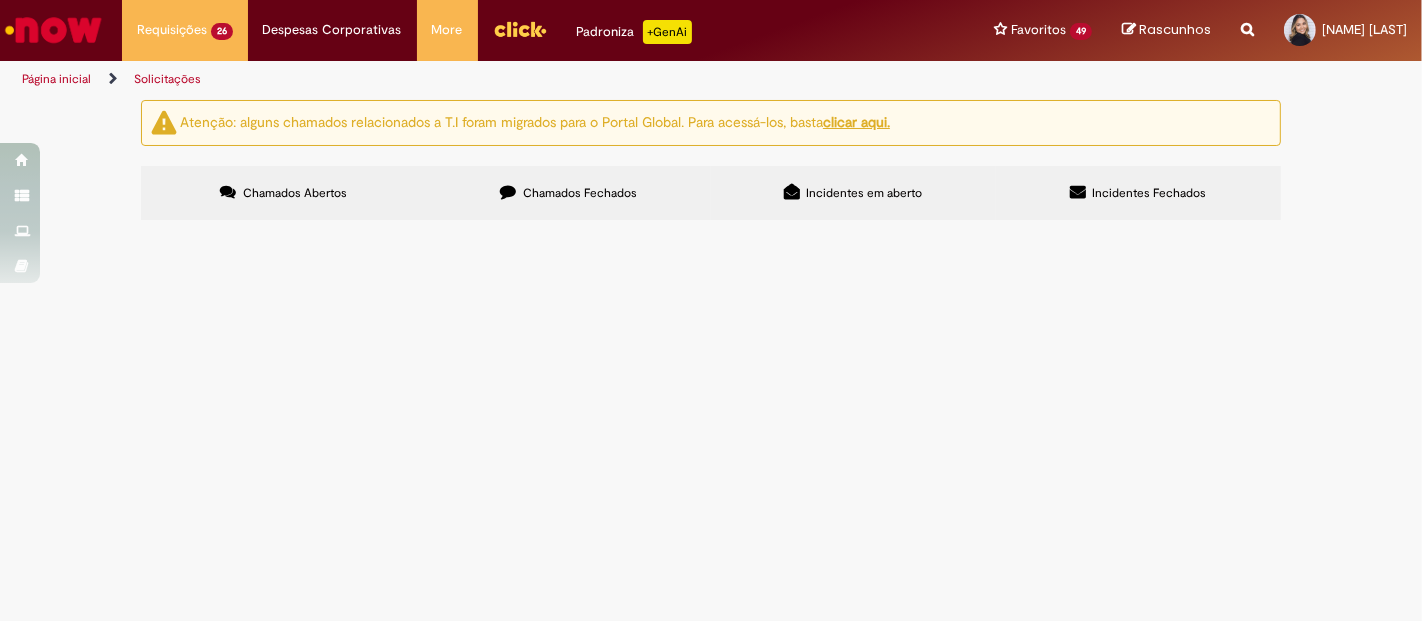 scroll, scrollTop: 111, scrollLeft: 0, axis: vertical 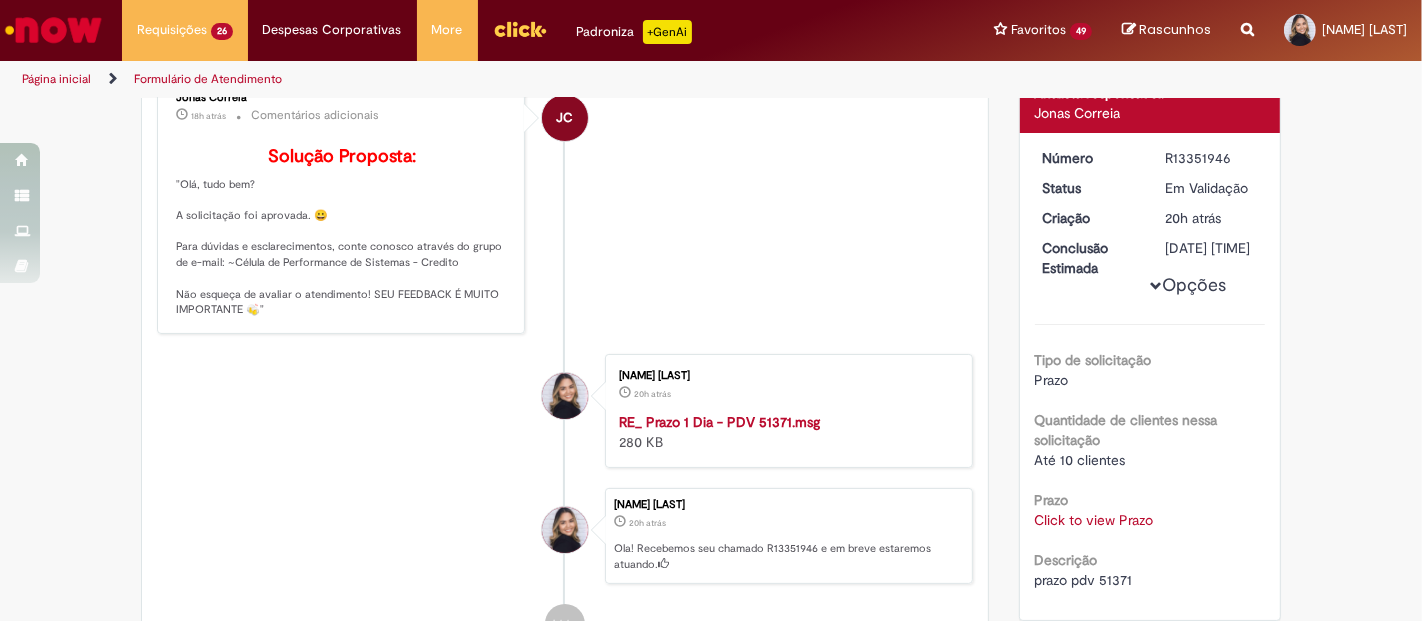 click on "prazo pdv 51371" at bounding box center (1084, 580) 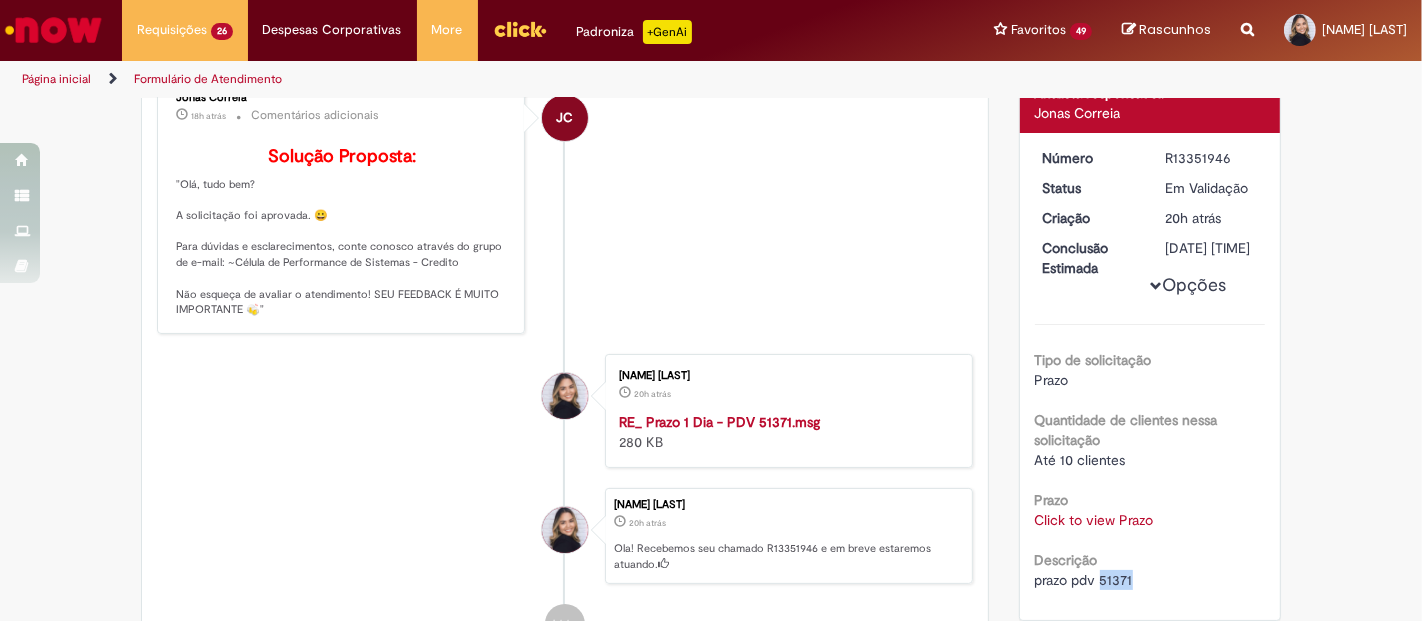 click on "prazo pdv 51371" at bounding box center [1084, 580] 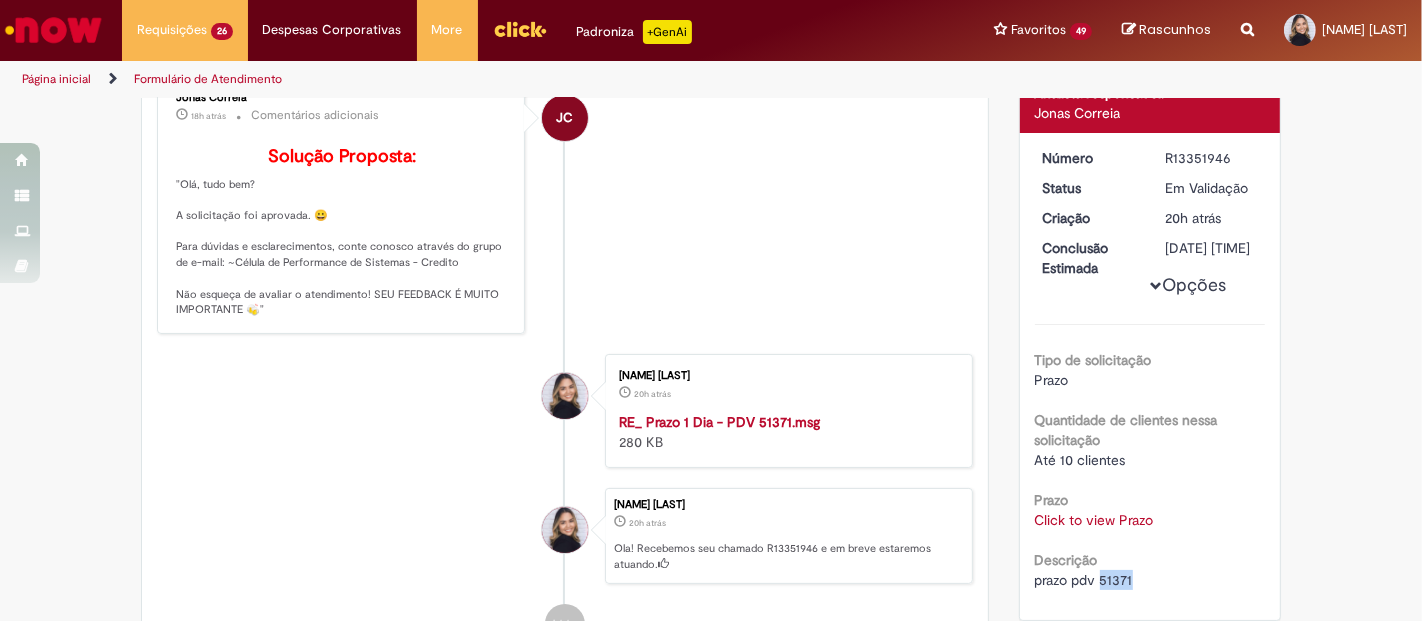 scroll, scrollTop: 0, scrollLeft: 0, axis: both 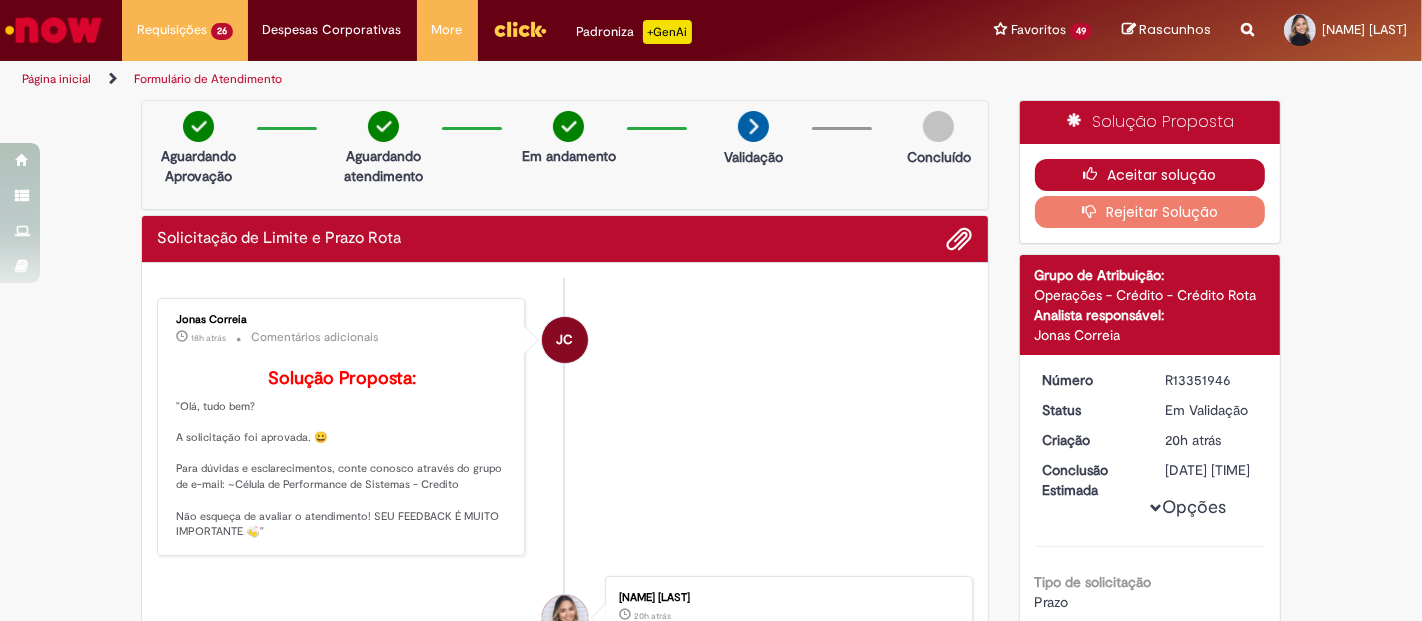 click on "Aceitar solução" at bounding box center [1150, 175] 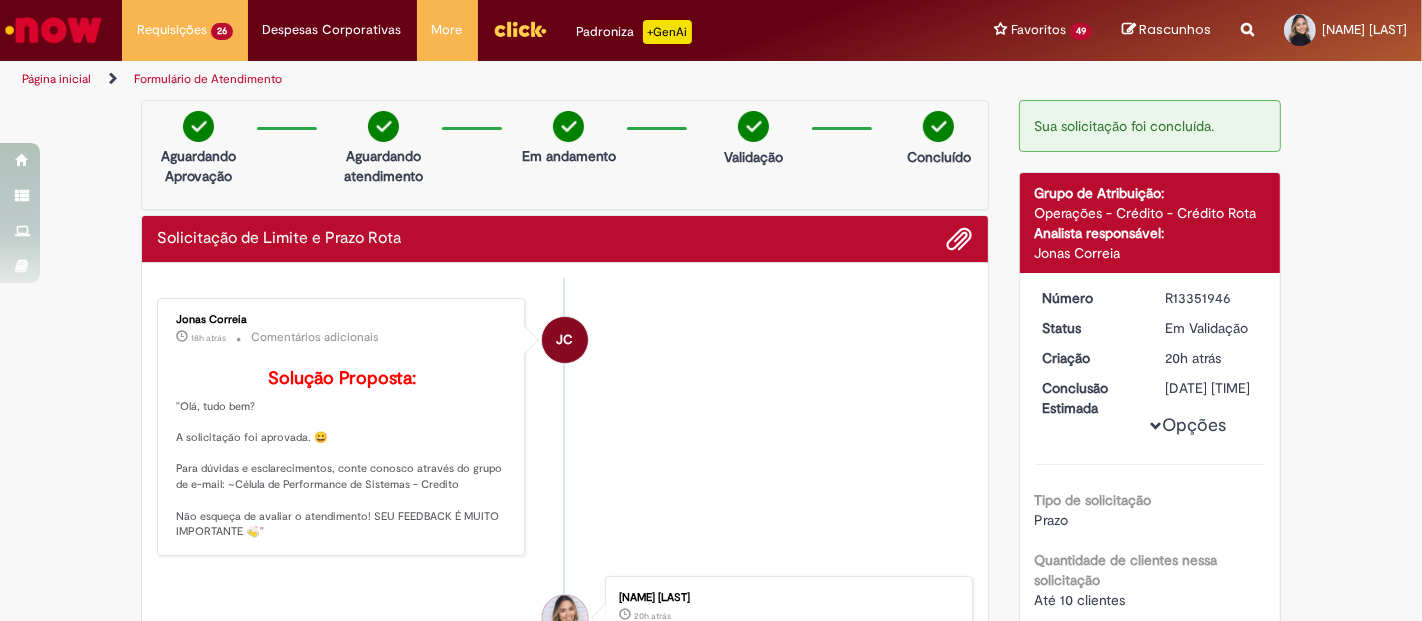 click on "JC
[PERSON]
18h atrás 18 horas atrás     Comentários adicionais
Solução Proposta:
"Olá, tudo bem?
A solicitação foi aprovada. 😀
Para dúvidas e esclarecimentos, conte conosco através do grupo de e-mail: ~Célula de Performance de Sistemas - Credito
Não esqueça de avaliar o atendimento! SEU FEEDBACK É MUITO IMPORTANTE 🍻"" at bounding box center [565, 427] 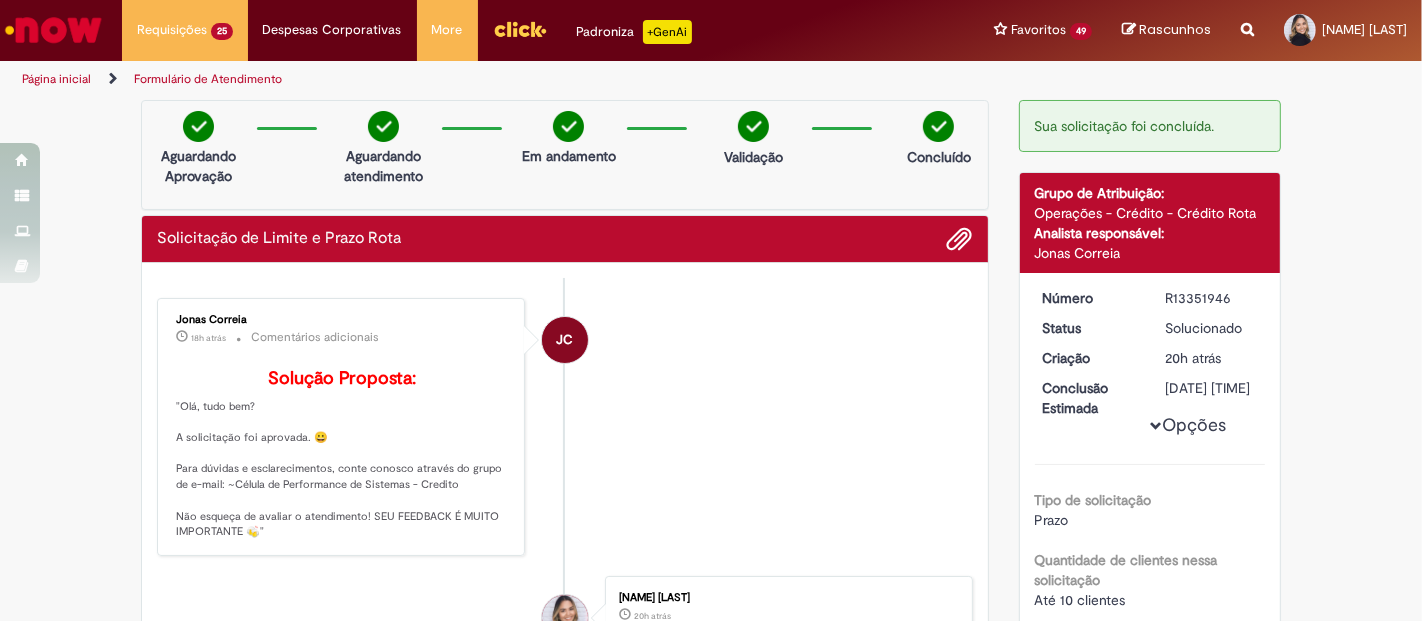 click on "Enviar
JC
[NAME] [LAST]
18h atrás 18 horas atrás     Comentários adicionais
Solução Proposta:
"Olá, tudo bem?
A solicitação foi aprovada. 😀
Para dúvidas e esclarecimentos, conte conosco através do grupo de e-mail: ~Célula de Performance de Sistemas - Credito
Não esqueça de avaliar o atendimento! SEU FEEDBACK É MUITO IMPORTANTE 🍻"
[NAME] [LAST]
20h atrás 20 horas atrás
280 KB" at bounding box center [565, 592] 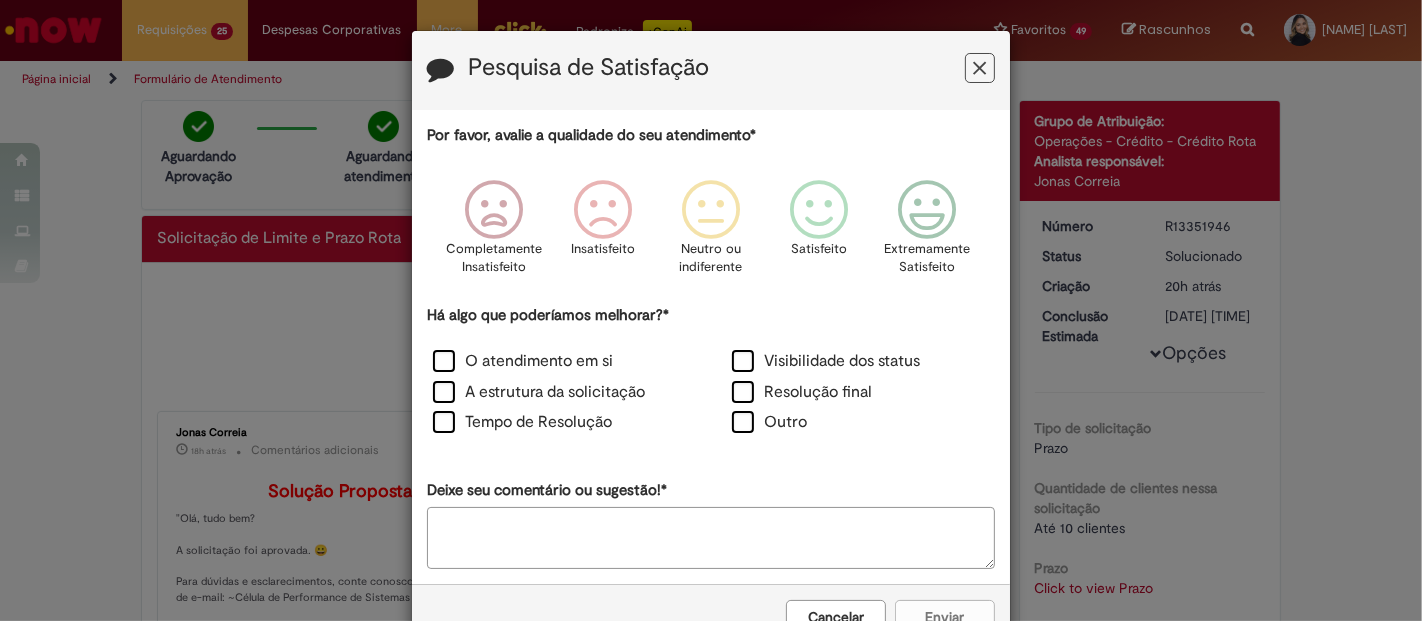 click on "Pesquisa de Satisfação
Por favor, avalie a qualidade do seu atendimento*
Completamente Insatisfeito
Insatisfeito
Neutro ou indiferente
Satisfeito
Extremamente Satisfeito
Há algo que poderíamos melhorar?*
O atendimento em si
Visibilidade dos status
A estrutura da solicitação
Resolução final
Tempo de Resolução
Outro
Deixe seu comentário ou sugestão!*
Cancelar   Enviar" at bounding box center [711, 310] 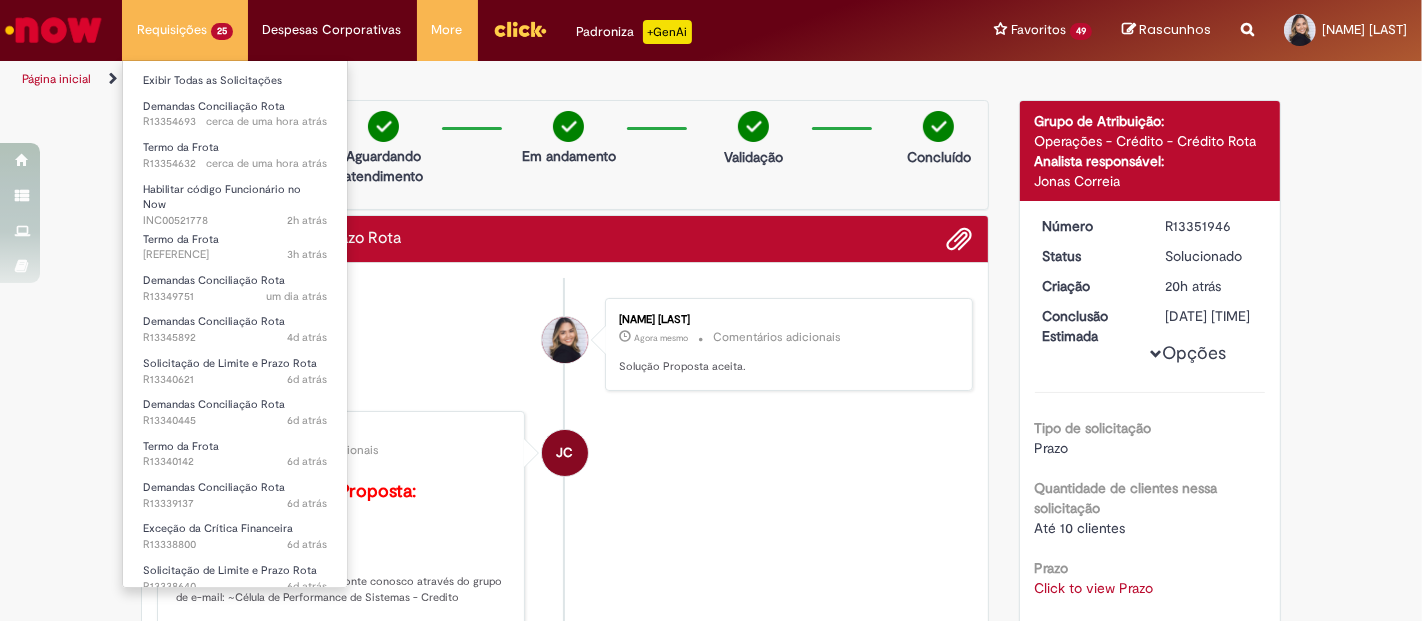click on "Requisições   25
Exibir Todas as Solicitações
Demandas Conciliação Rota
cerca de uma hora atrás cerca de uma hora atrás  R[ID]
Termo da Frota
cerca de uma hora atrás cerca de uma hora atrás  R[ID]
Habilitar código Funcionário no Now
2h atrás 2 horas atrás  INC[ID]
Termo da Frota
3h atrás 3 horas atrás  R[ID]
Demandas Conciliação Rota
um dia atrás um dia atrás  R[ID]
Demandas Conciliação Rota
4d atrás 4 dias atrás  R[ID]
Solicitação de Limite e Prazo Rota
6d atrás 6 dias atrás  R[ID]
Demandas Conciliação Rota
6d atrás 6 dias atrás  R[ID]
Termo da Frota
6d atrás 6 dias atrás  R[ID]" at bounding box center [185, 30] 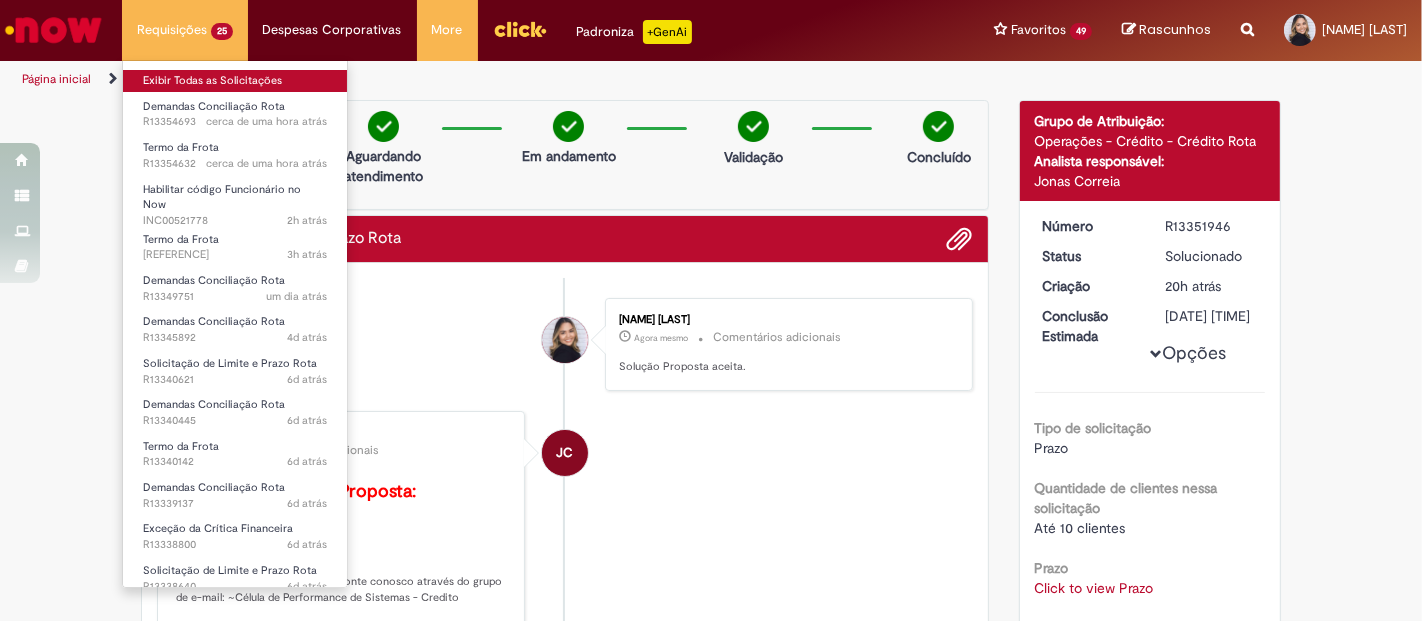 click on "Exibir Todas as Solicitações" at bounding box center (235, 81) 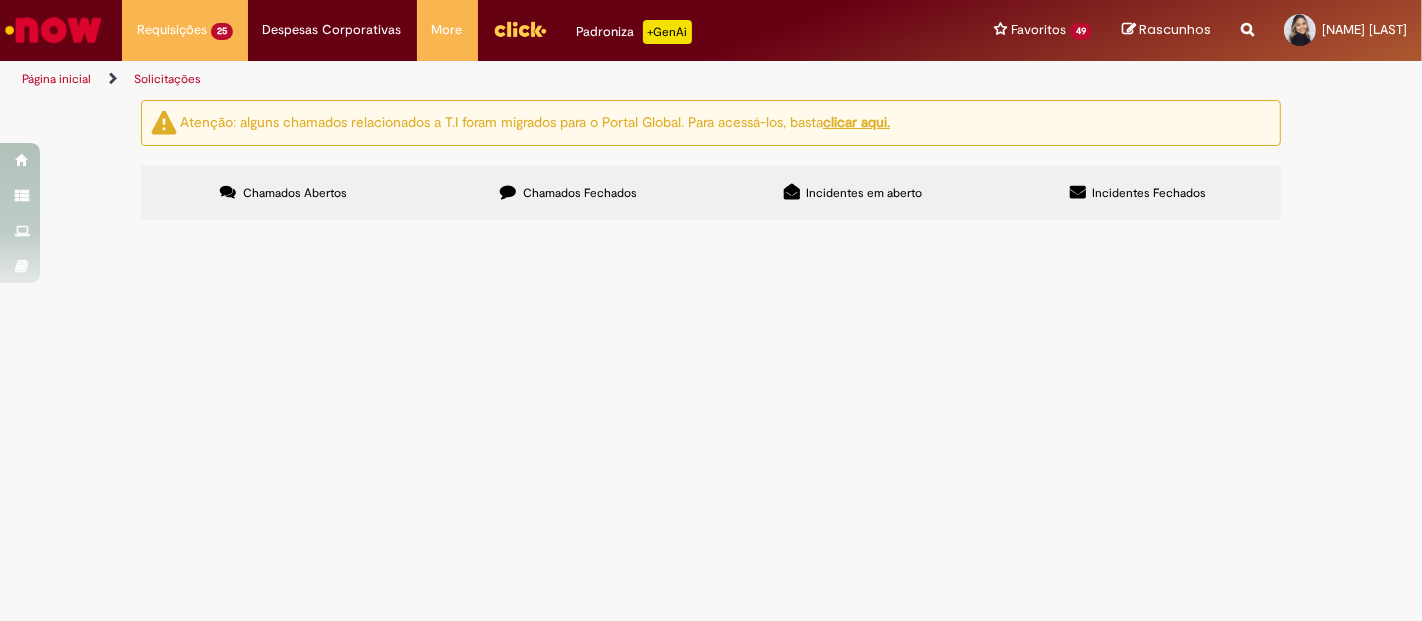 scroll, scrollTop: 85, scrollLeft: 0, axis: vertical 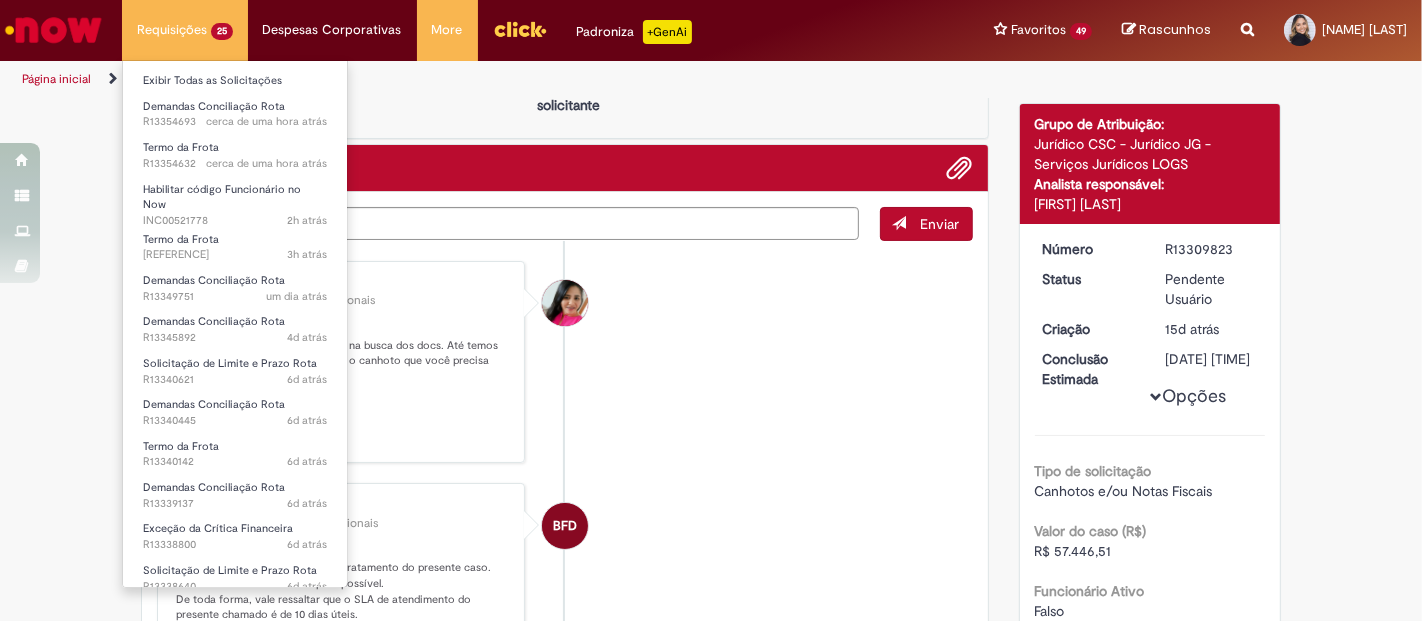 click on "Requisições   25
Exibir Todas as Solicitações
Demandas Conciliação Rota
cerca de uma hora atrás cerca de uma hora atrás  R[ID]
Termo da Frota
cerca de uma hora atrás cerca de uma hora atrás  R[ID]
Habilitar código Funcionário no Now
2h atrás 2 horas atrás  INC[ID]
Termo da Frota
3h atrás 3 horas atrás  R[ID]
Demandas Conciliação Rota
um dia atrás um dia atrás  R[ID]
Demandas Conciliação Rota
4d atrás 4 dias atrás  R[ID]
Solicitação de Limite e Prazo Rota
6d atrás 6 dias atrás  R[ID]
Demandas Conciliação Rota
6d atrás 6 dias atrás  R[ID]
Termo da Frota
6d atrás 6 dias atrás  R[ID]" at bounding box center (185, 30) 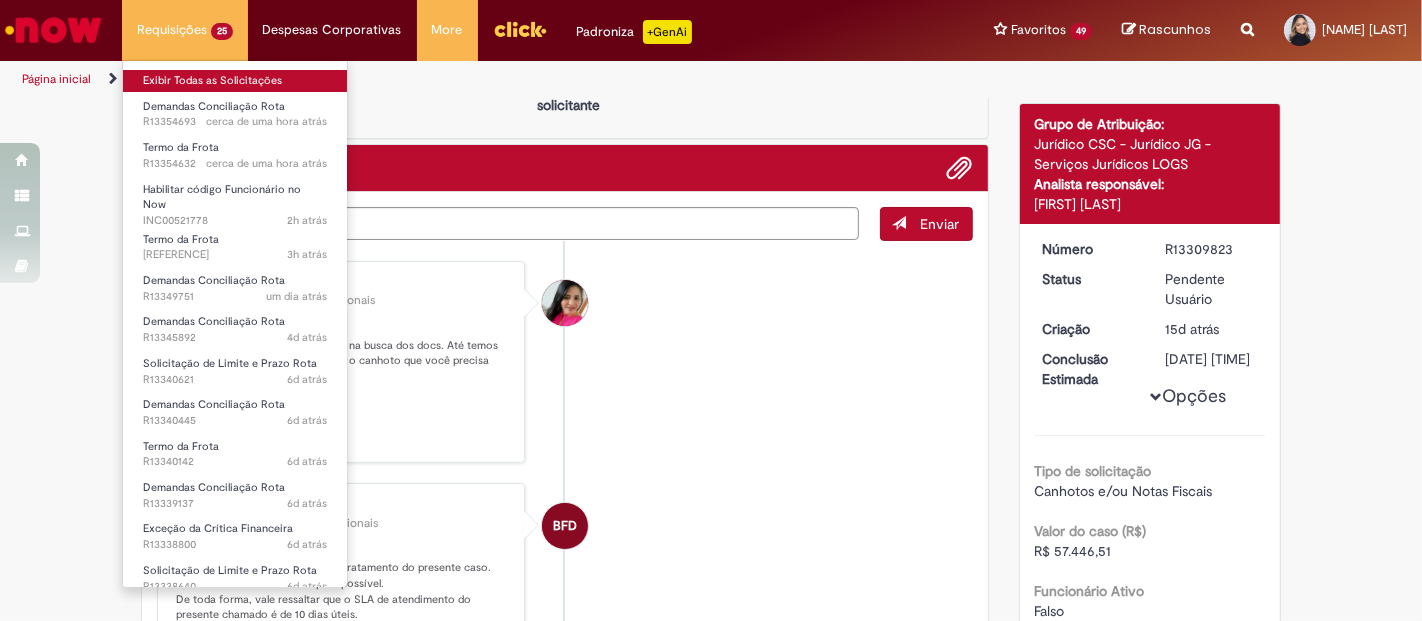 click on "Exibir Todas as Solicitações" at bounding box center (235, 81) 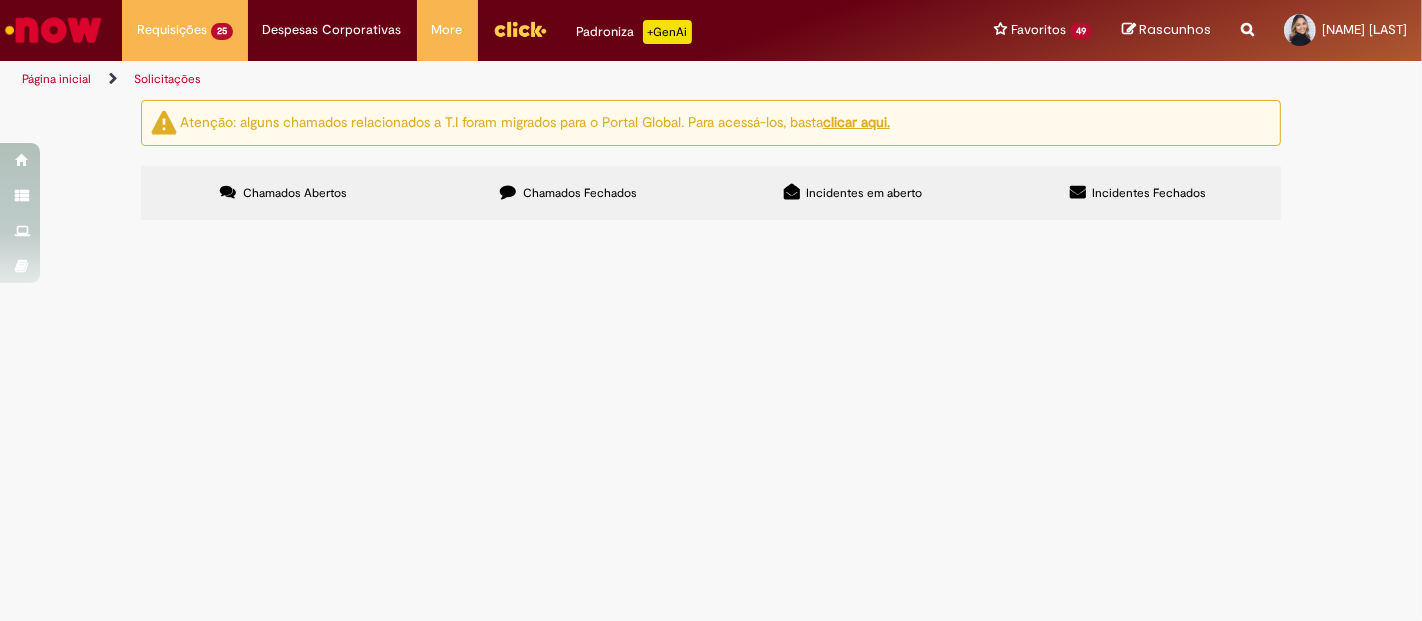 scroll, scrollTop: 530, scrollLeft: 0, axis: vertical 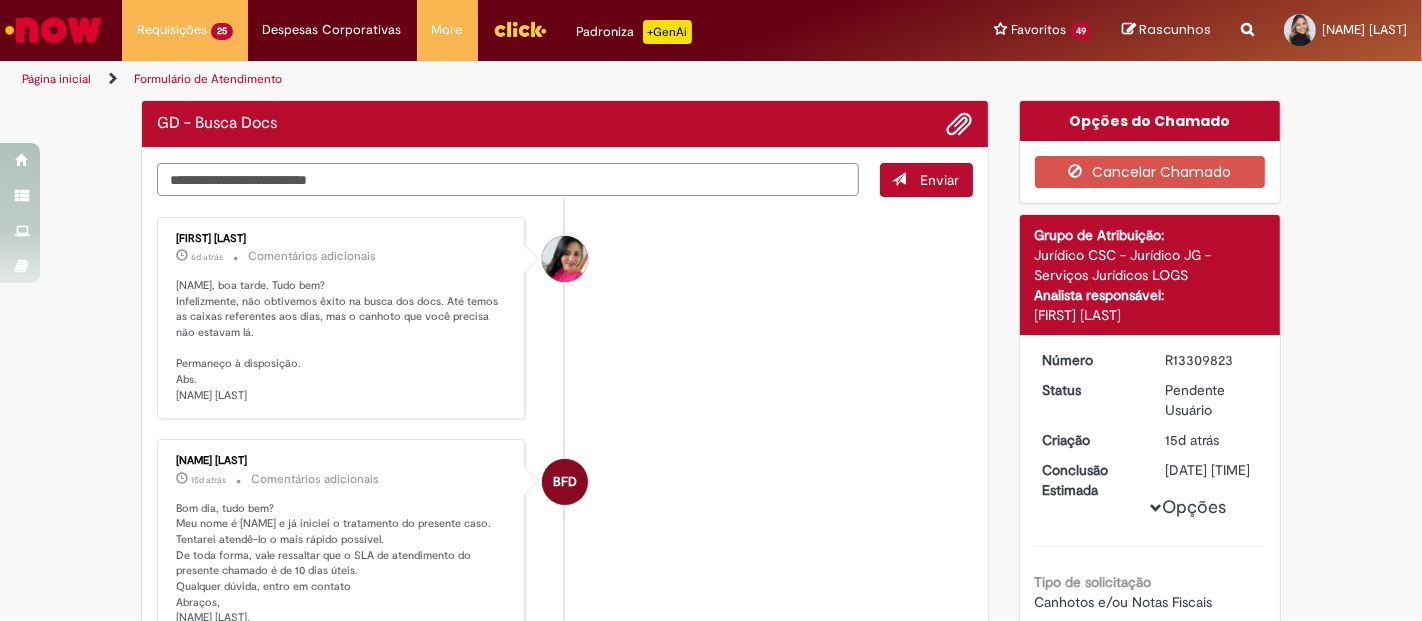 click at bounding box center (508, 179) 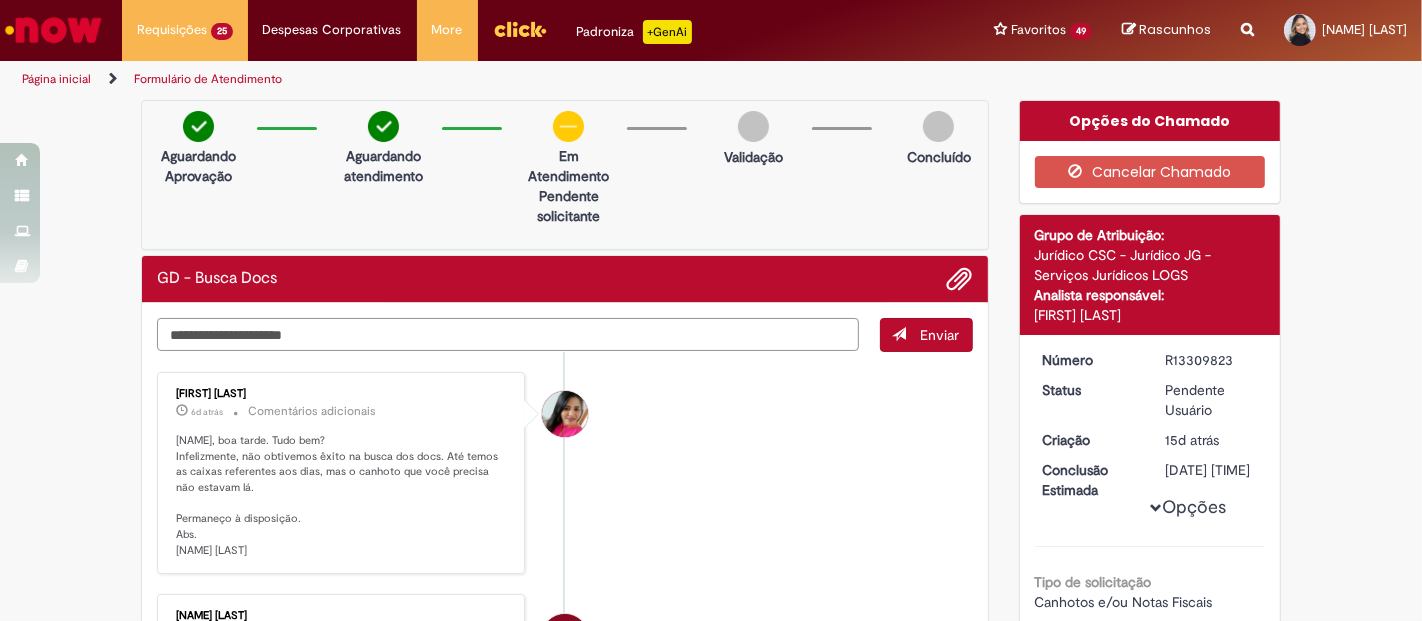 type on "**********" 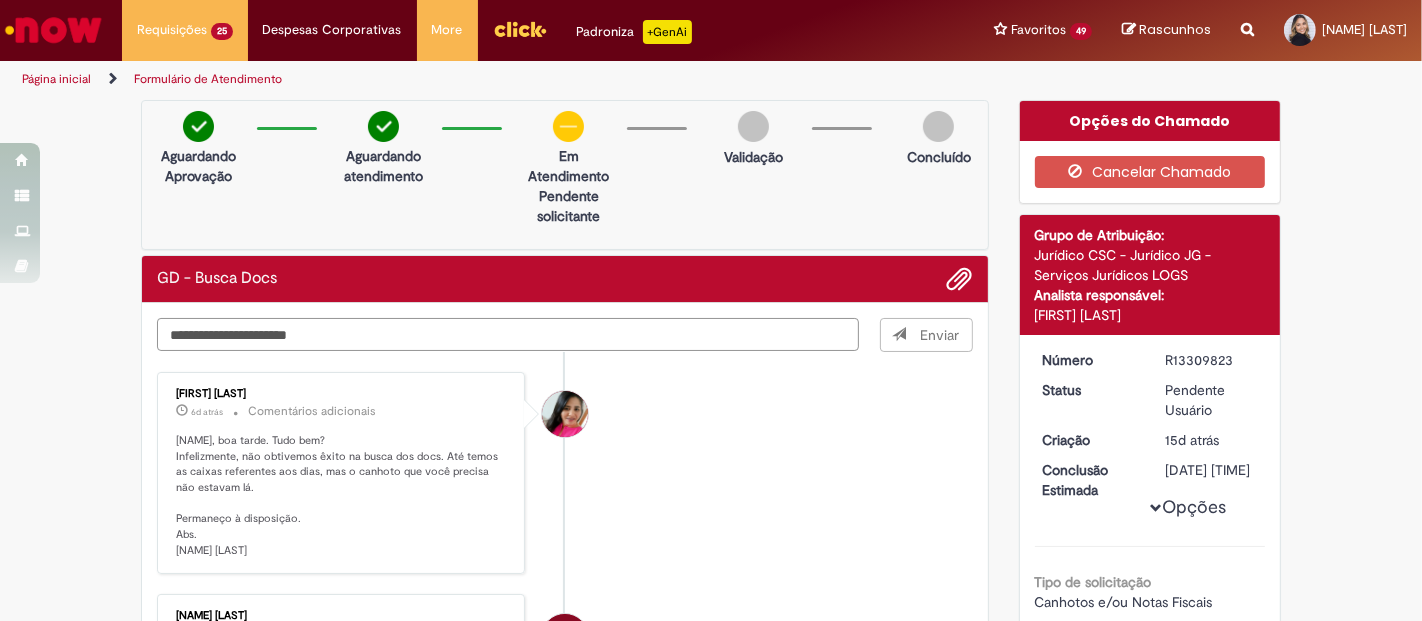 type 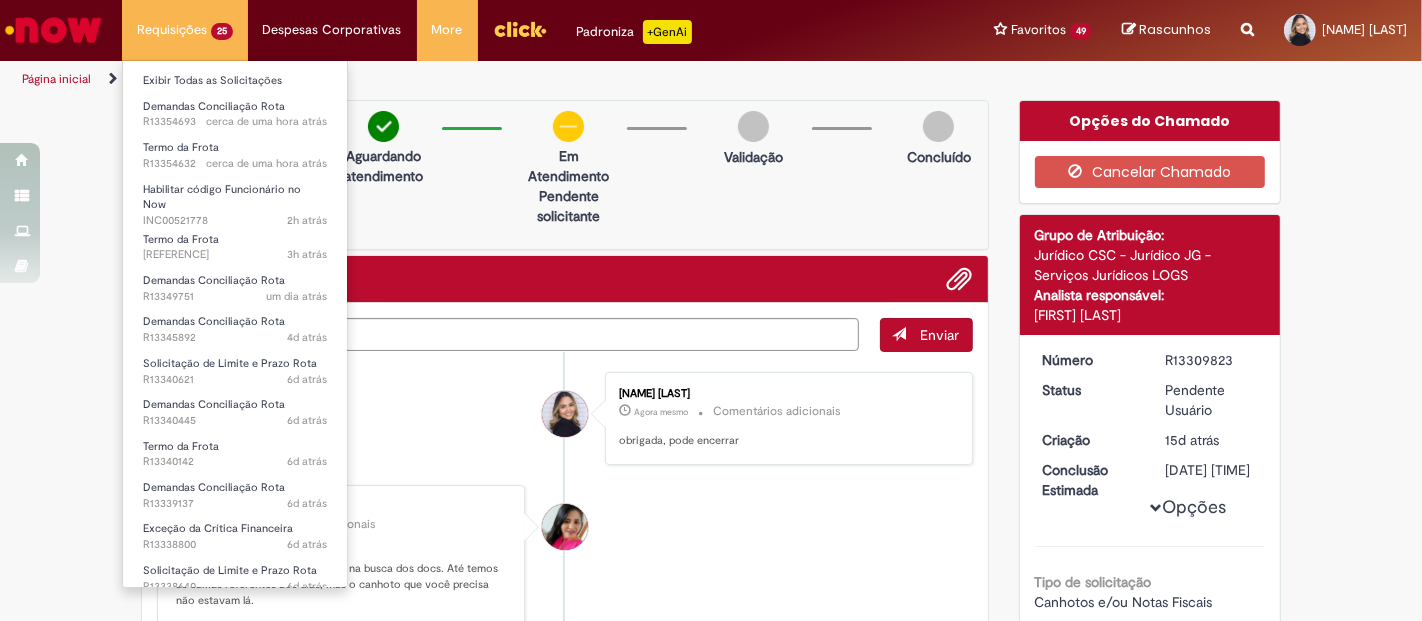 click on "Requisições   25
Exibir Todas as Solicitações
Demandas Conciliação Rota
cerca de uma hora atrás cerca de uma hora atrás  R[ID]
Termo da Frota
cerca de uma hora atrás cerca de uma hora atrás  R[ID]
Habilitar código Funcionário no Now
2h atrás 2 horas atrás  INC[ID]
Termo da Frota
3h atrás 3 horas atrás  R[ID]
Demandas Conciliação Rota
um dia atrás um dia atrás  R[ID]
Demandas Conciliação Rota
4d atrás 4 dias atrás  R[ID]
Solicitação de Limite e Prazo Rota
6d atrás 6 dias atrás  R[ID]
Demandas Conciliação Rota
6d atrás 6 dias atrás  R[ID]
Termo da Frota
6d atrás 6 dias atrás  R[ID]" at bounding box center [185, 30] 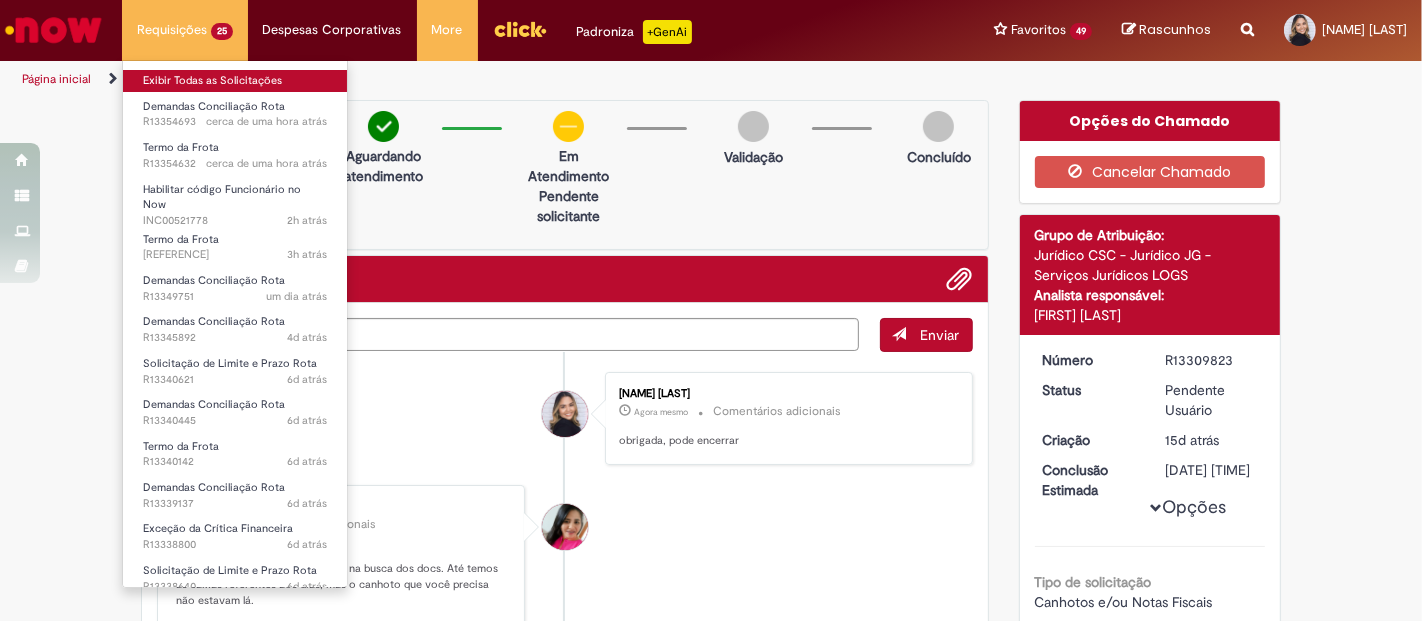 click on "Exibir Todas as Solicitações" at bounding box center [235, 81] 